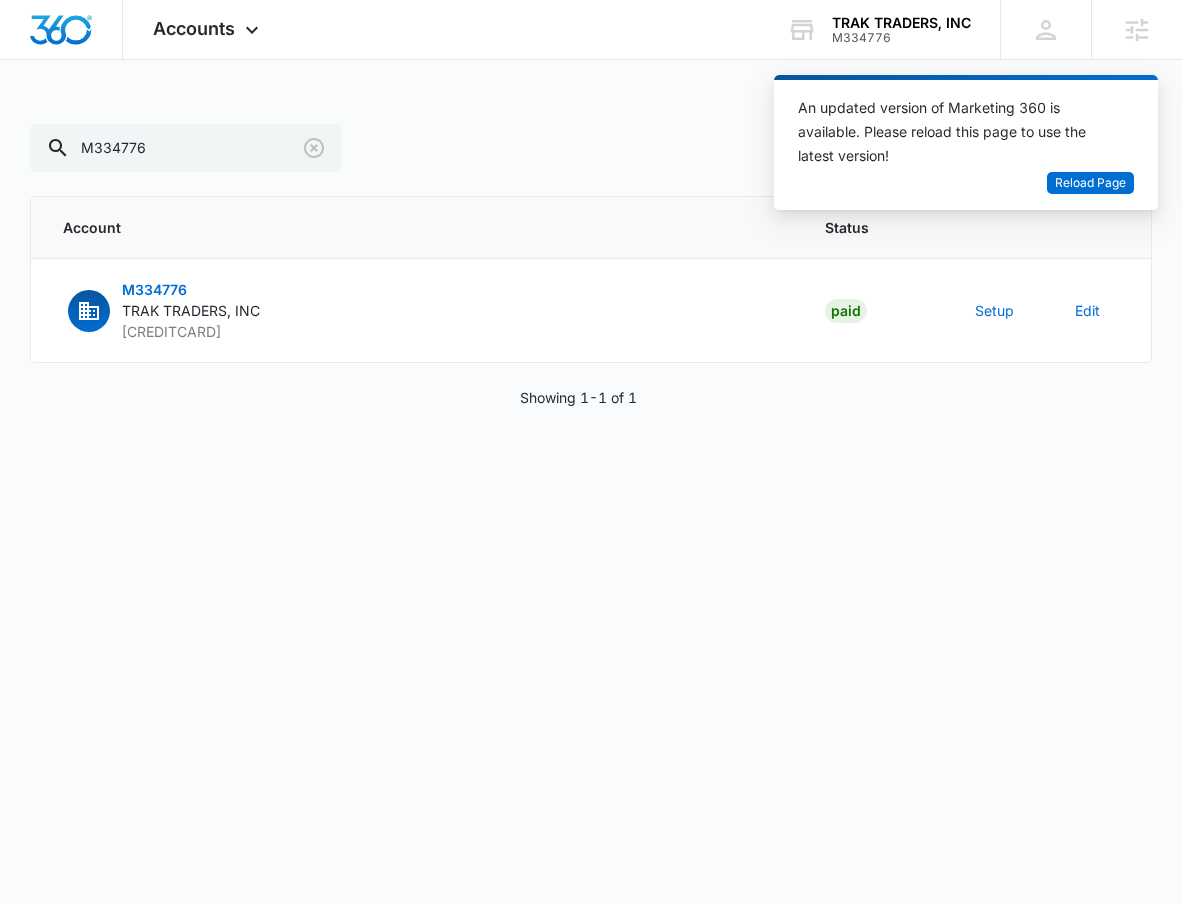 scroll, scrollTop: 0, scrollLeft: 0, axis: both 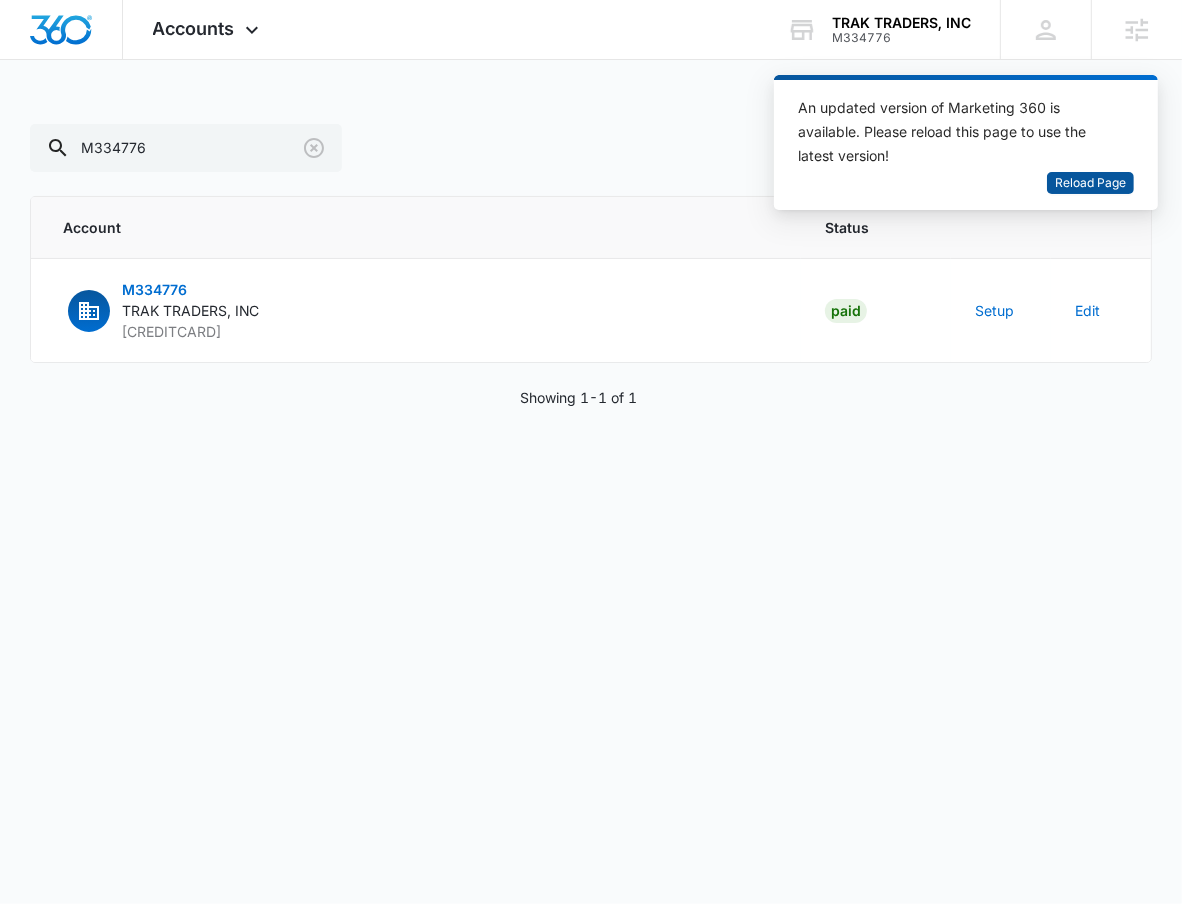 click on "Reload Page" at bounding box center [1090, 183] 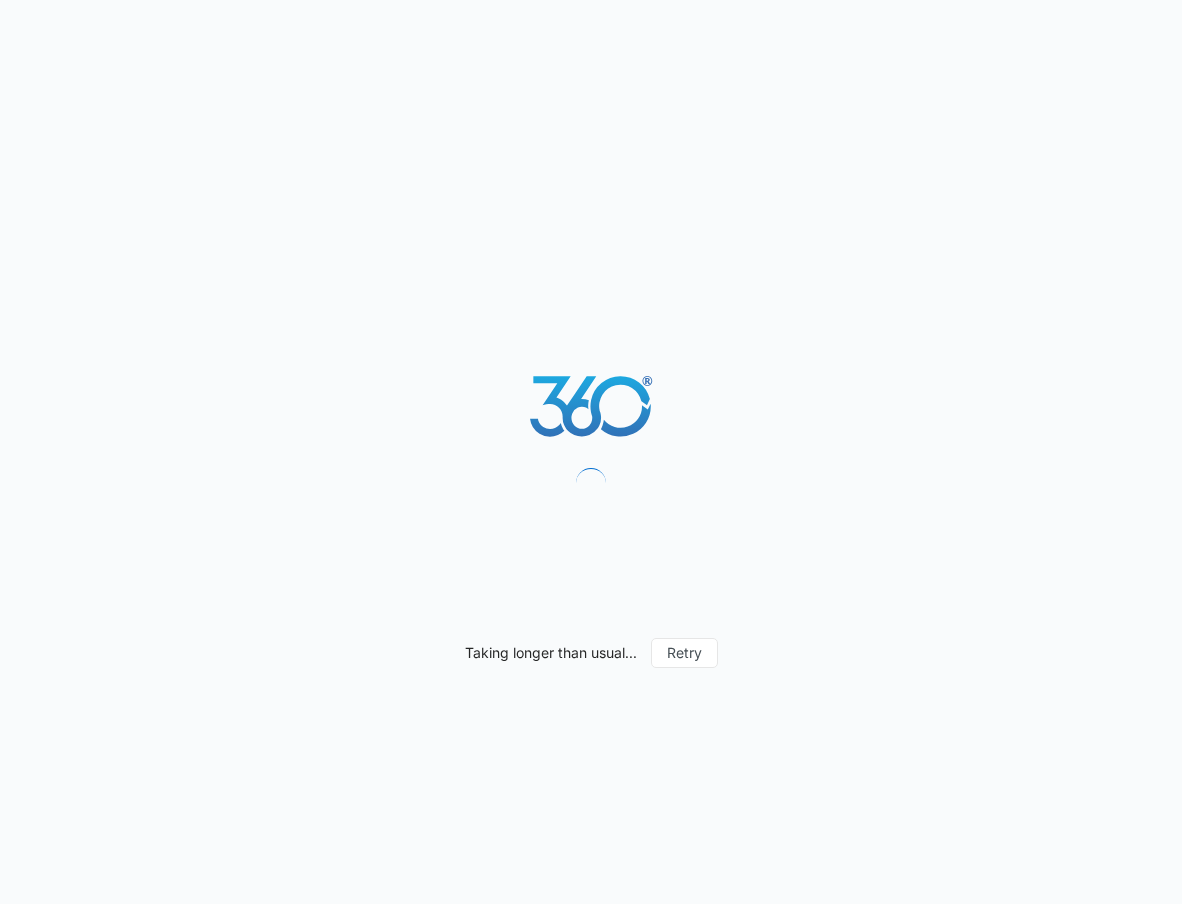scroll, scrollTop: 0, scrollLeft: 0, axis: both 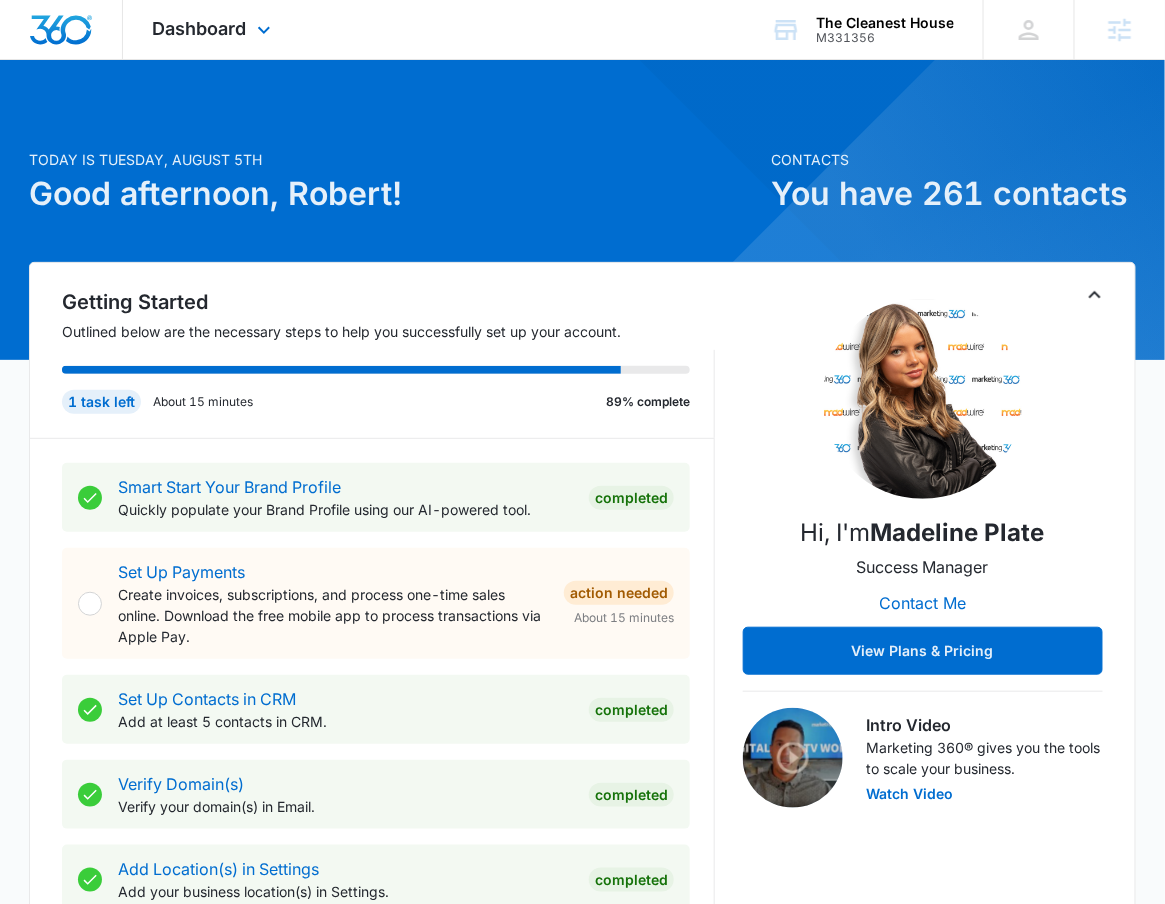 click on "Dashboard Apps Reputation Forms CRM Email Social POS Content Ads Intelligence Files Brand Settings" at bounding box center (214, 29) 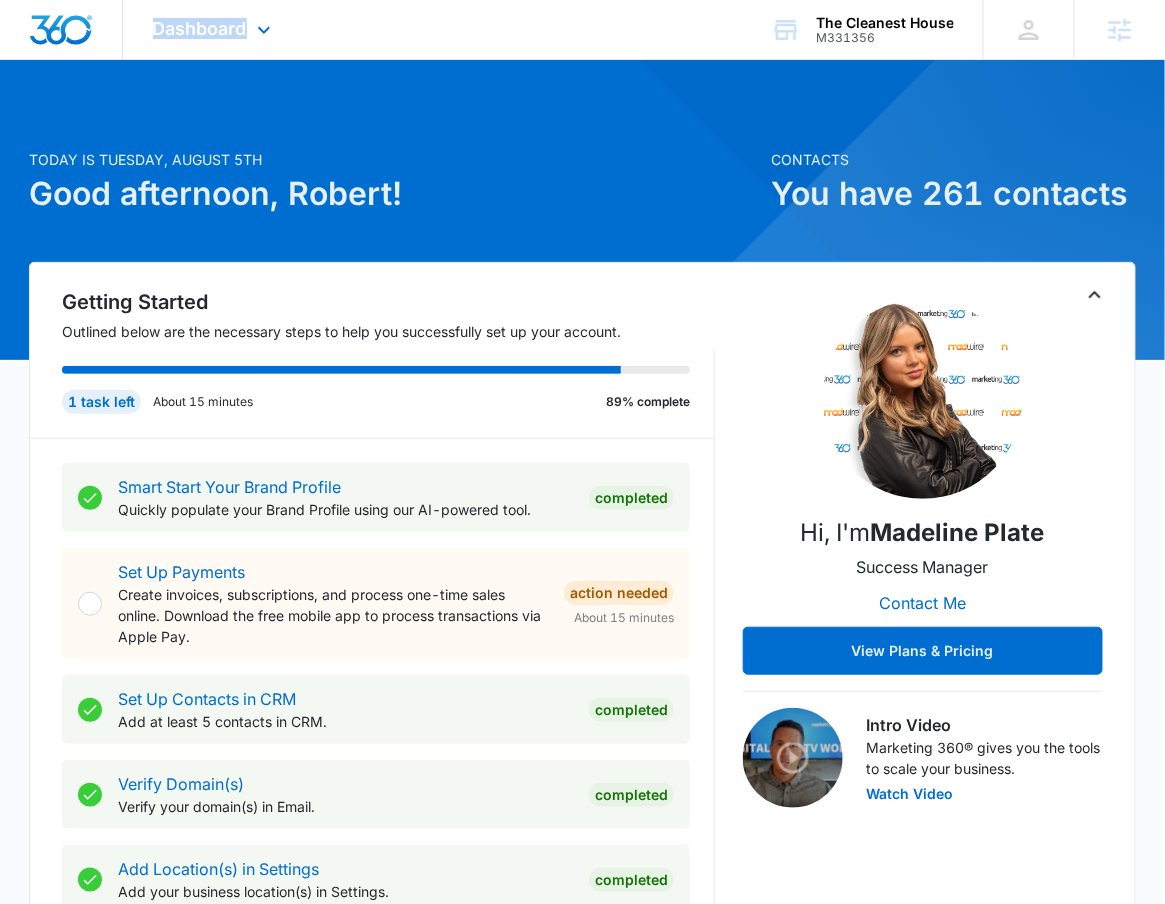 click on "Dashboard Apps Reputation Forms CRM Email Social POS Content Ads Intelligence Files Brand Settings" at bounding box center (214, 29) 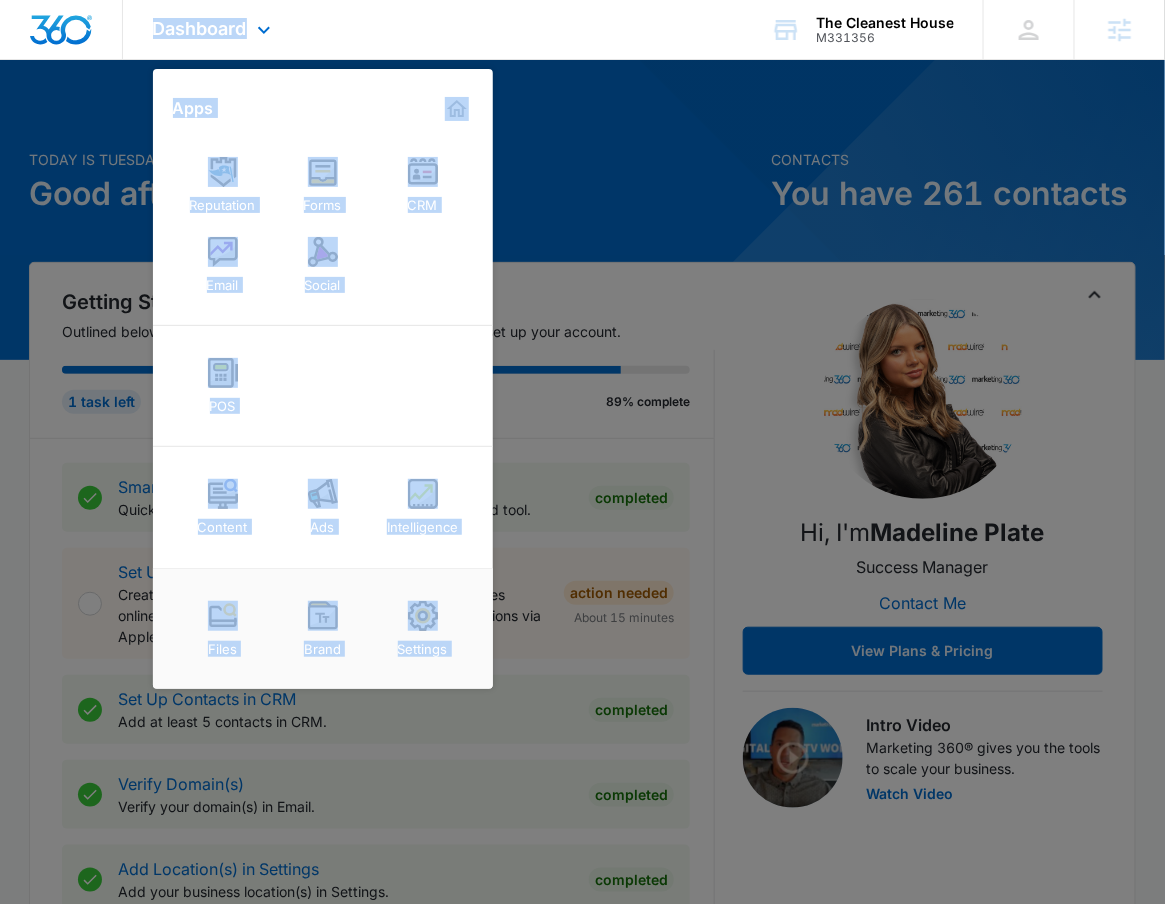 click on "POS" at bounding box center [323, 386] 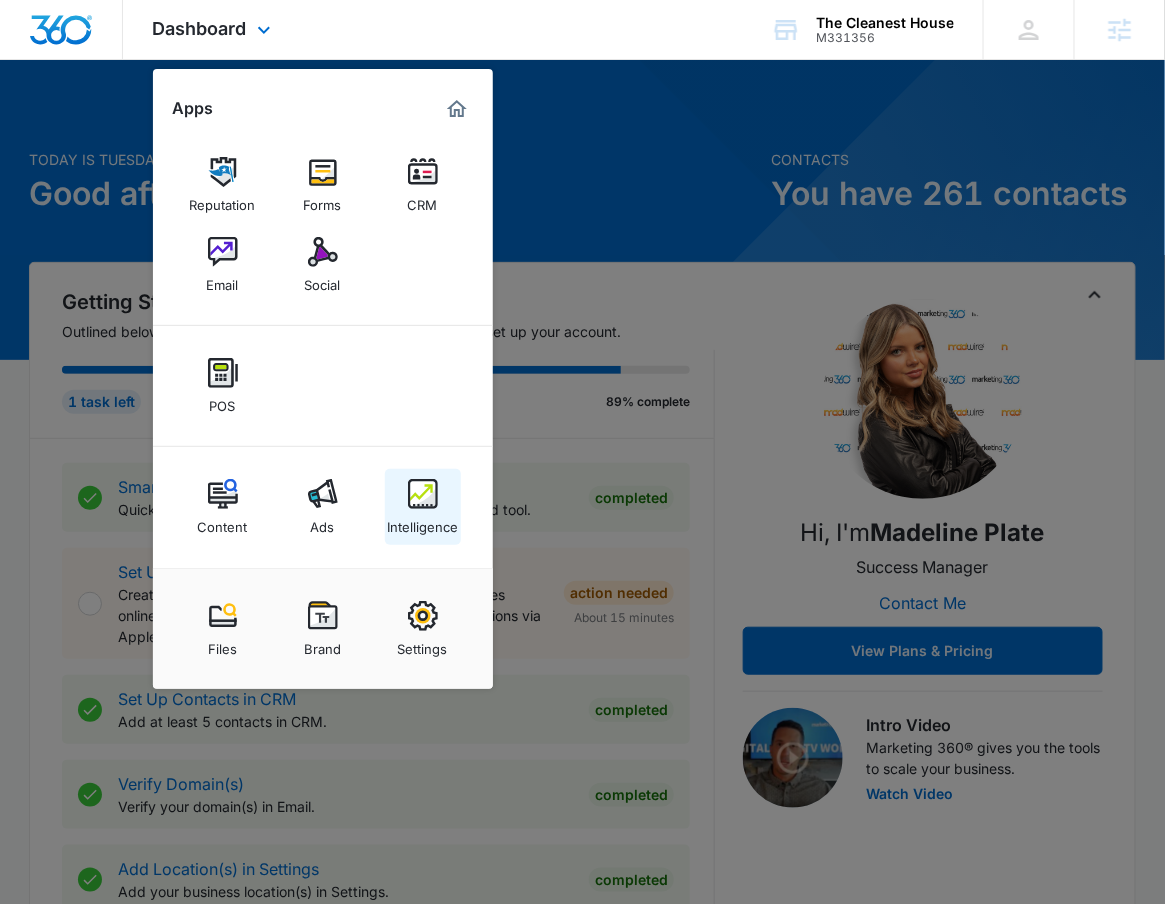 click on "Intelligence" at bounding box center [422, 522] 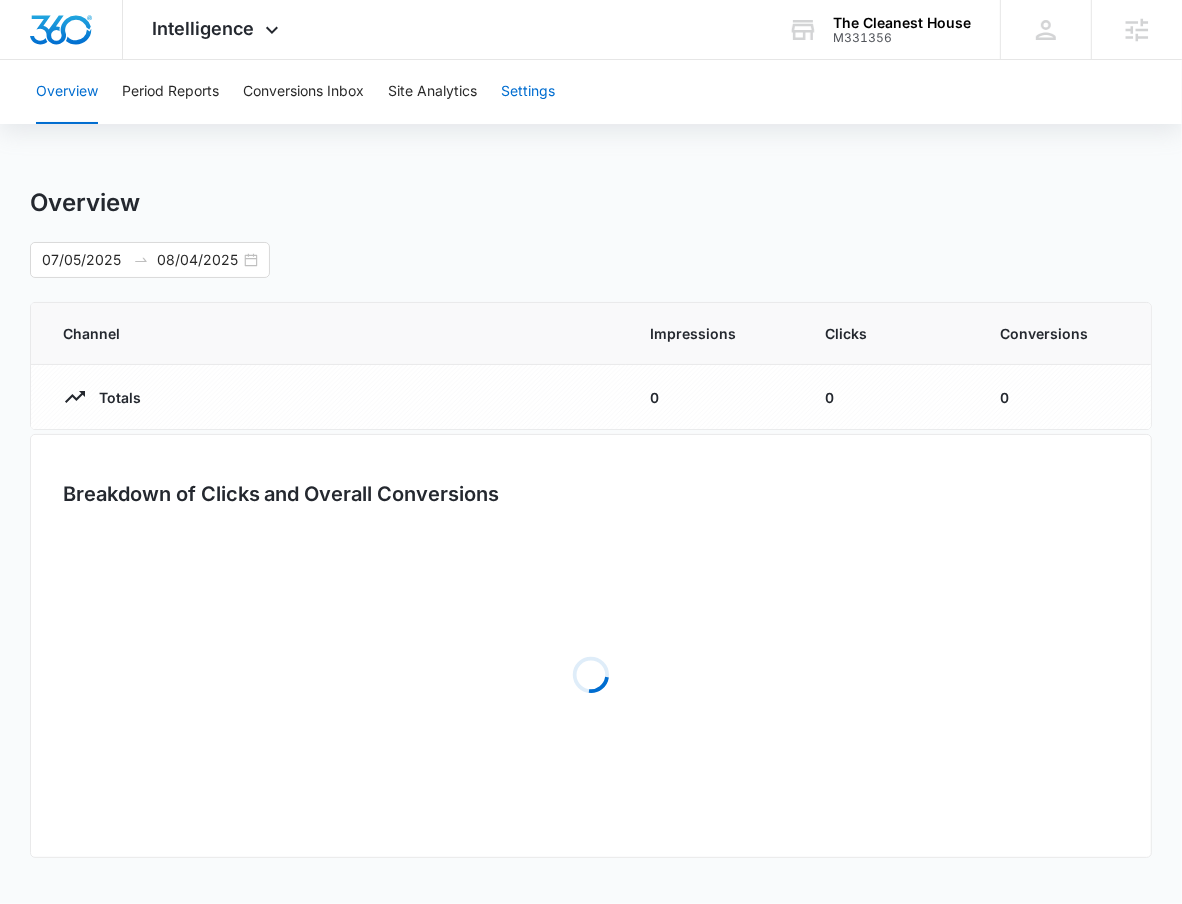 click on "Settings" at bounding box center [528, 92] 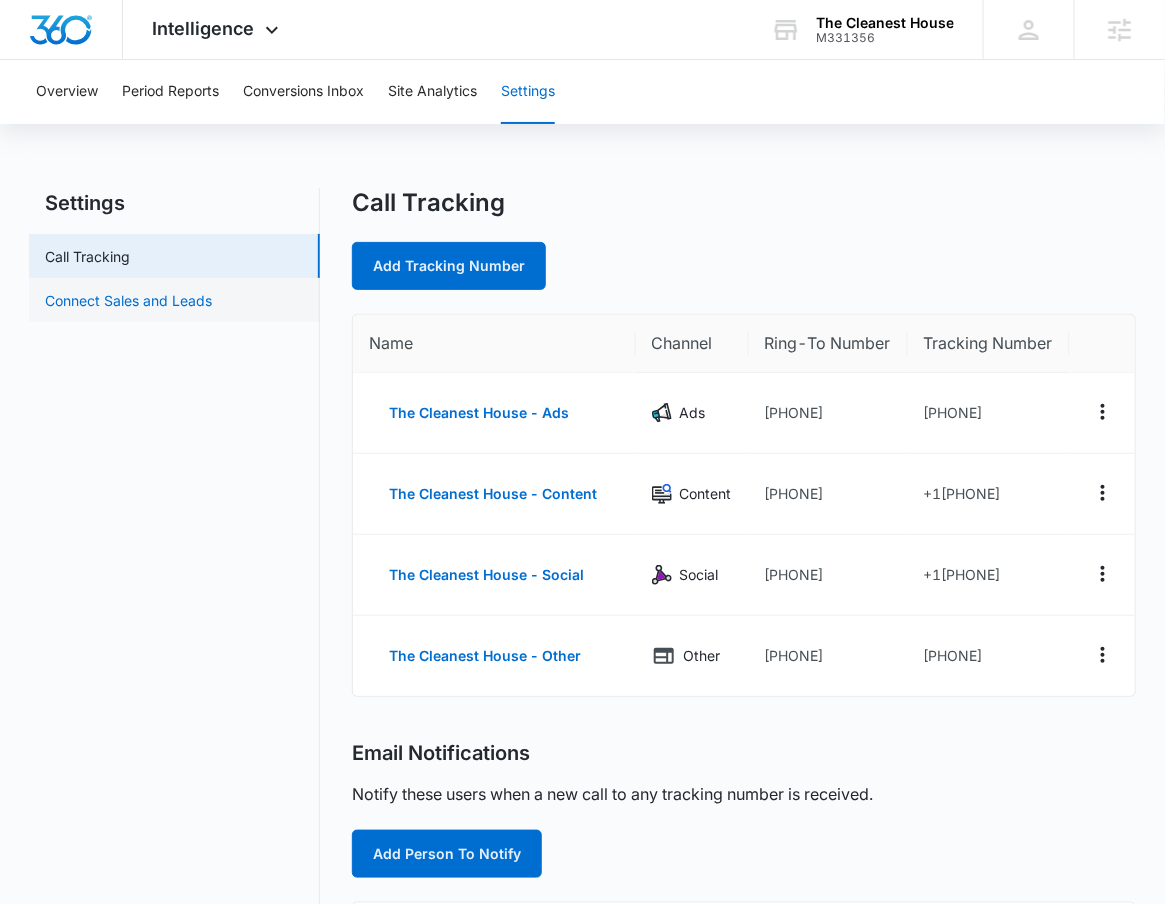 click on "Connect Sales and Leads" at bounding box center (128, 300) 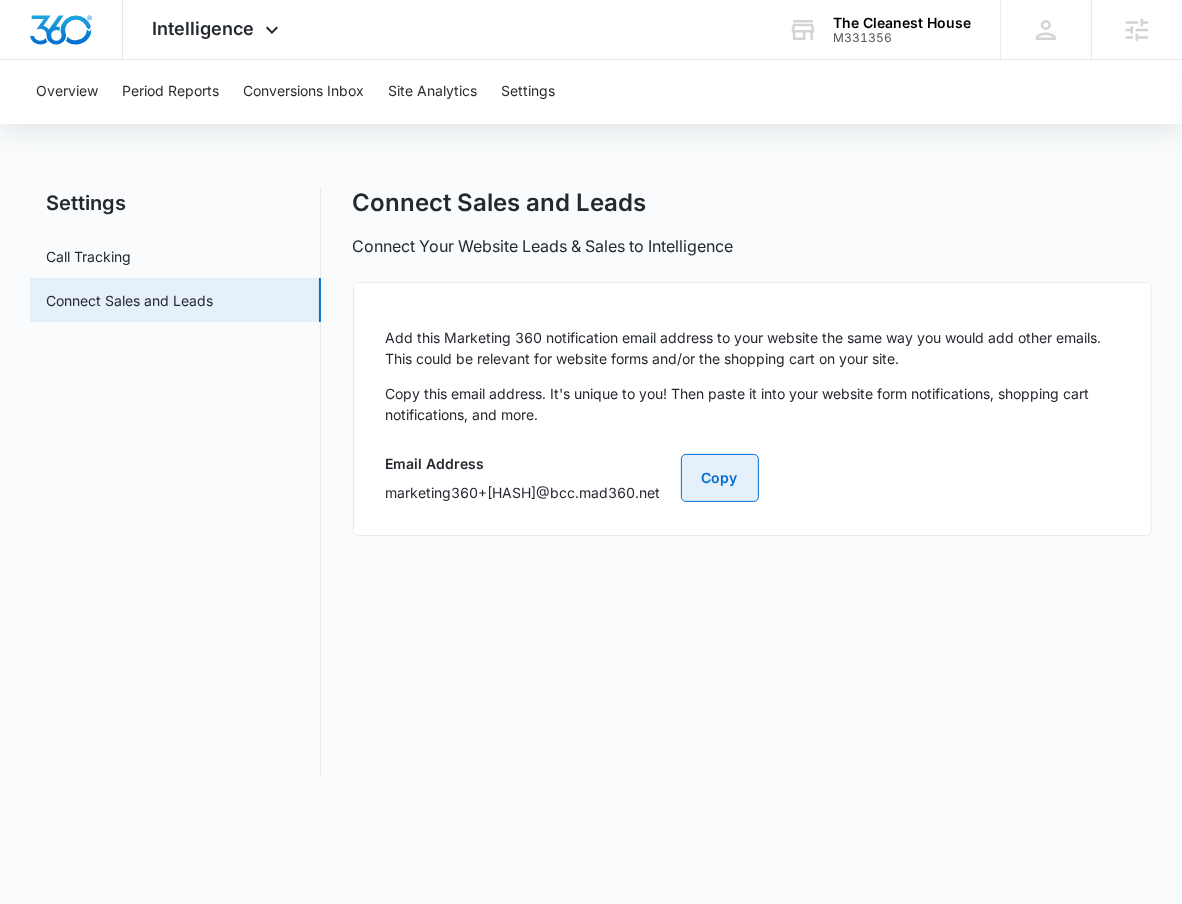 click on "Copy" at bounding box center [720, 478] 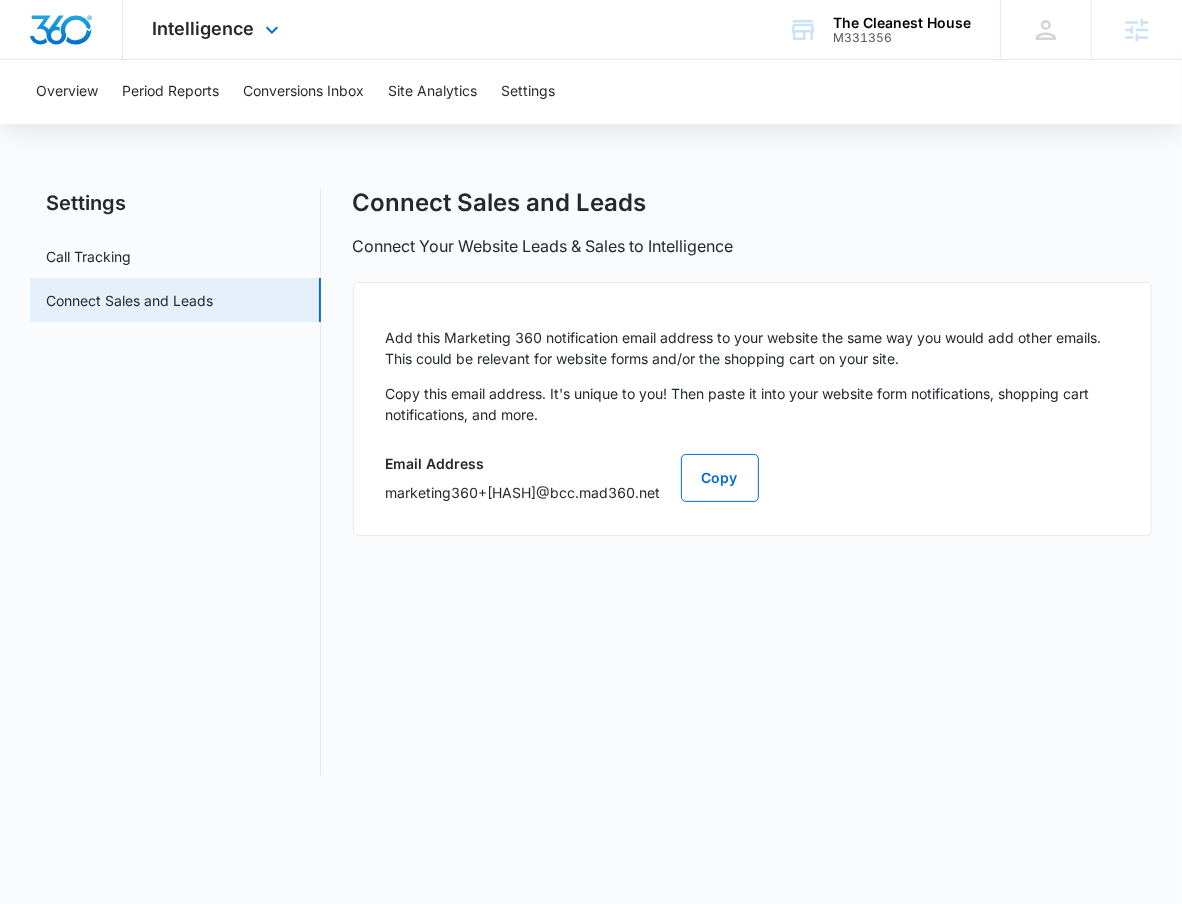 click on "Intelligence Apps Reputation Forms CRM Email Social POS Content Ads Intelligence Files Brand Settings" at bounding box center [218, 29] 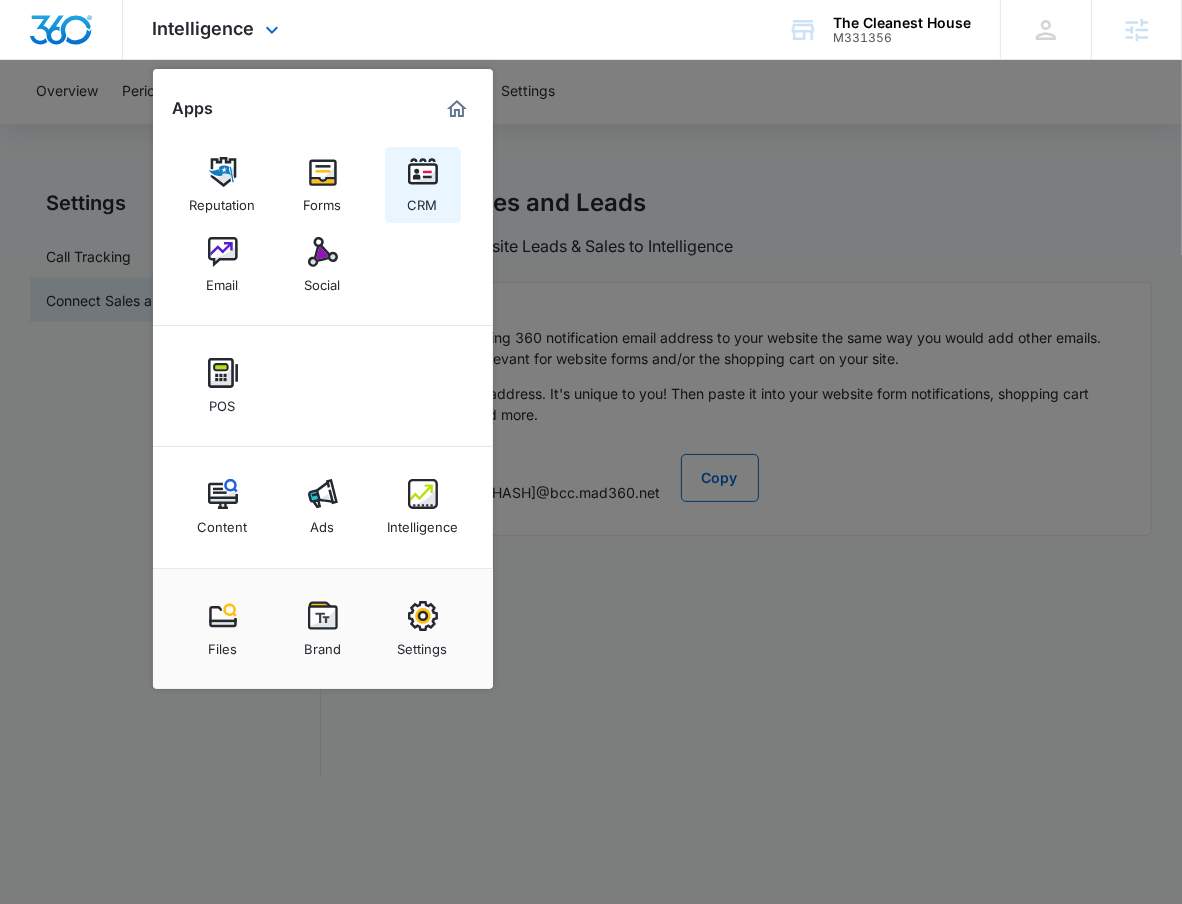 click on "CRM" at bounding box center (423, 200) 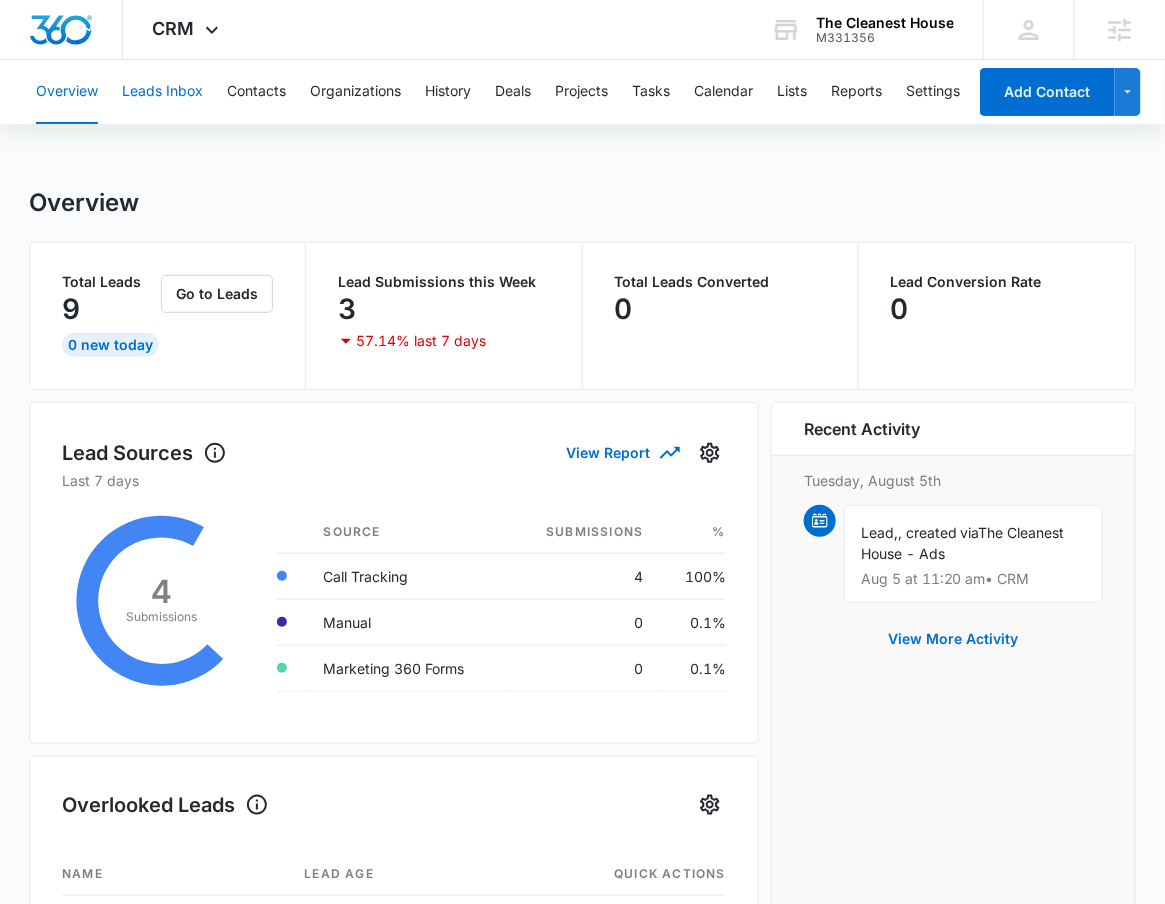 click on "Leads Inbox" at bounding box center (162, 92) 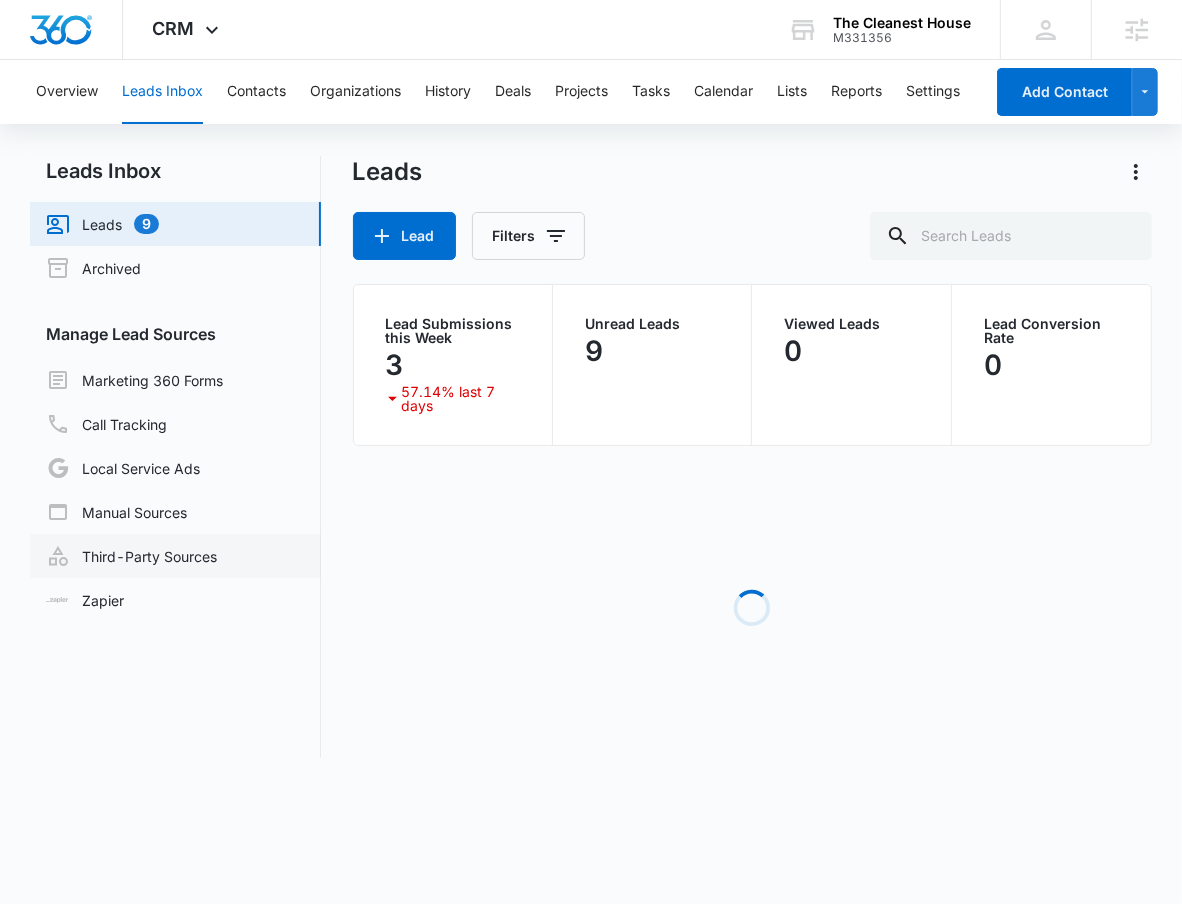 click on "Third-Party Sources" at bounding box center [131, 556] 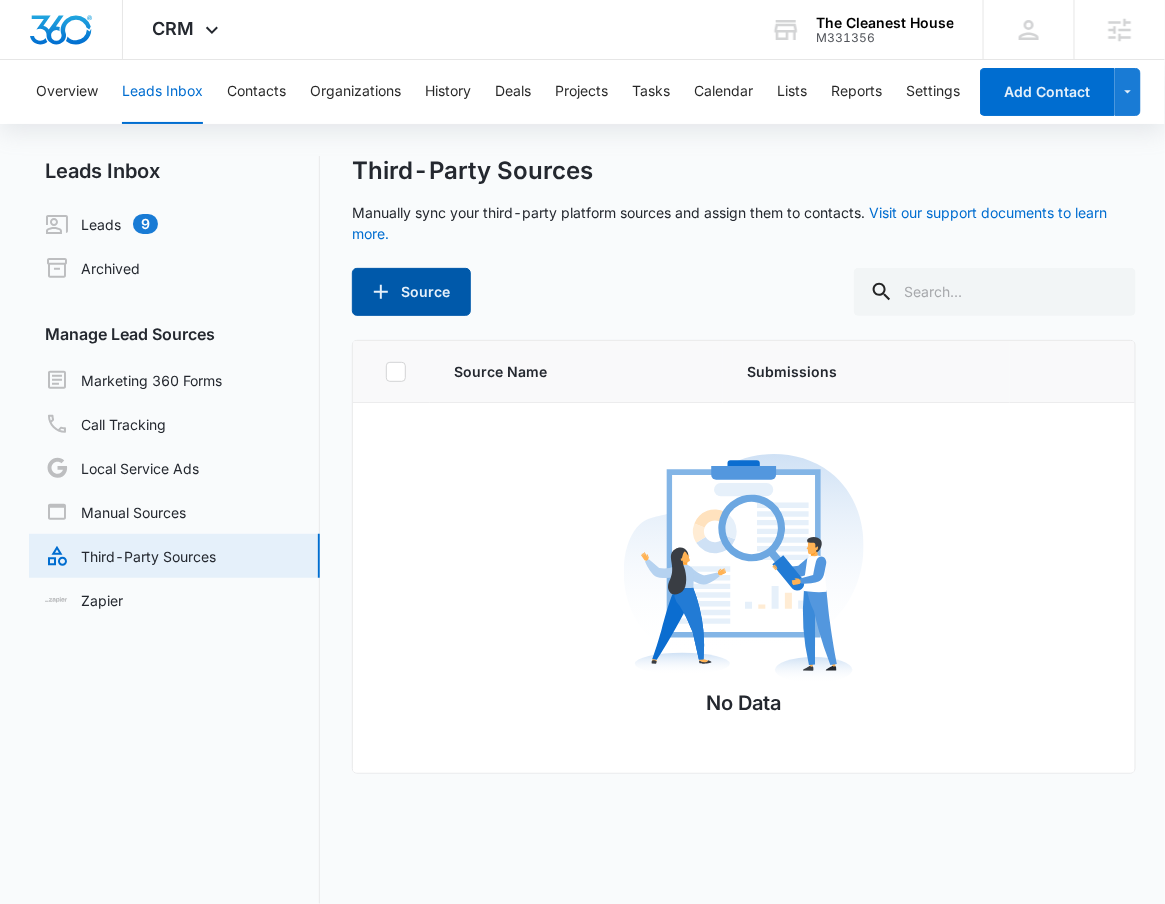 click on "Source" at bounding box center (411, 292) 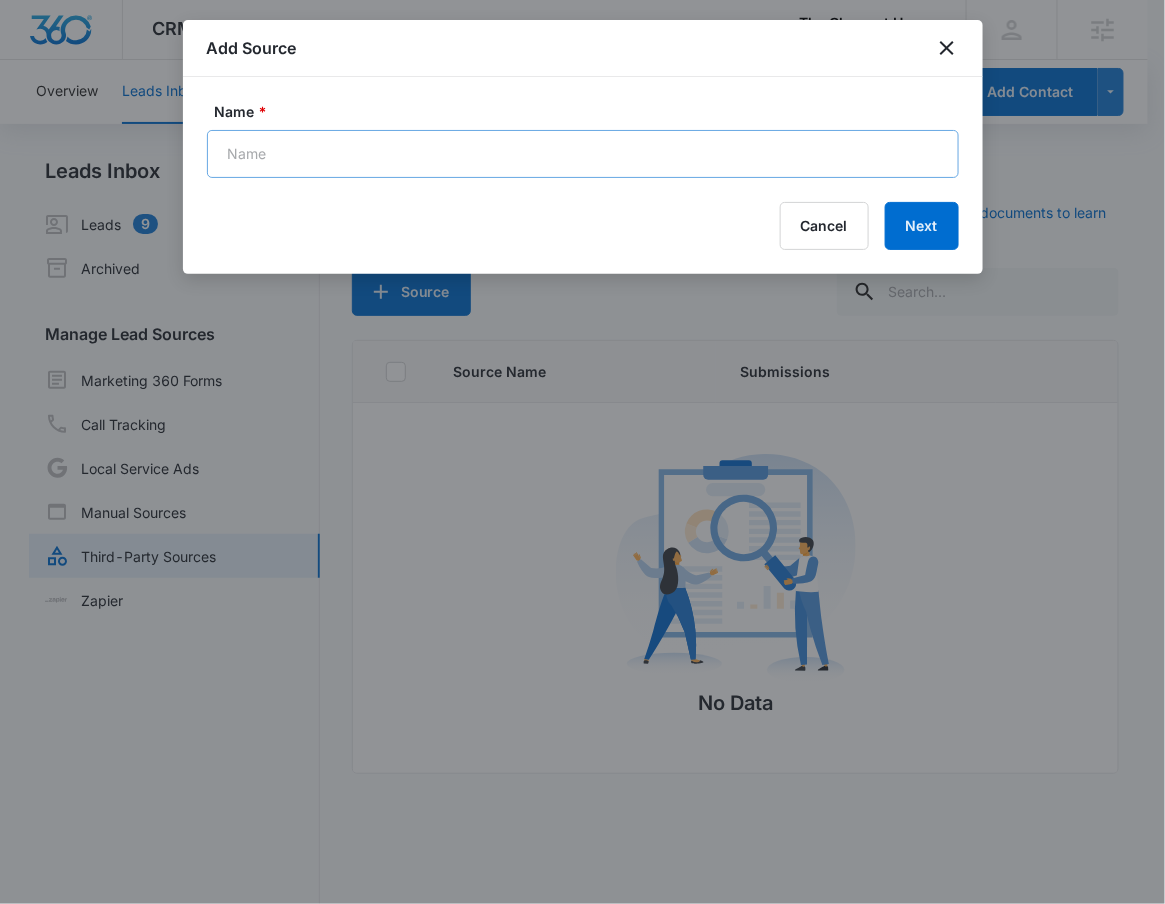 click on "Name * Cancel Next" at bounding box center [583, 175] 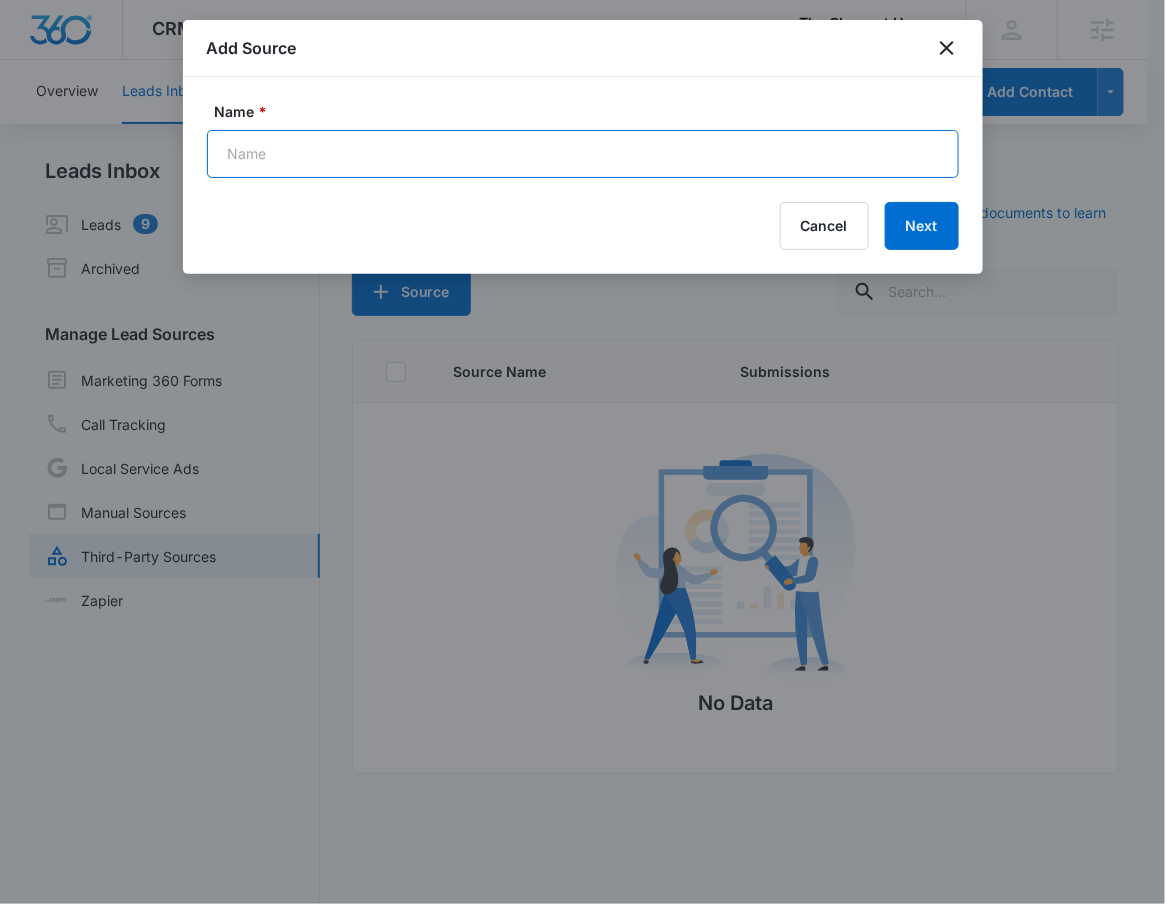 type on "N" 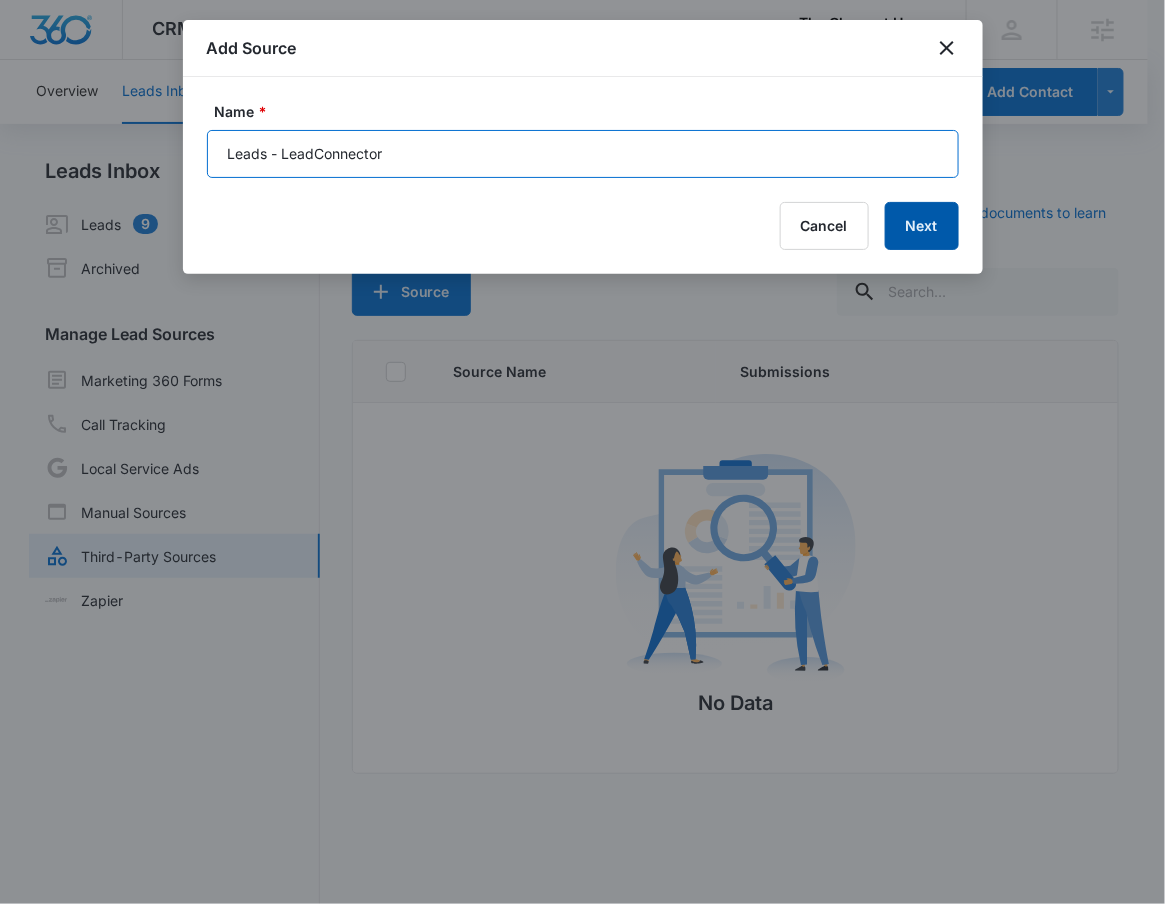 type on "Leads - LeadConnector" 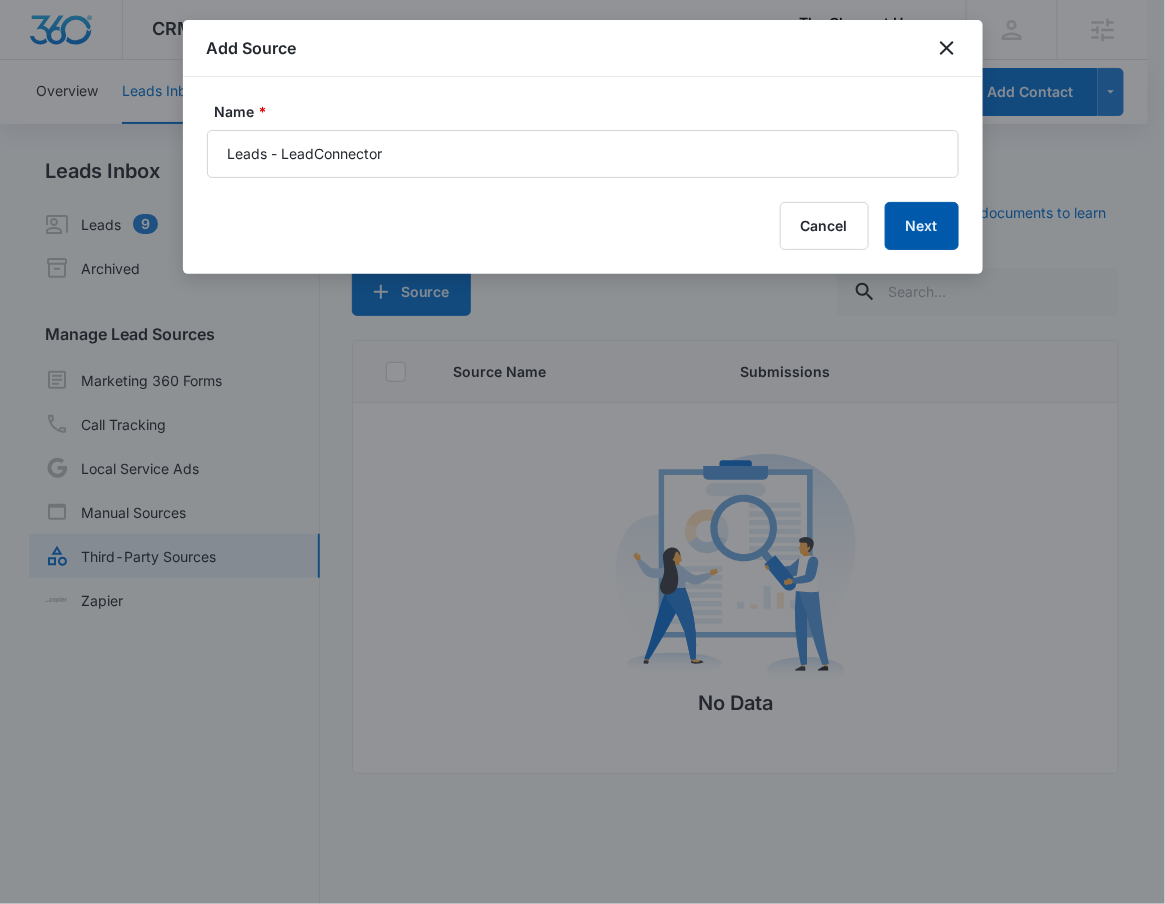 click on "Next" at bounding box center (922, 226) 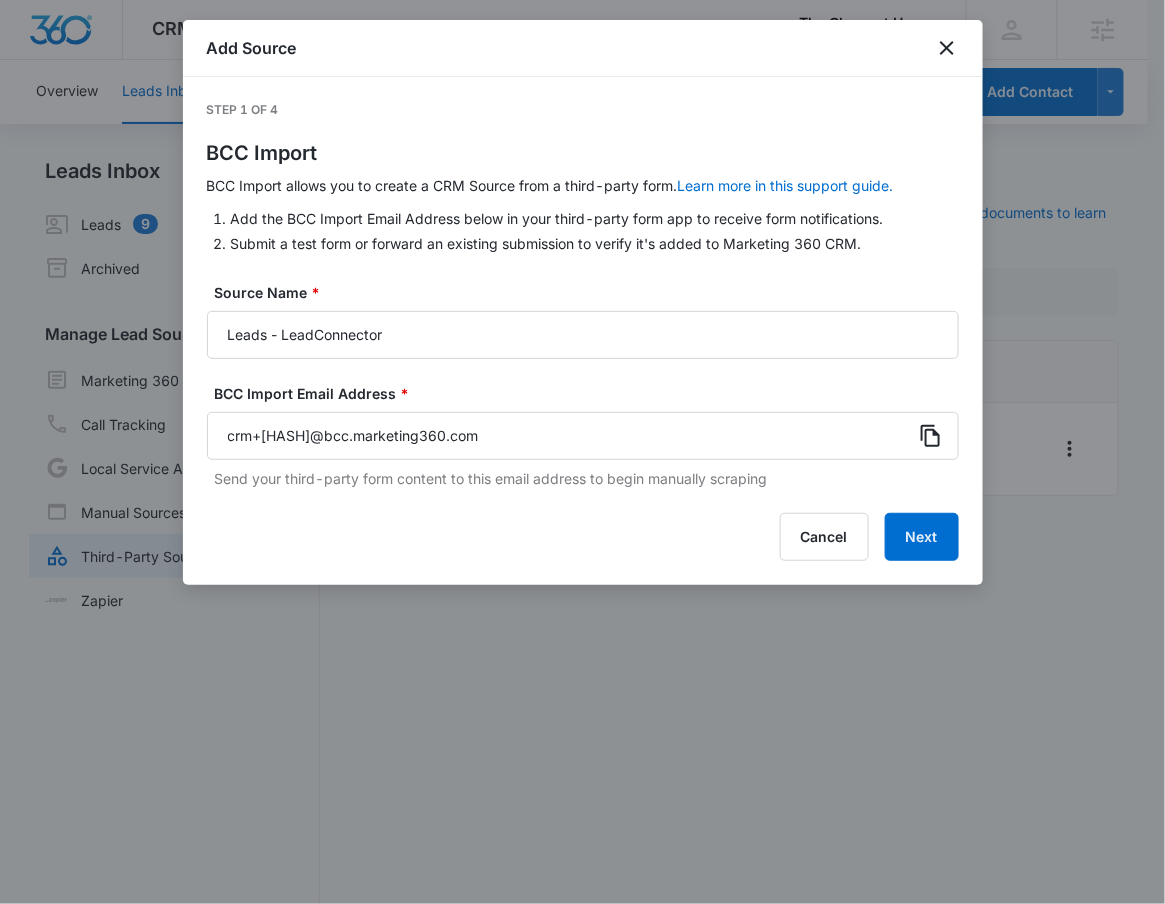 click on "Step 1 of 4 BCC Import BCC Import allows you to create a CRM Source from a third-party form. Learn more in this support guide. Add the BCC Import Email Address below in your third-party form app to receive form notifications. Submit a test form or forward an existing submission to verify it's added to Marketing 360 CRM. Source Name * Leads - LeadConnector BCC Import Email Address * crm+[HASH]@bcc.marketing360.com Send your third-party form content to this email address to begin manually scraping   Cancel Next" at bounding box center [583, 331] 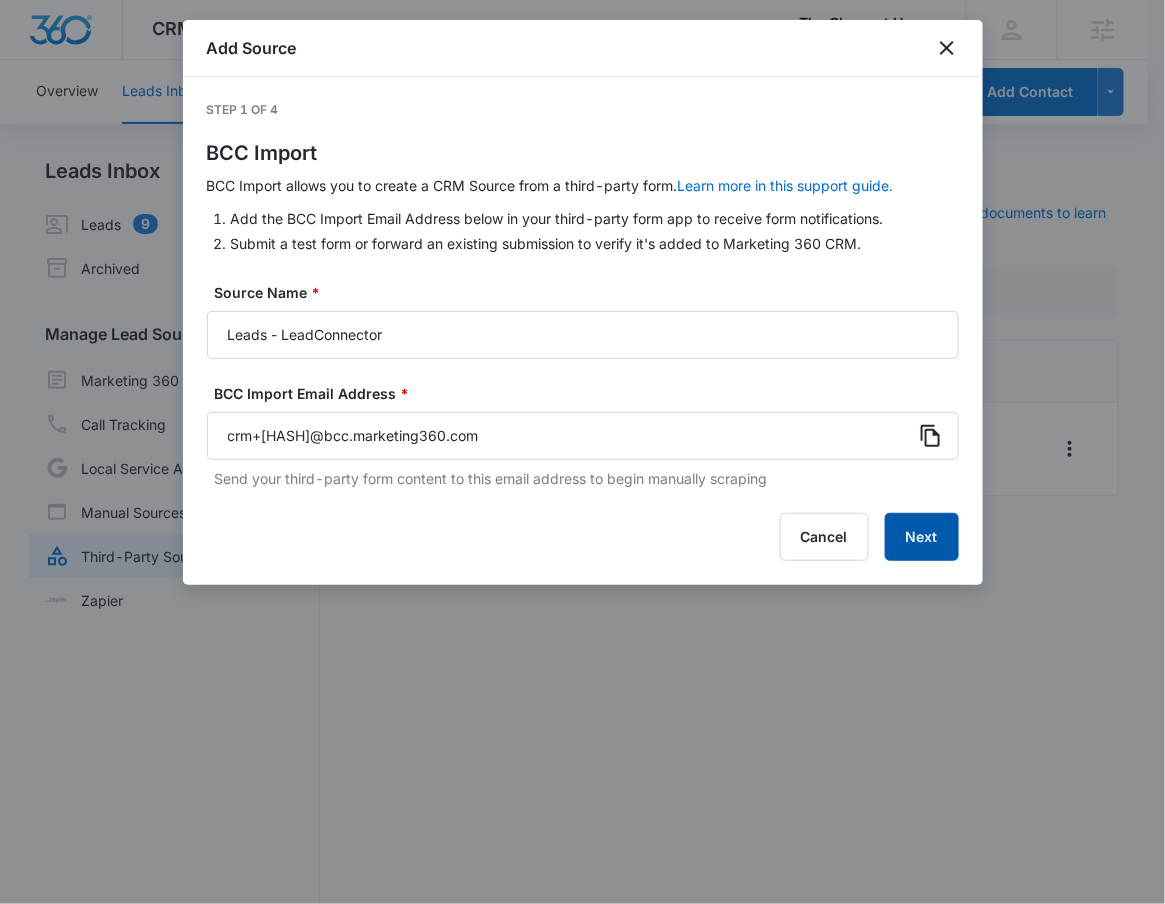 click on "Next" at bounding box center (922, 537) 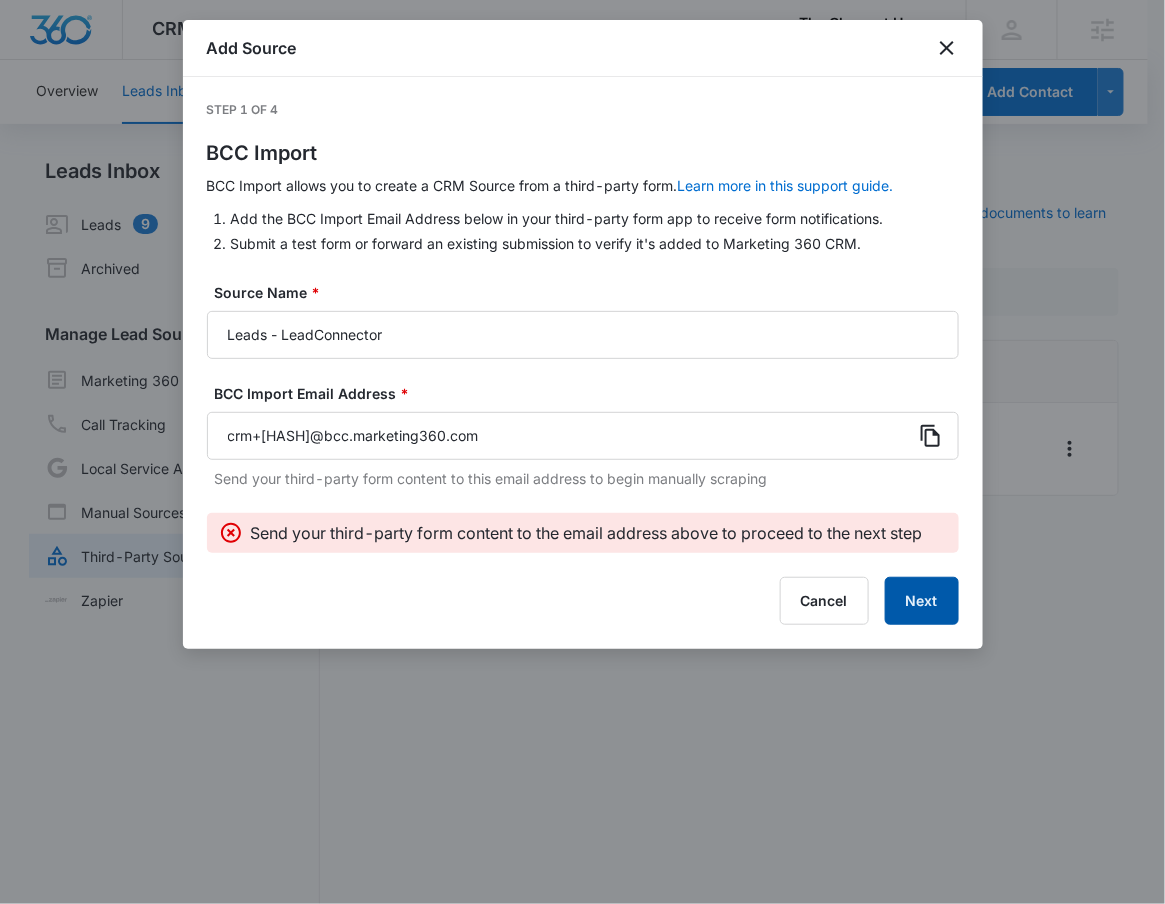 click on "Next" at bounding box center (922, 601) 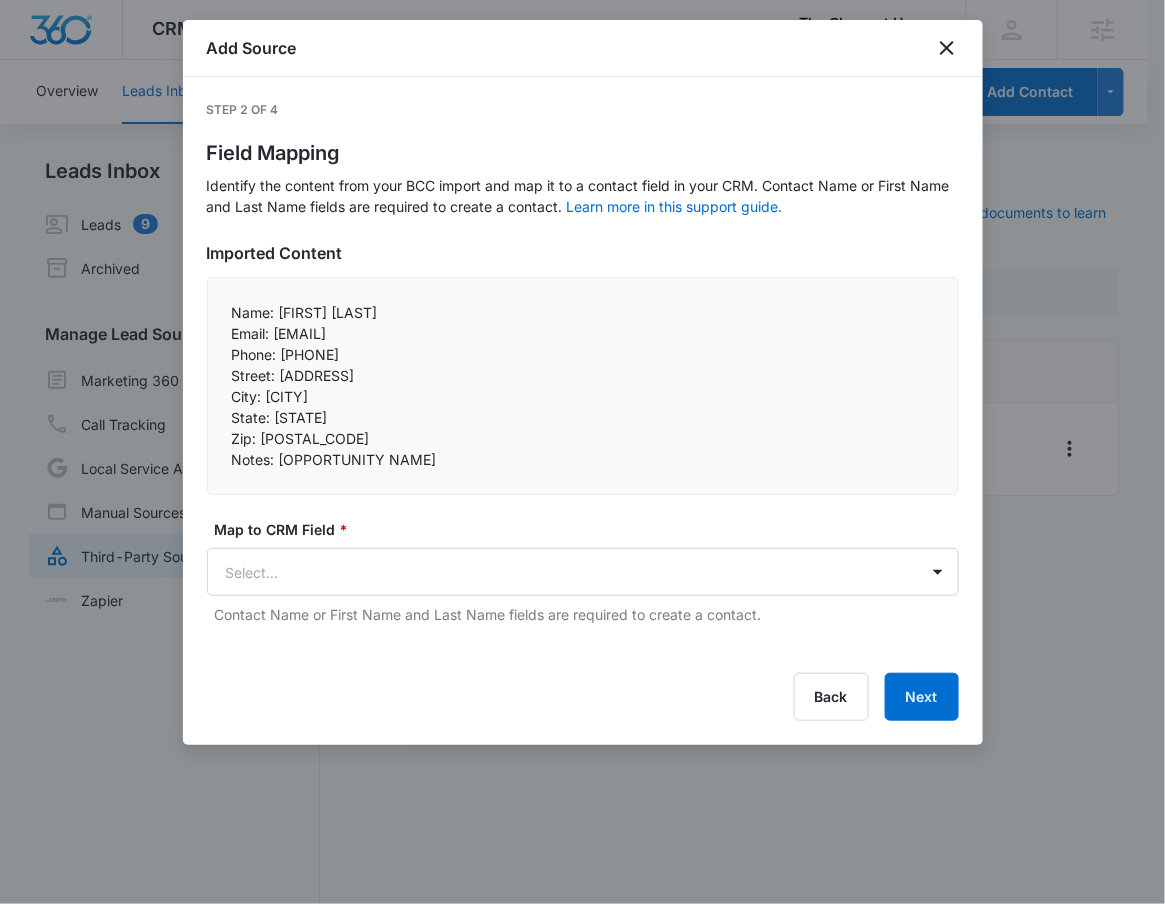 click on "Map to CRM Field *" at bounding box center [591, 529] 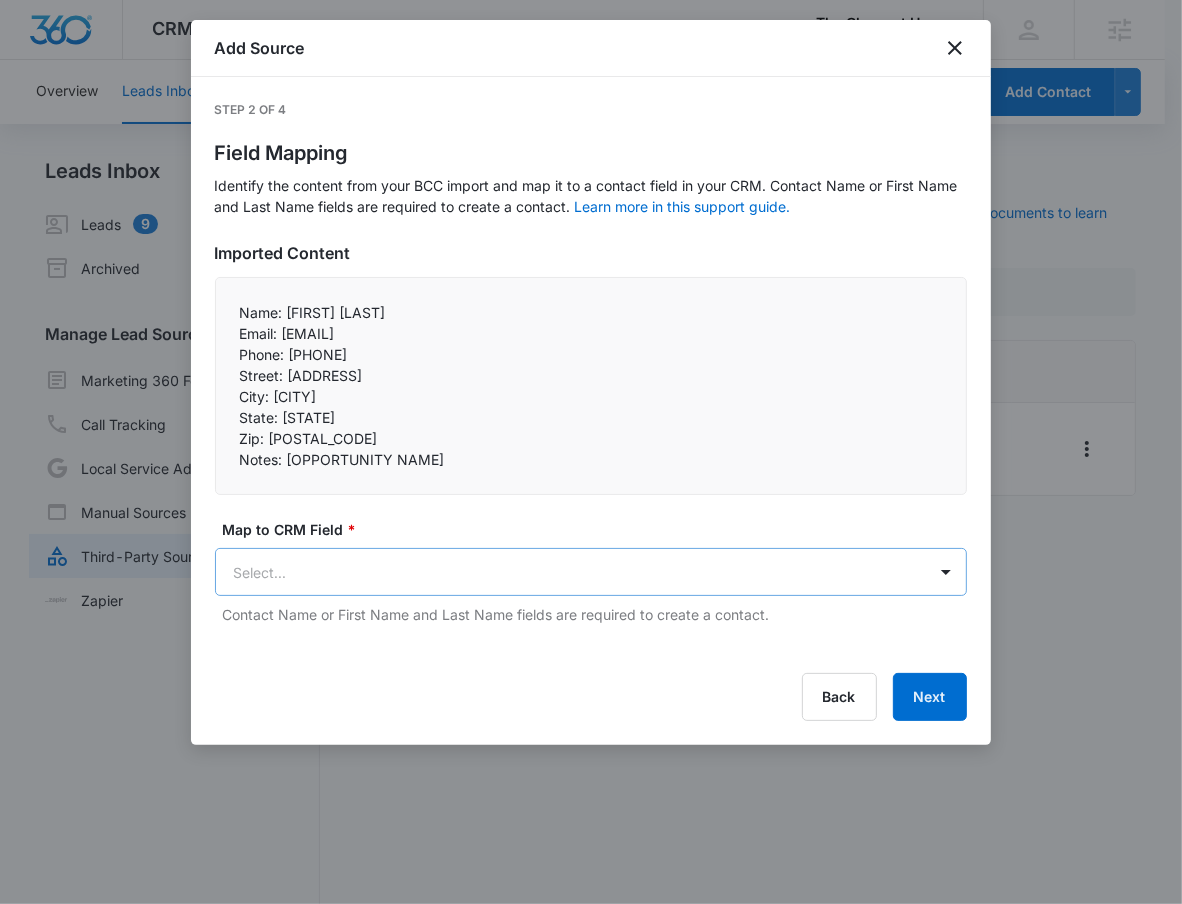 click on "CRM Apps Reputation Forms CRM Email Social POS Content Ads Intelligence Files Brand Settings The Cleanest House M331356 Your Accounts View All RN [FIRST] [LAST] [EMAIL] My Profile Notifications Support Logout Terms & Conditions   •   Privacy Policy Agencies Overview Leads Inbox Contacts Organizations History Deals Projects Tasks Calendar Lists Reports Settings Add Contact Leads Inbox Leads 9 Archived Manage Lead Sources Marketing 360 Forms Call Tracking Local Service Ads Manual Sources Third-Party Sources Zapier Third-Party Sources Manually sync your third-party platform sources and assign them to contacts. Visit our support documents to learn more. Source Source Name Submissions   Leads - LeadConnector --- Showing   1-1   of   1 The Cleanest House - CRM Manage Third-Party Sources - Marketing 360®
2 Add Source Step 2 of 4 Field Mapping Learn more in this support guide. Imported Content Name: [FIRST] [LAST] Email: [EMAIL] Phone: [PHONE] Street: [ADDRESS] City: [CITY] *" at bounding box center (591, 464) 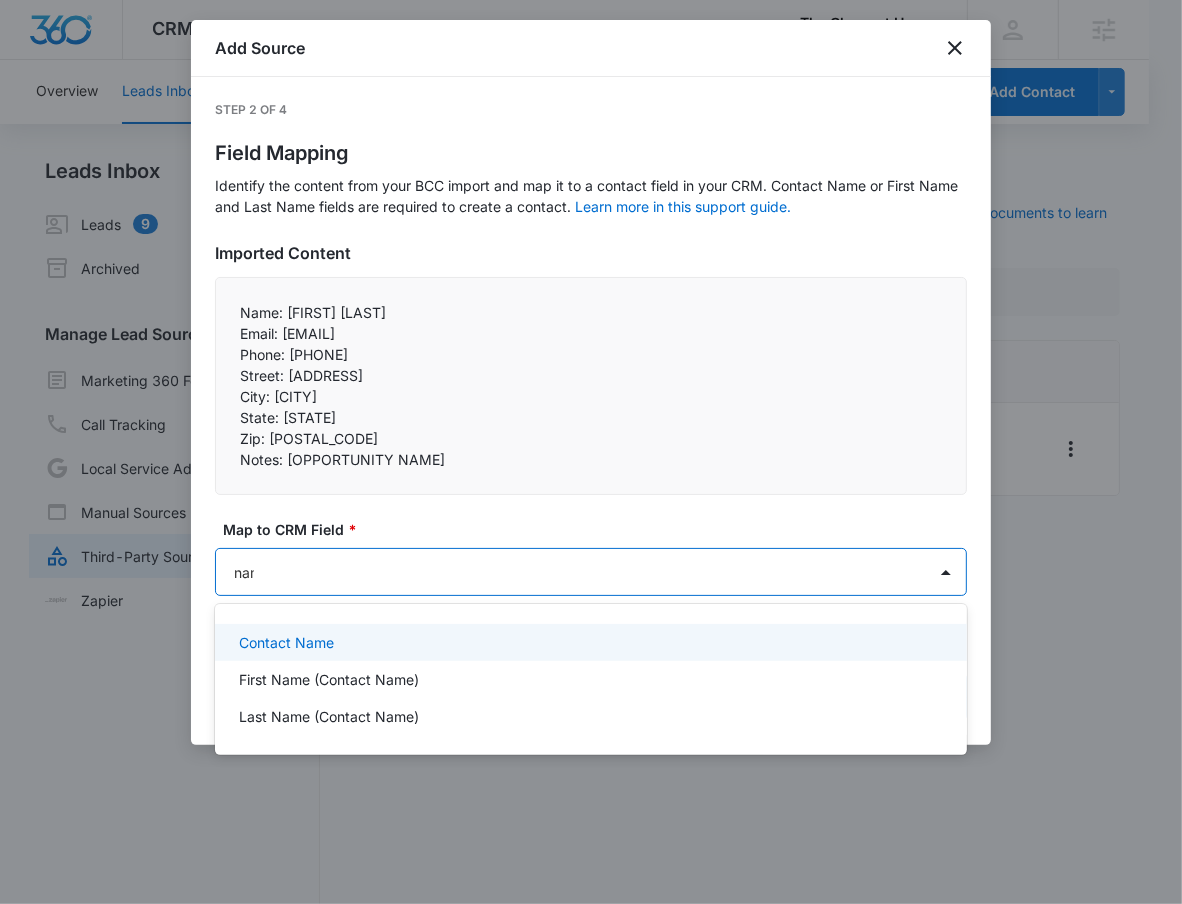 type on "name" 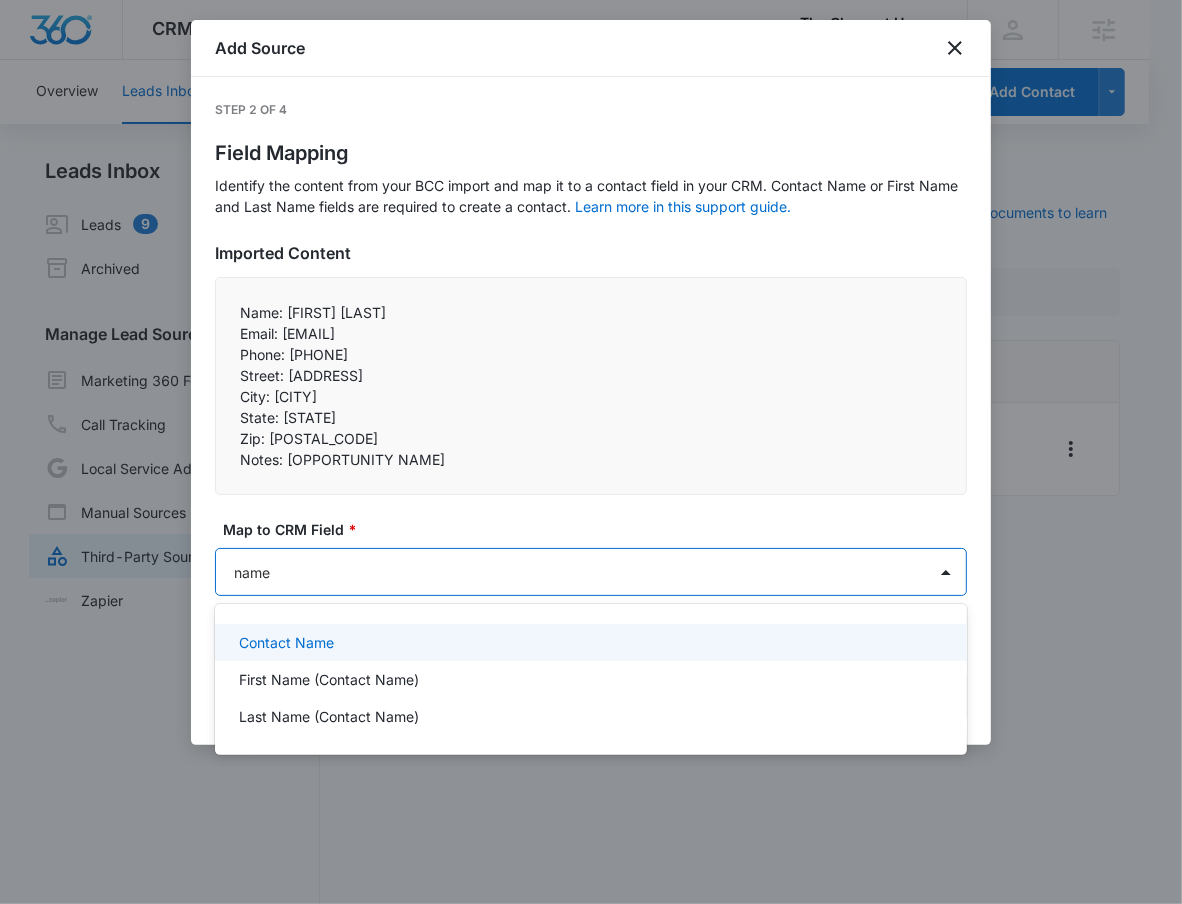 click on "Contact Name" at bounding box center (589, 642) 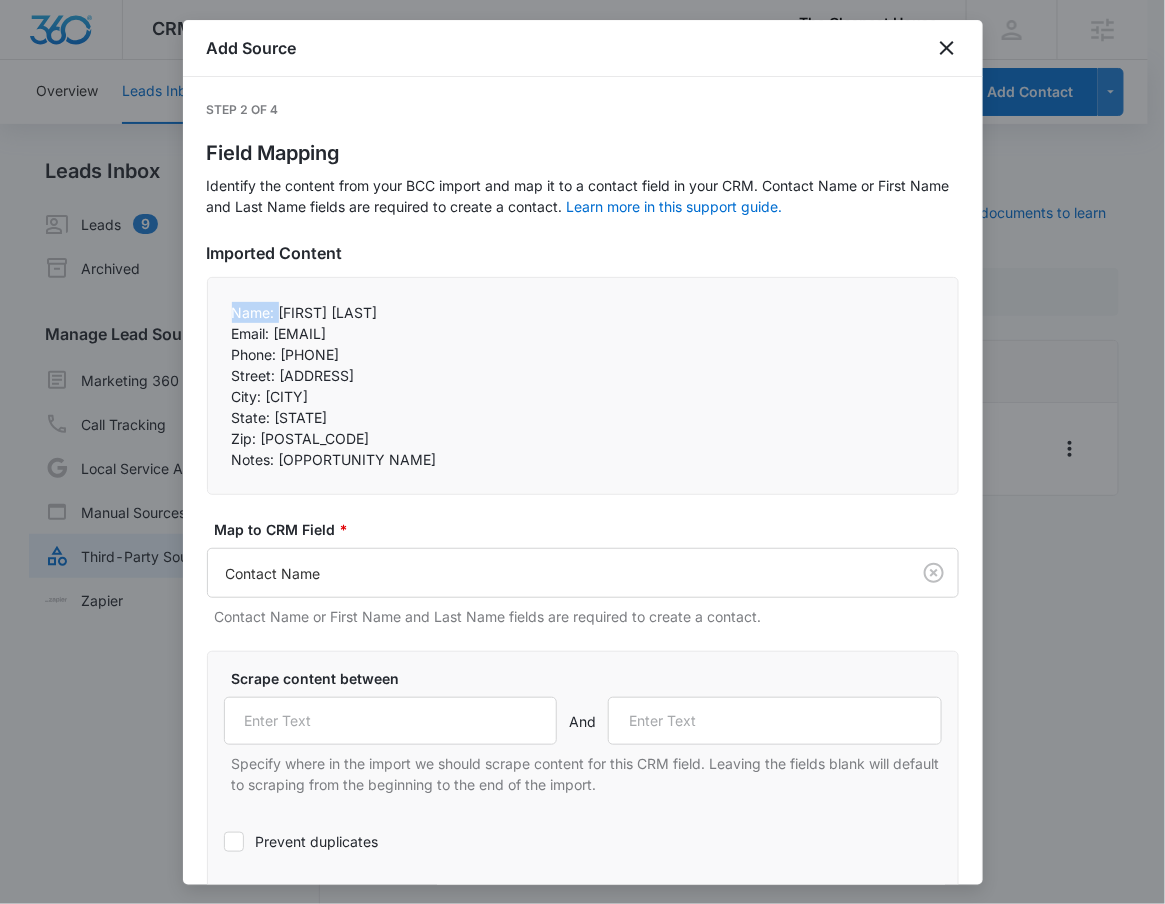 drag, startPoint x: 217, startPoint y: 304, endPoint x: 279, endPoint y: 313, distance: 62.649822 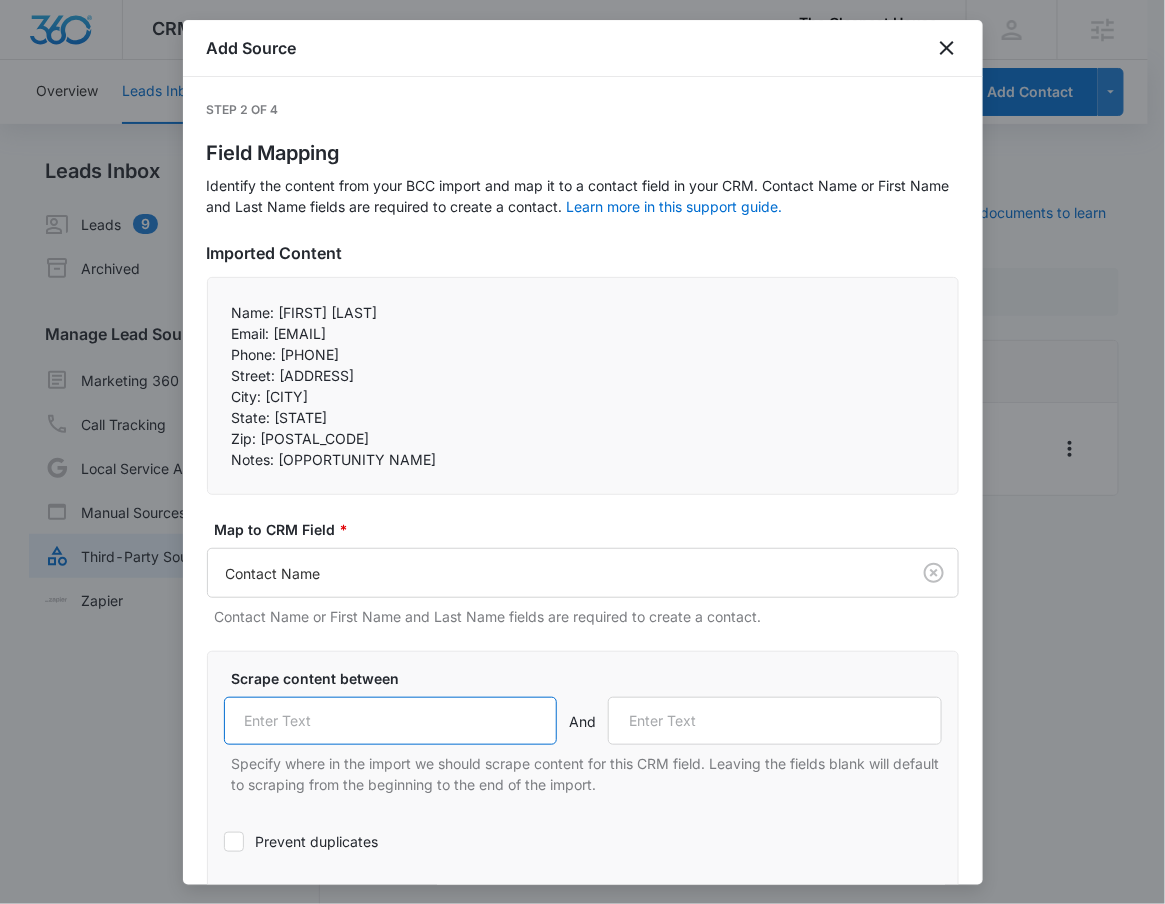 click at bounding box center (391, 721) 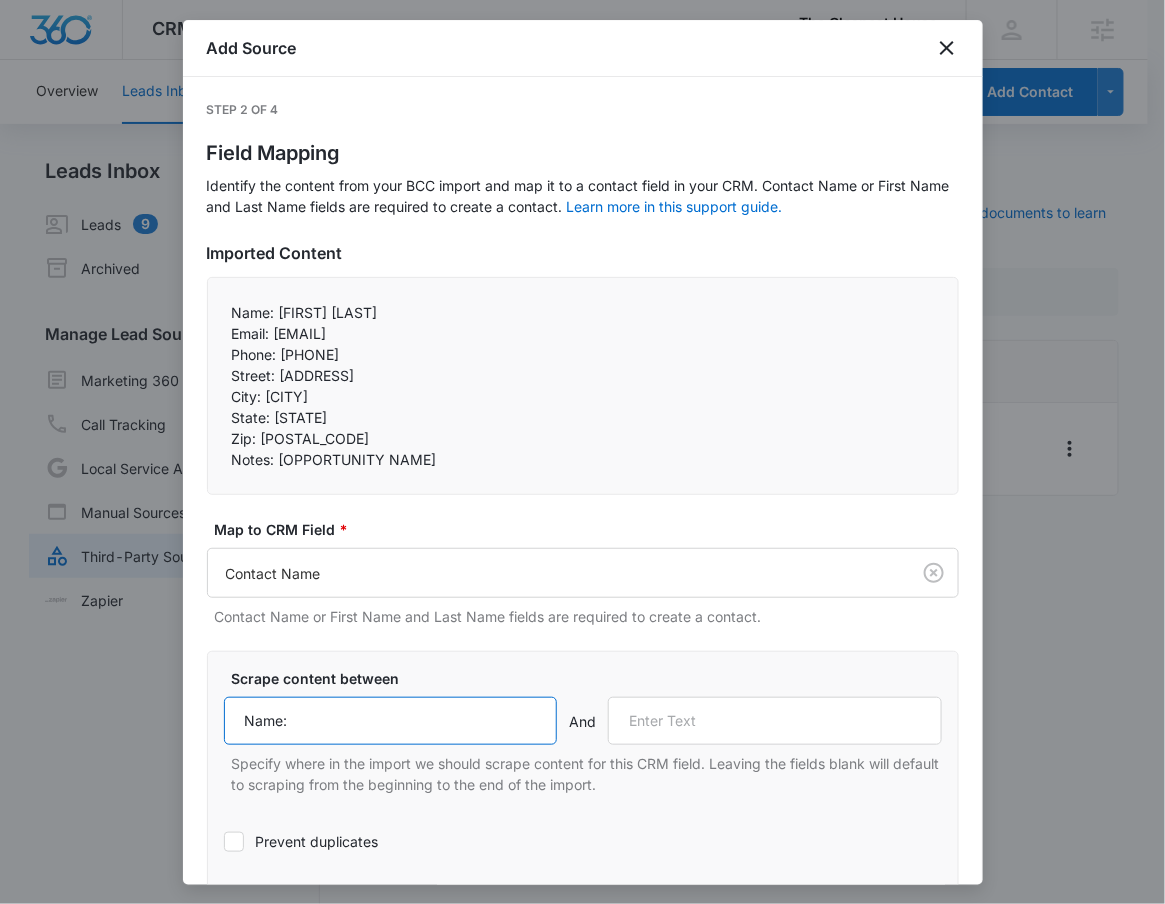 type on "Name:" 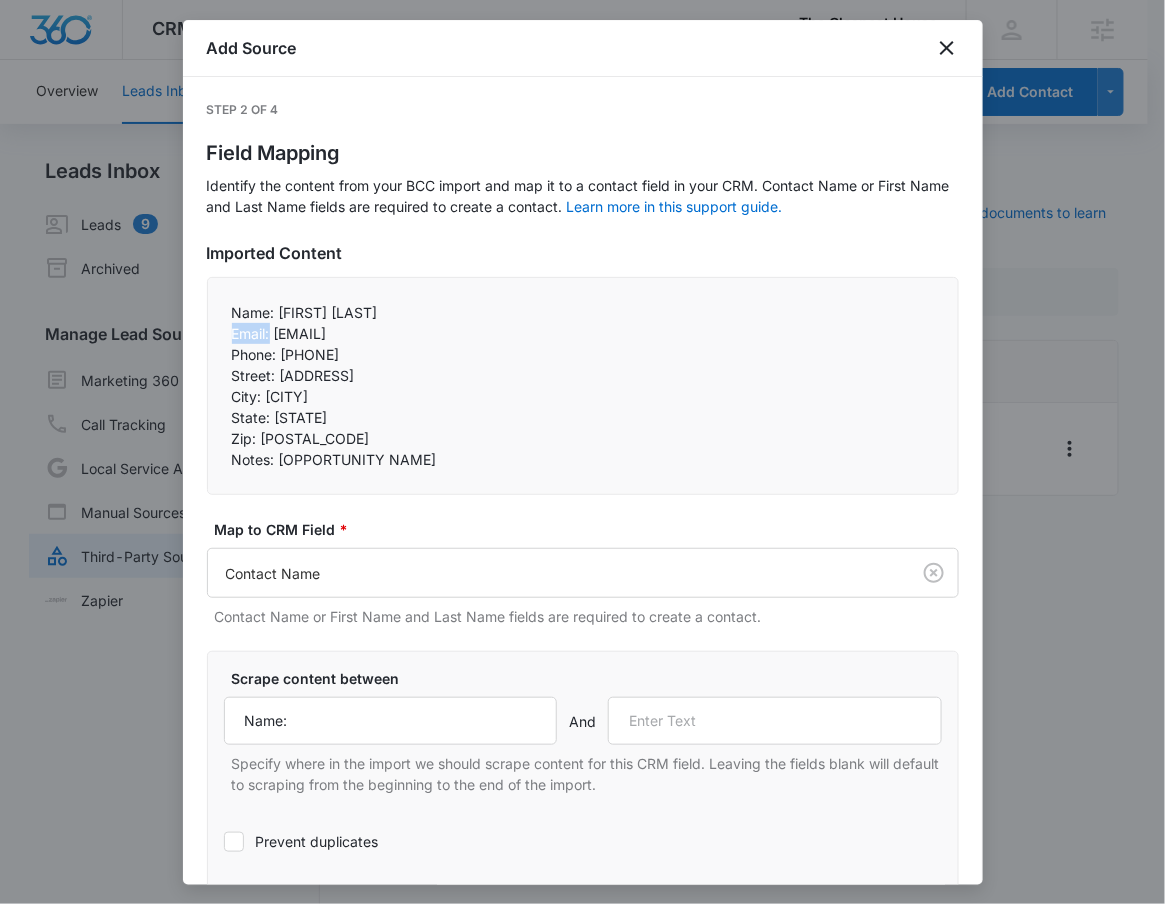 drag, startPoint x: 235, startPoint y: 337, endPoint x: 271, endPoint y: 337, distance: 36 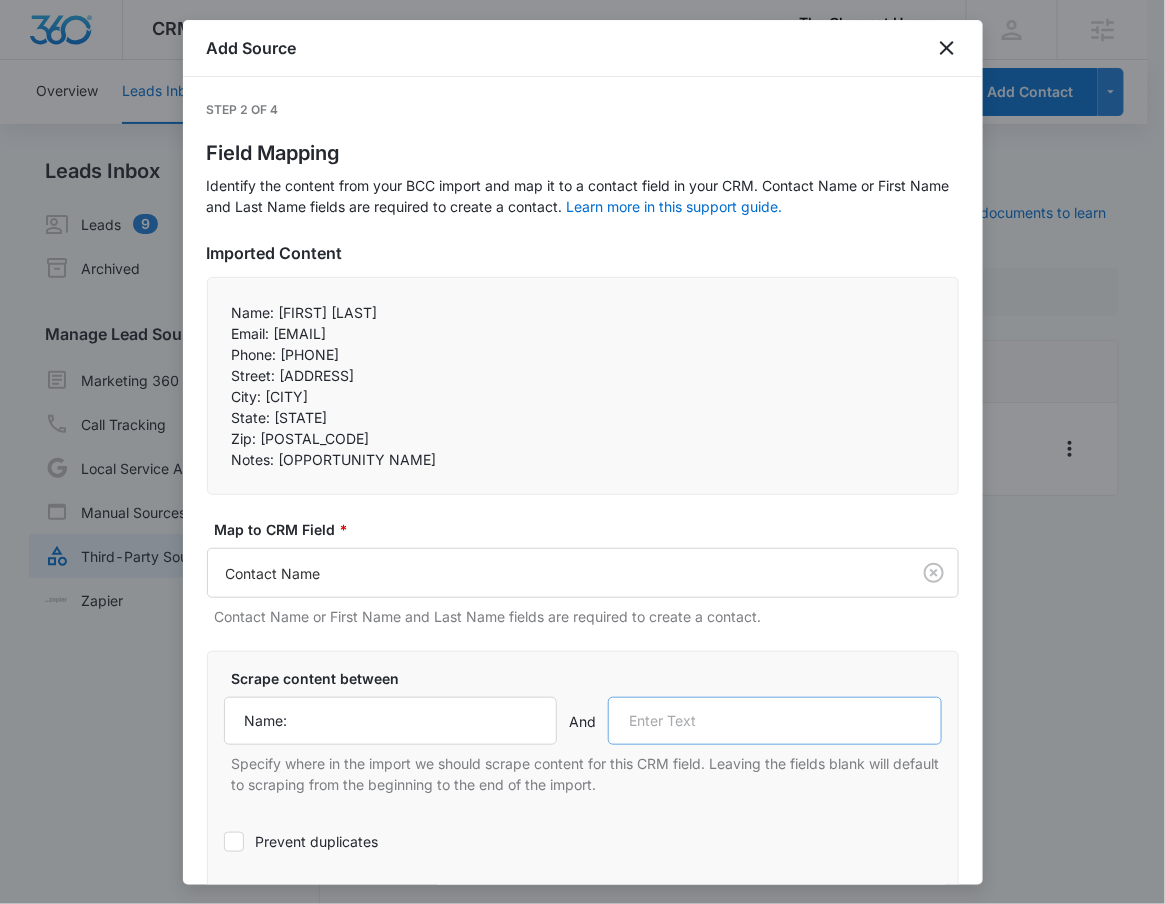 click on "Scrape content between Name: And Specify where in the import we should scrape content for this CRM field. Leaving the fields blank will default to scraping from the beginning to the end of the import." at bounding box center (583, 731) 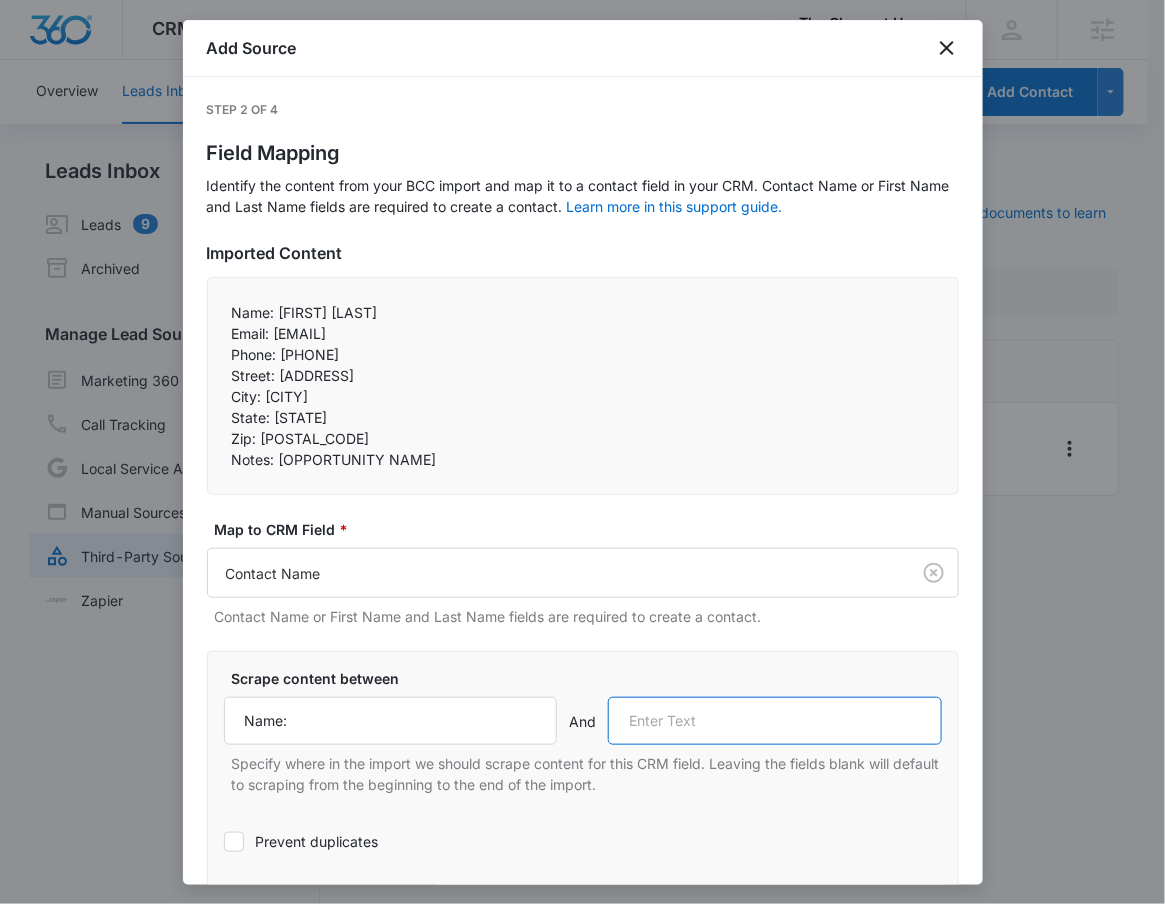 click at bounding box center [775, 721] 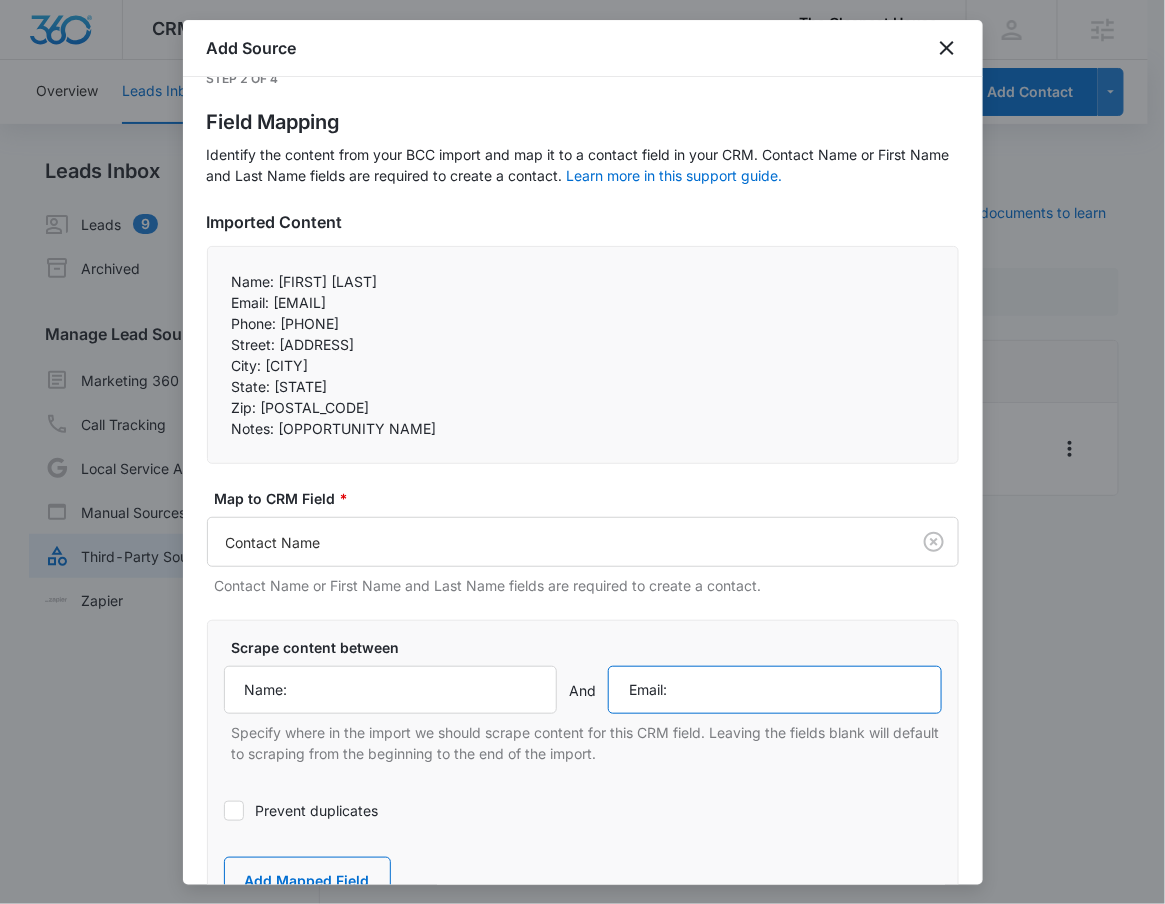 scroll, scrollTop: 141, scrollLeft: 0, axis: vertical 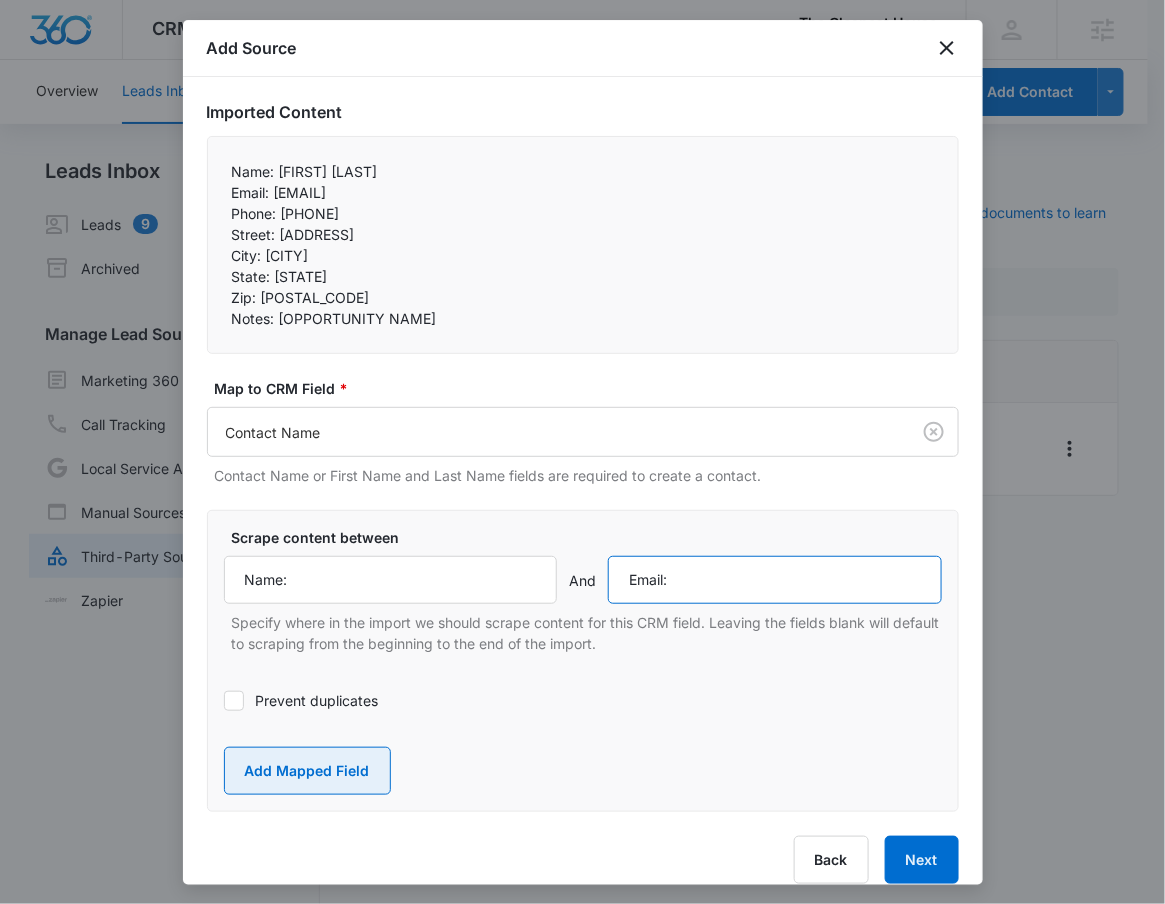 type on "Email:" 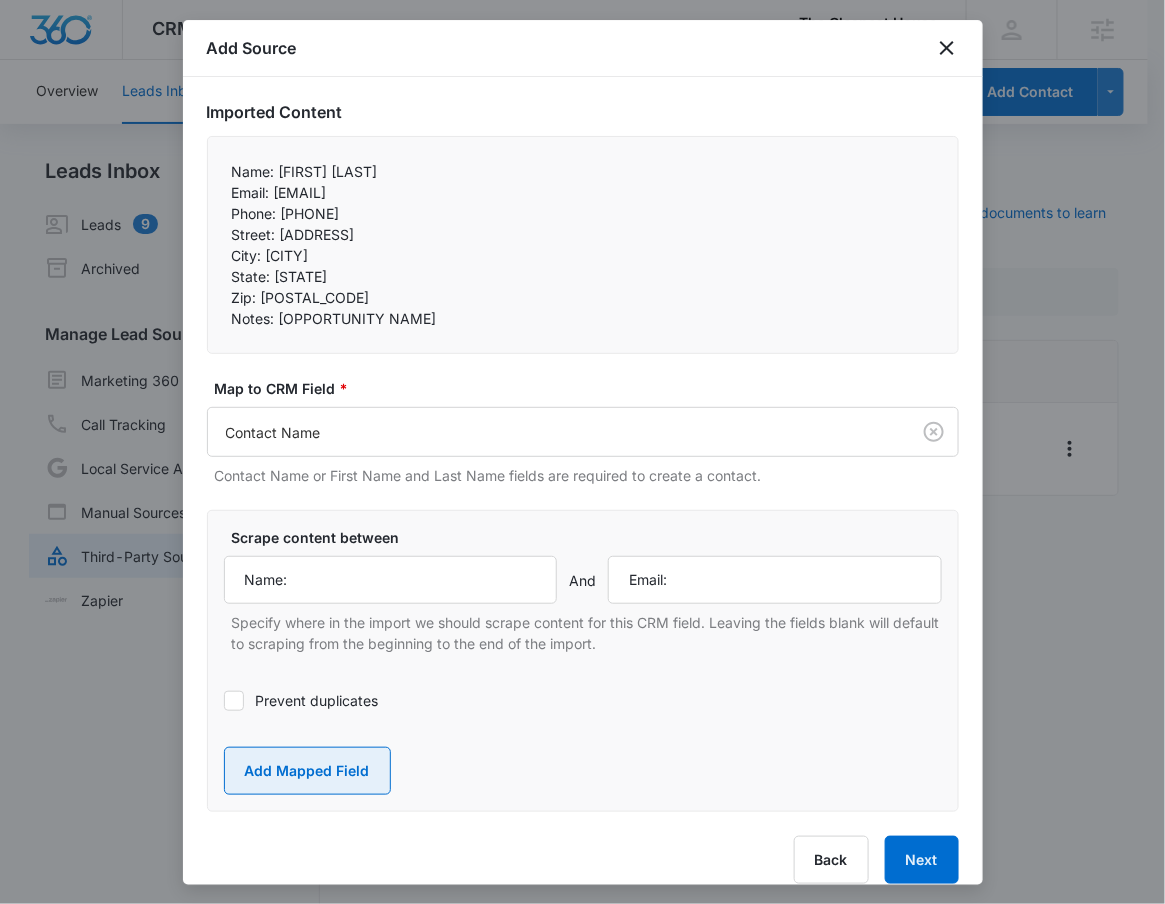 click on "Add Mapped Field" at bounding box center (307, 771) 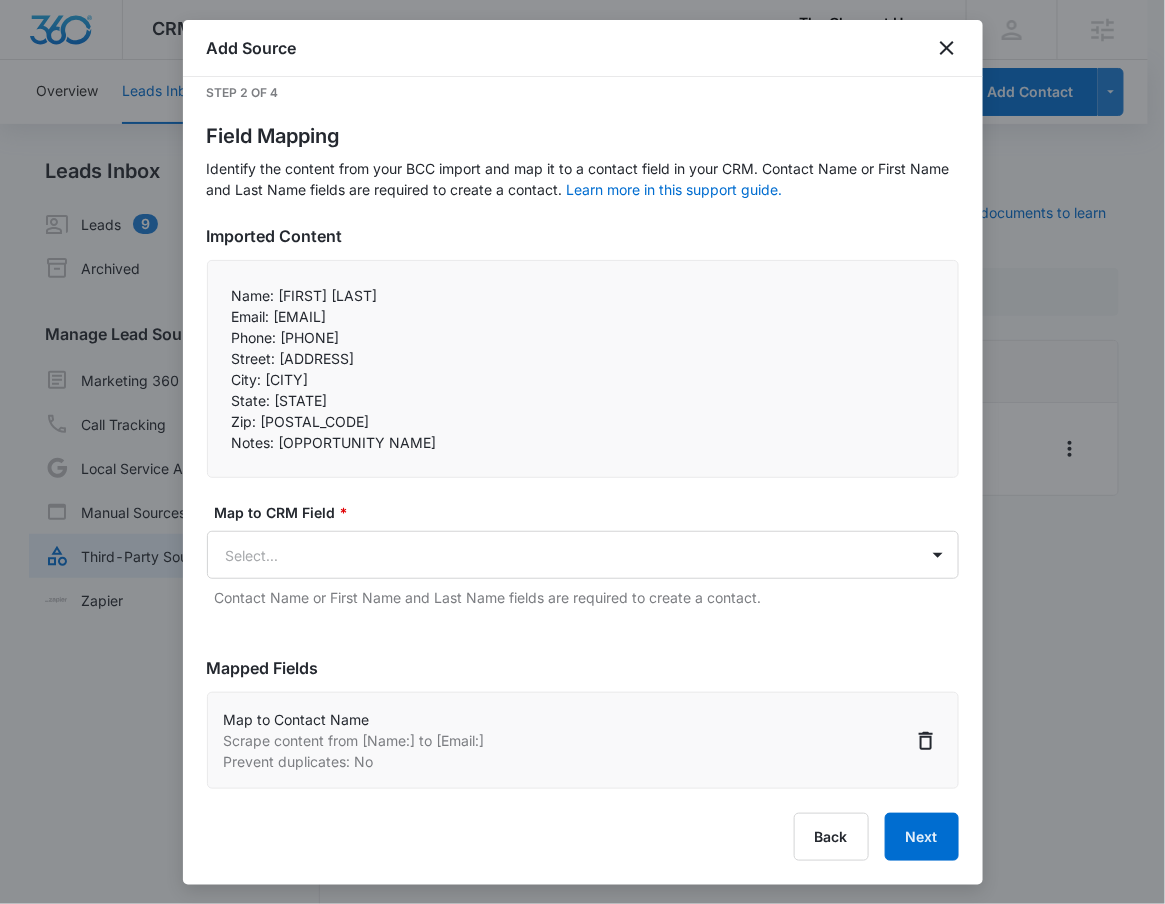 scroll, scrollTop: 16, scrollLeft: 0, axis: vertical 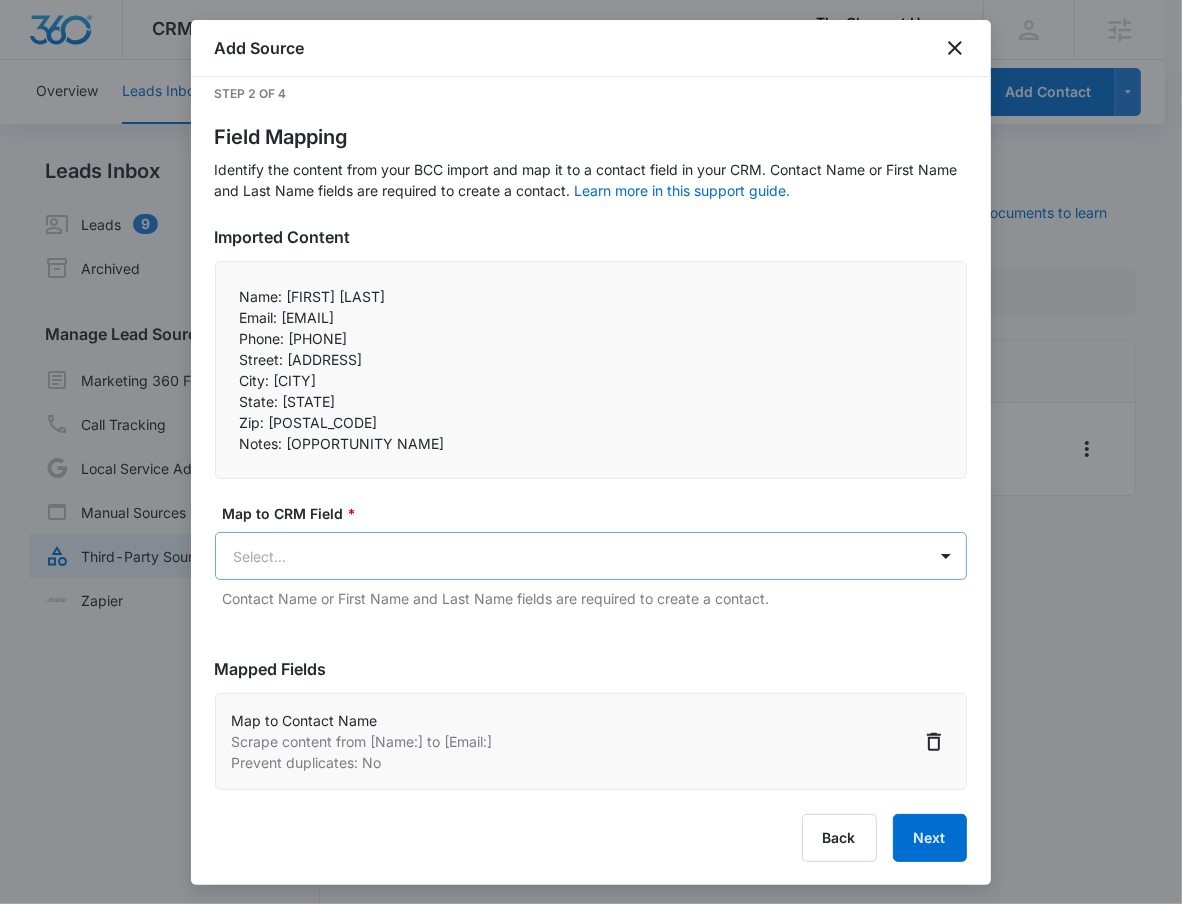 click on "CRM Apps Reputation Forms CRM Email Social POS Content Ads Intelligence Files Brand Settings The Cleanest House M331356 Your Accounts View All RN [FIRST] [LAST] [EMAIL] My Profile Notifications Support Logout Terms & Conditions   •   Privacy Policy Agencies Overview Leads Inbox Contacts Organizations History Deals Projects Tasks Calendar Lists Reports Settings Add Contact Leads Inbox Leads 9 Archived Manage Lead Sources Marketing 360 Forms Call Tracking Local Service Ads Manual Sources Third-Party Sources Zapier Third-Party Sources Manually sync your third-party platform sources and assign them to contacts. Visit our support documents to learn more. Source Source Name Submissions   Leads - LeadConnector --- Showing   1-1   of   1 The Cleanest House - CRM Manage Third-Party Sources - Marketing 360®
2 Add Source Step 2 of 4 Field Mapping Learn more in this support guide. Imported Content Name: [FIRST] [LAST] Email: [EMAIL] Phone: [PHONE] Street: [ADDRESS] City: [CITY] *" at bounding box center [591, 464] 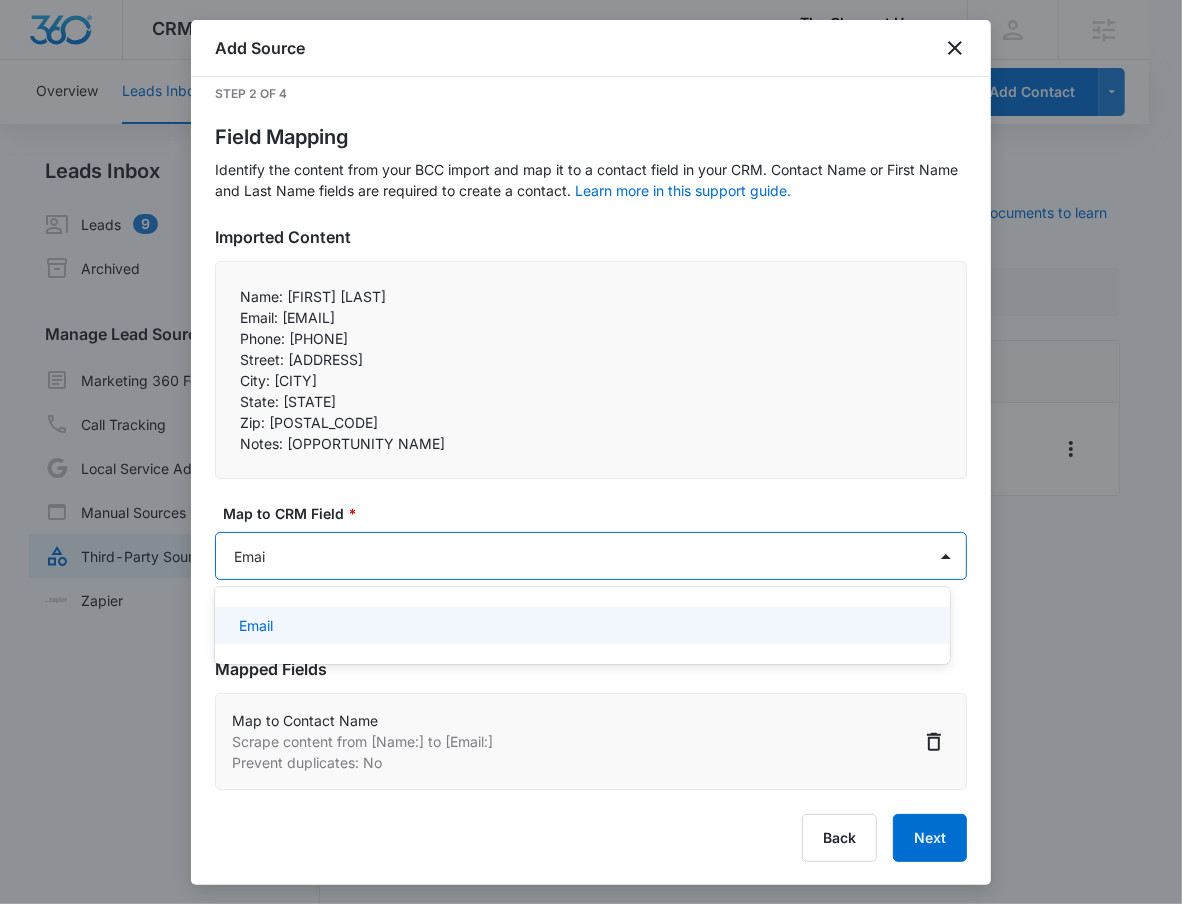 type on "Email" 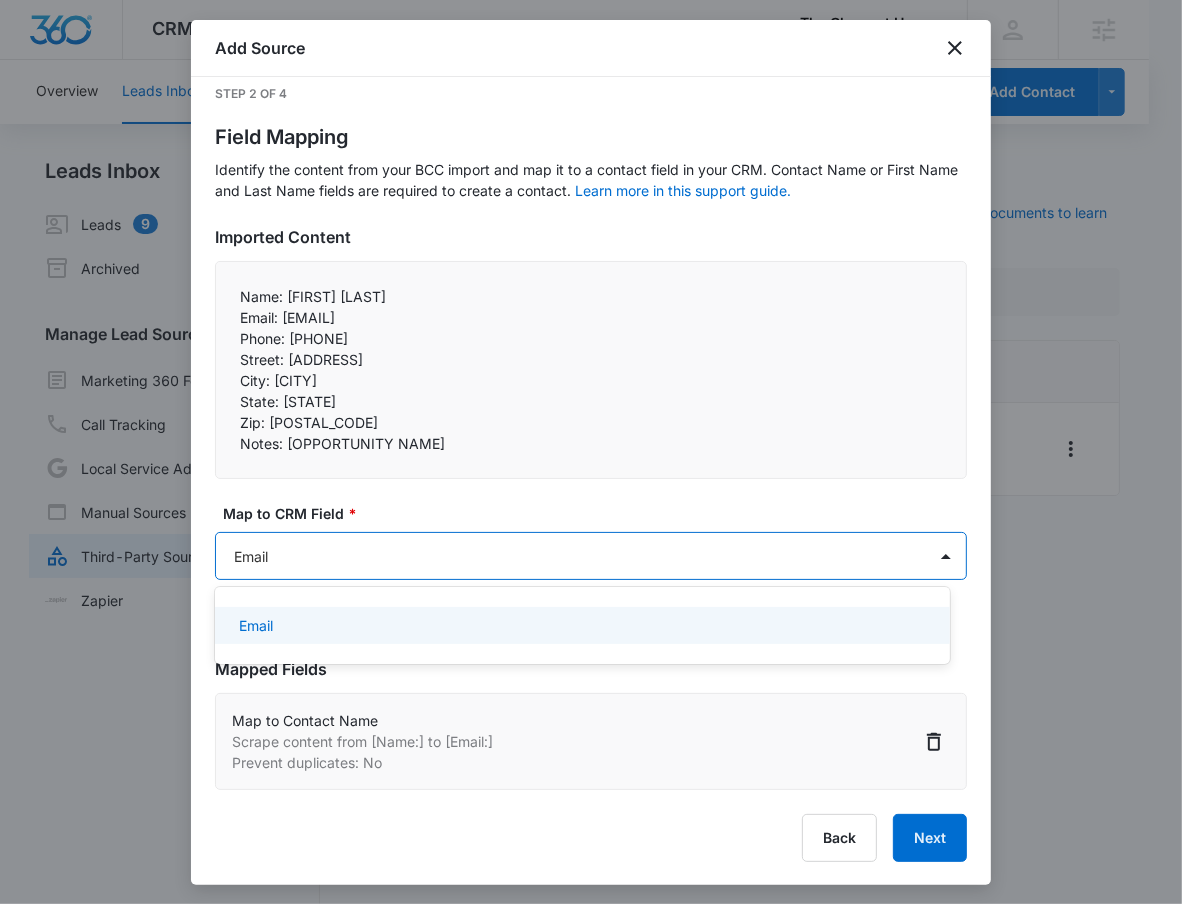 click on "Email" at bounding box center [582, 625] 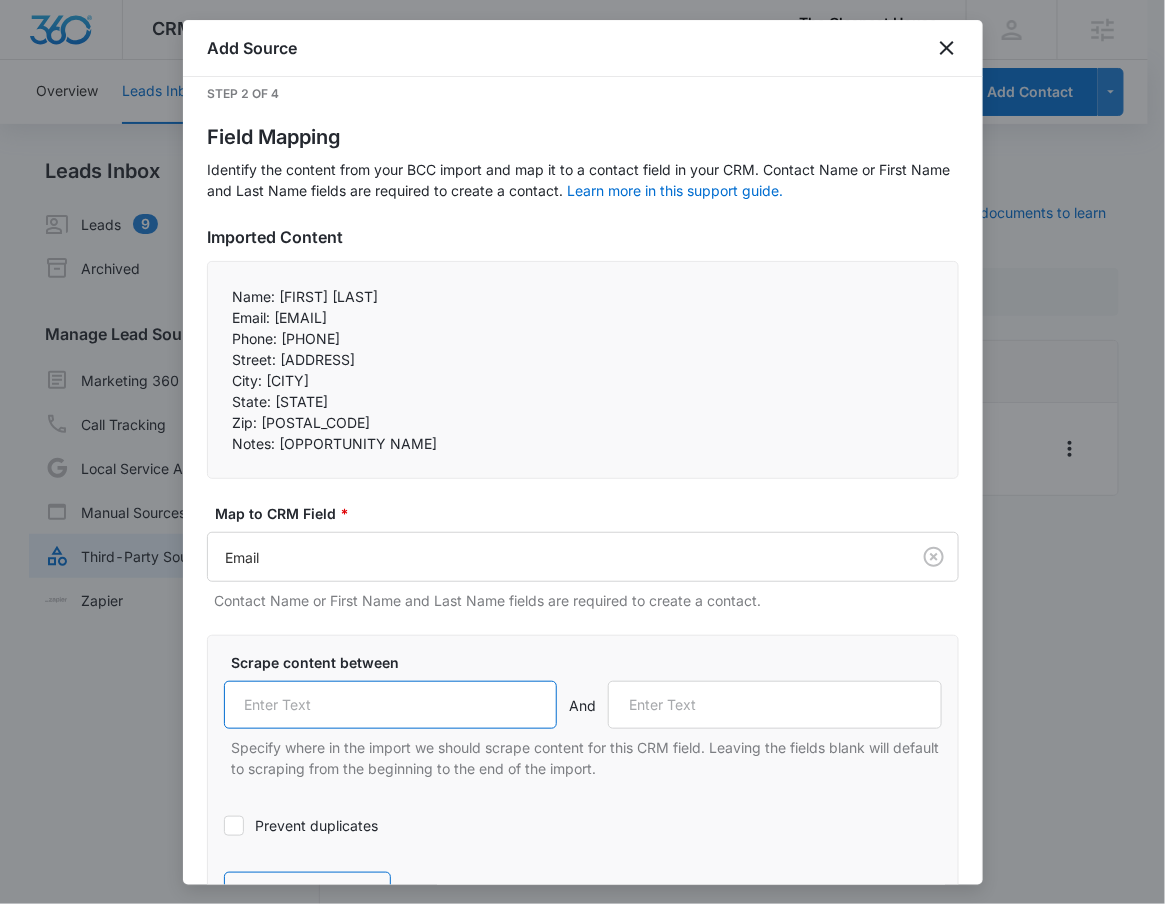 click at bounding box center (391, 705) 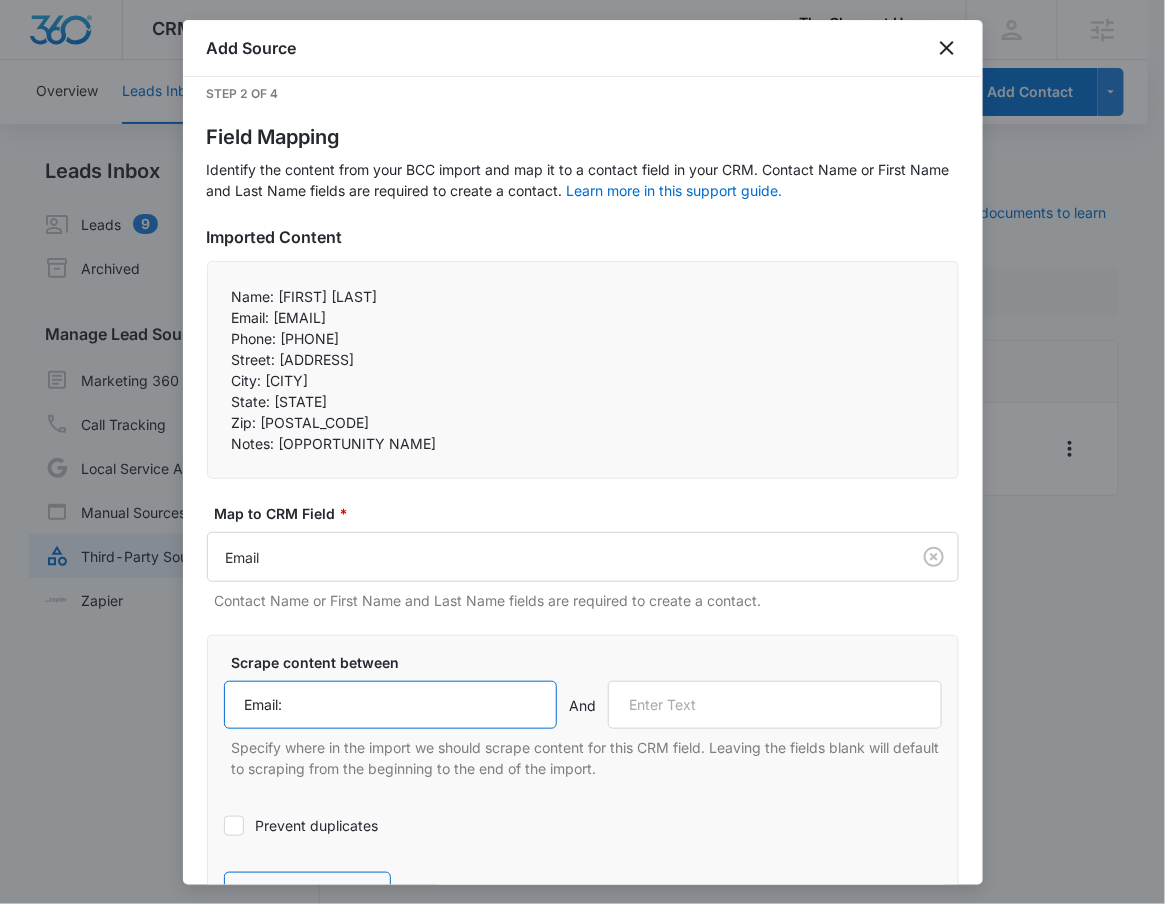 type on "Email:" 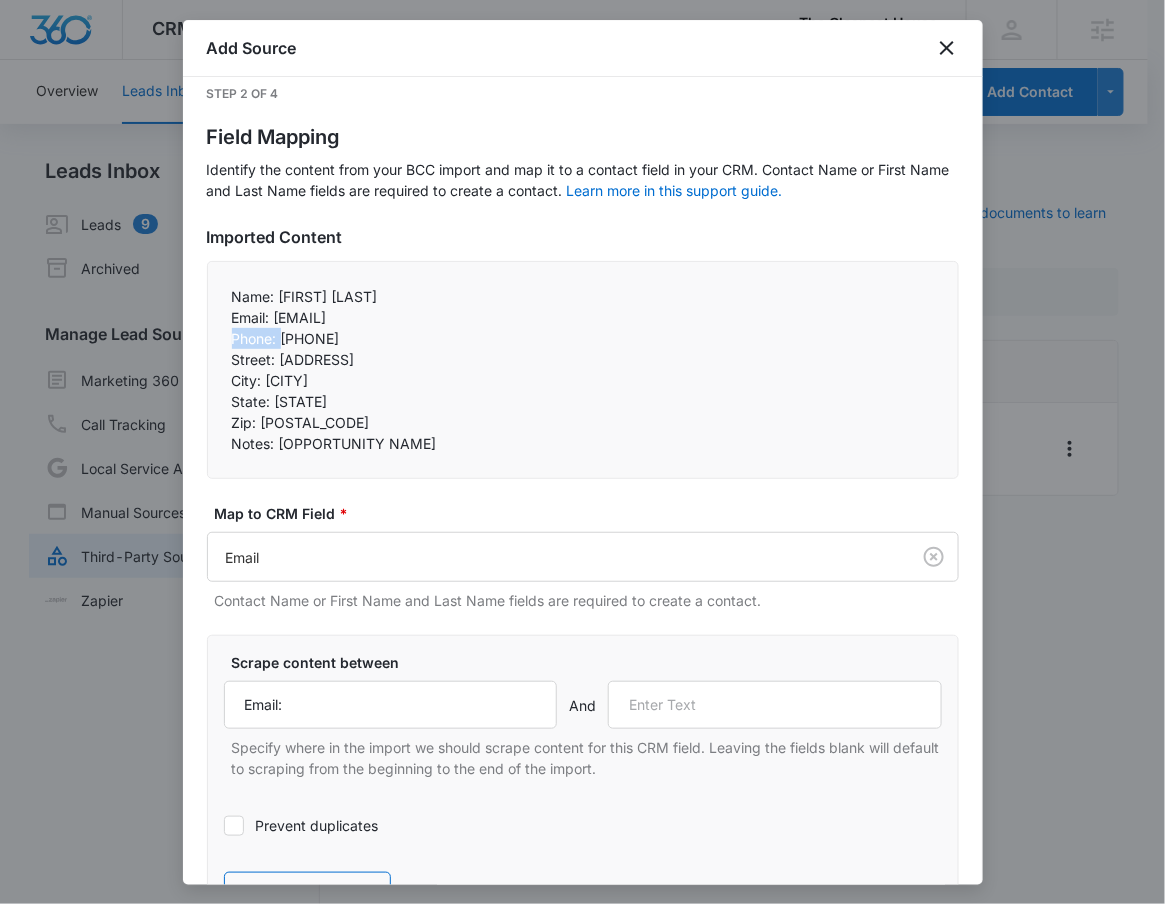 drag, startPoint x: 235, startPoint y: 328, endPoint x: 282, endPoint y: 337, distance: 47.853943 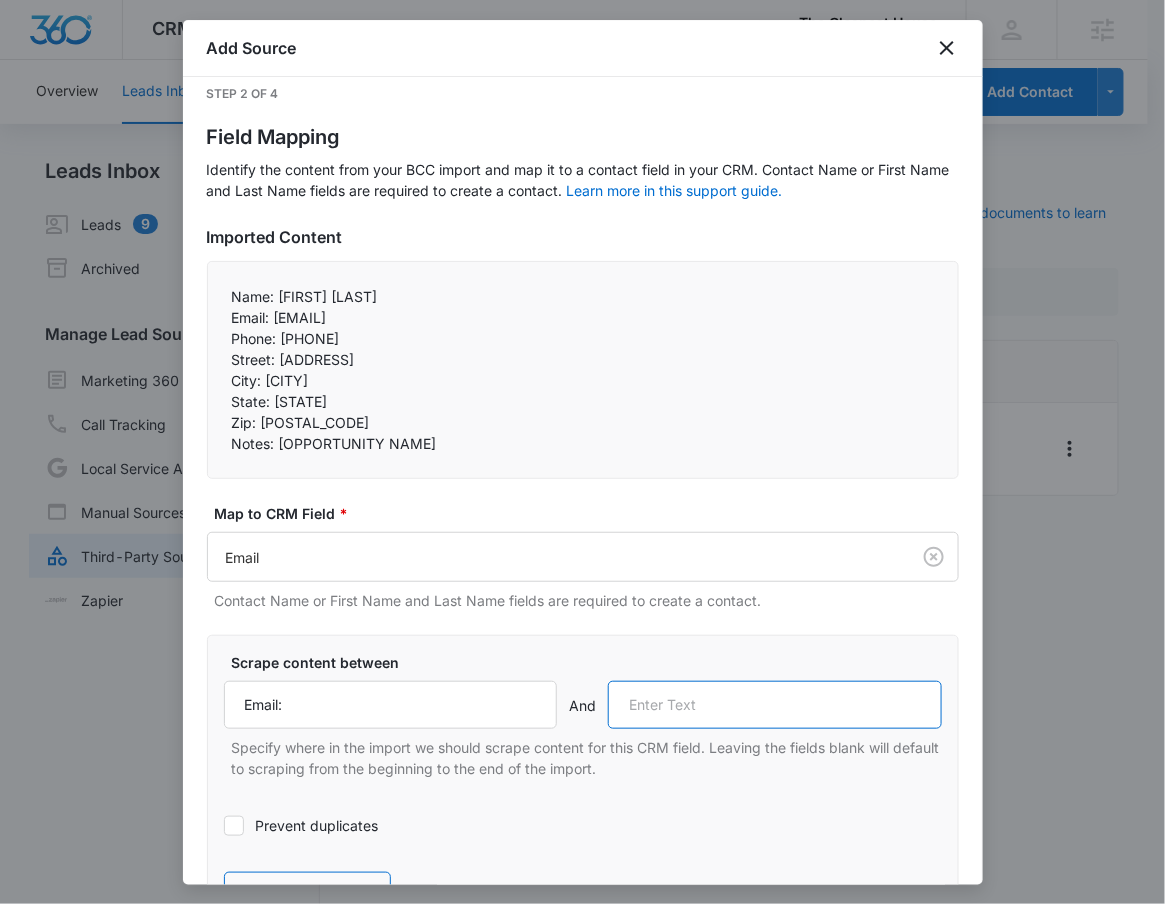 click at bounding box center [775, 705] 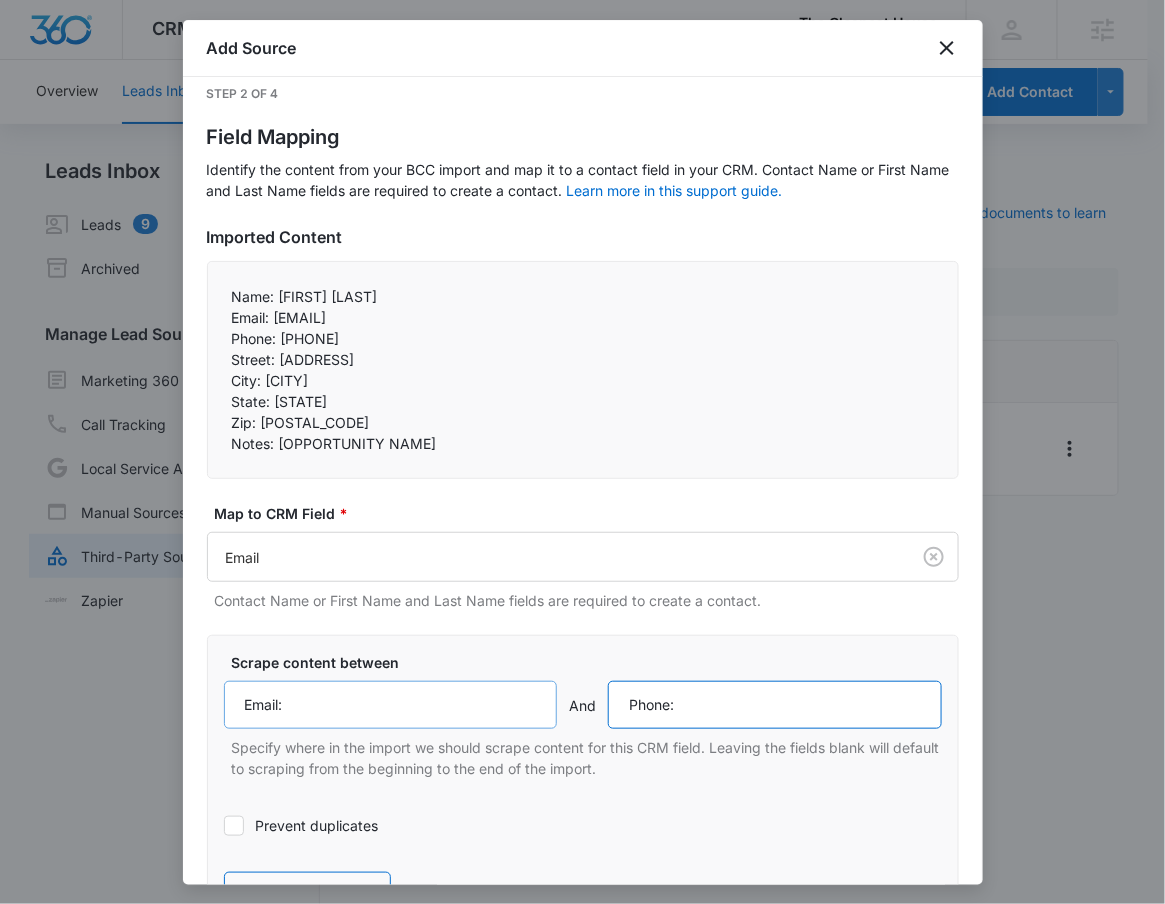 scroll, scrollTop: 21, scrollLeft: 0, axis: vertical 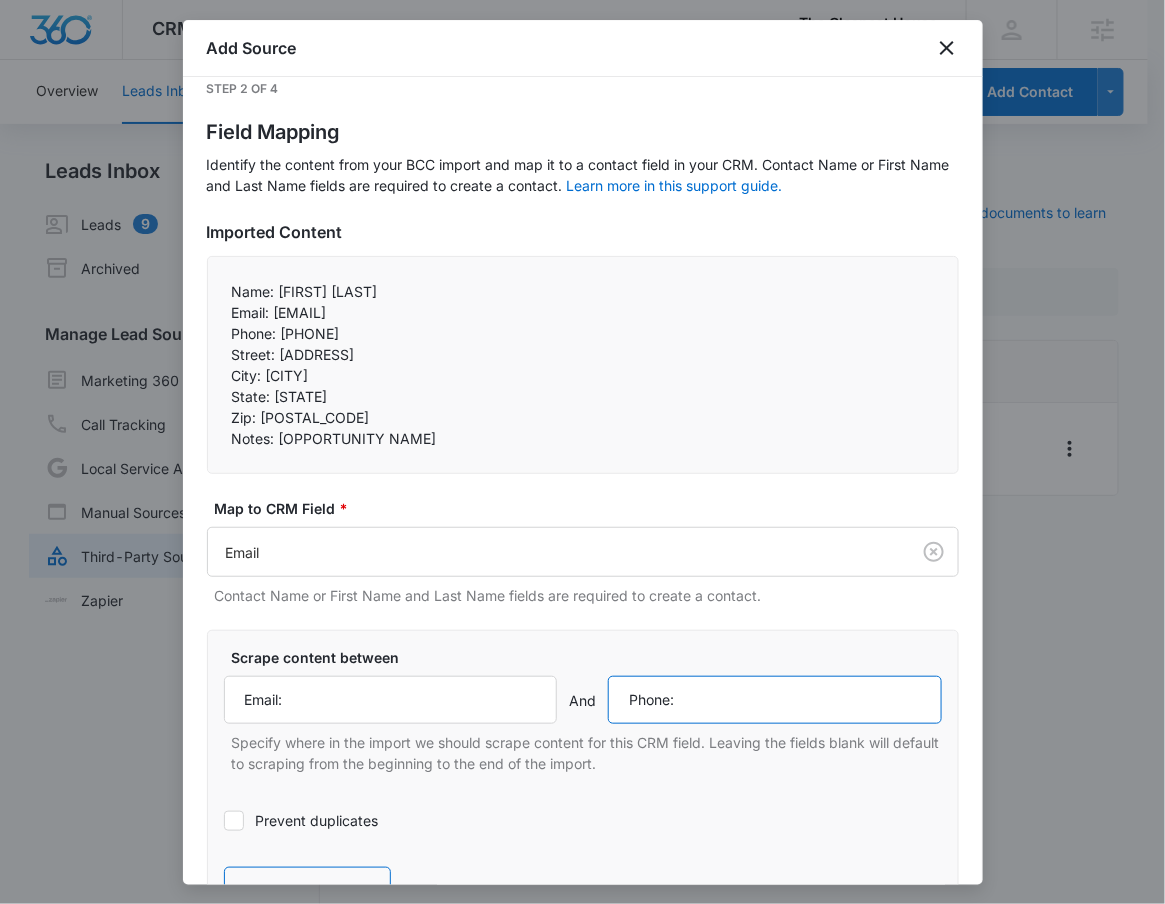 type on "Phone:" 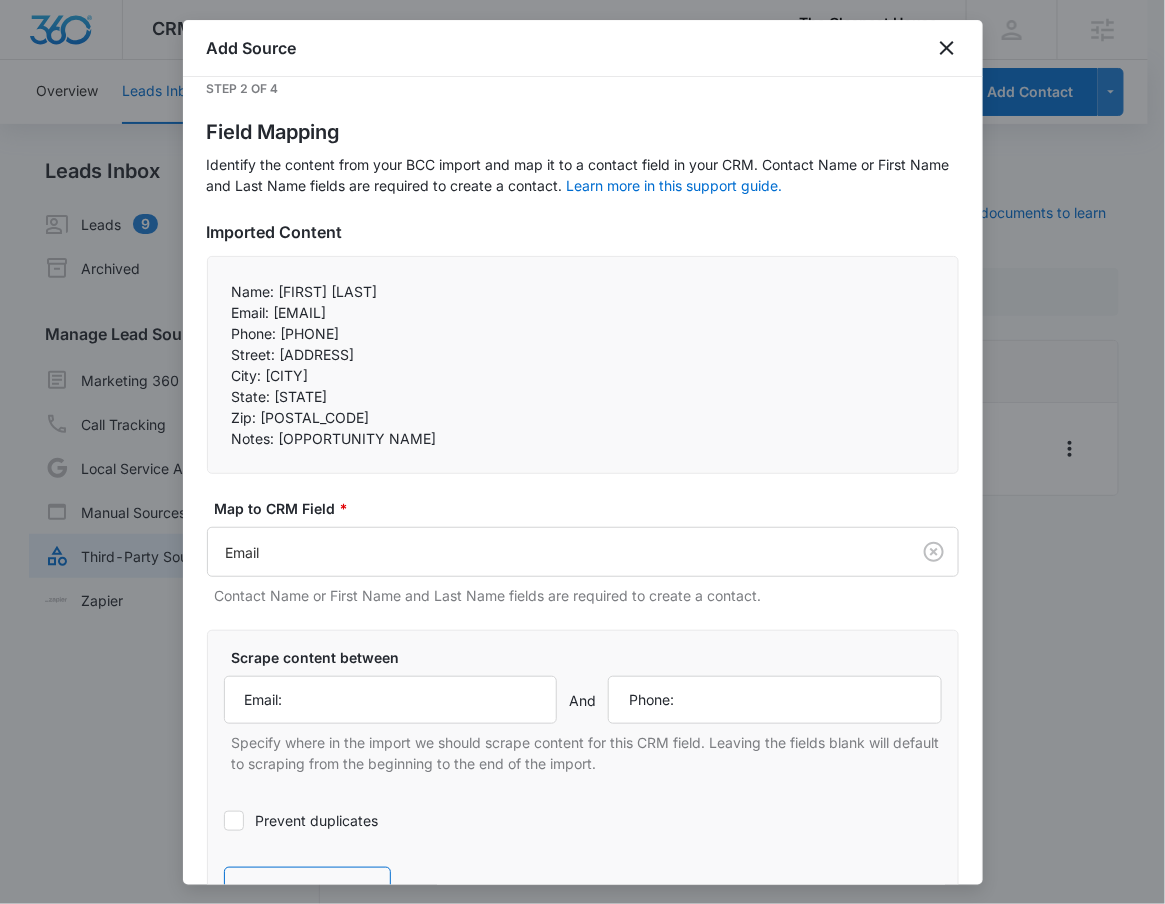 click on "Prevent duplicates" at bounding box center [583, 820] 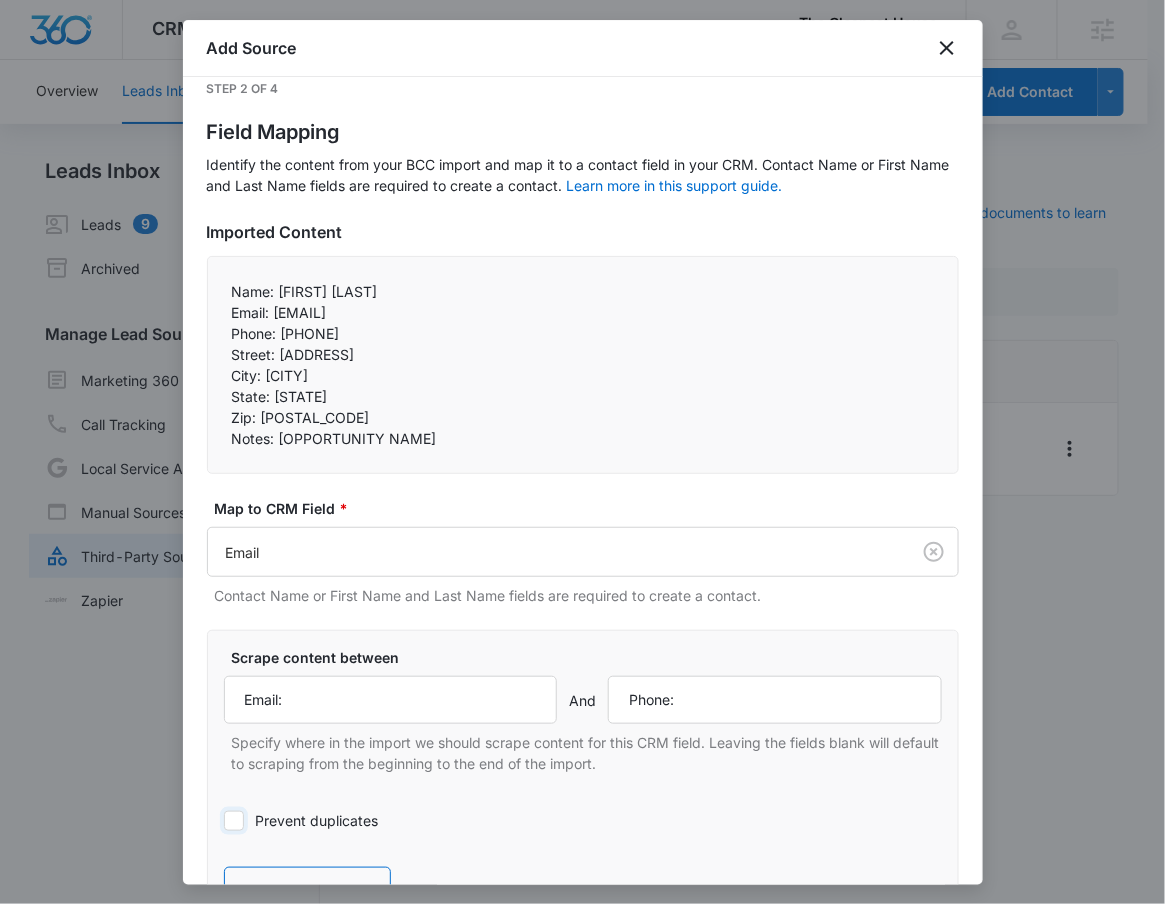 click on "Prevent duplicates" at bounding box center [224, 821] 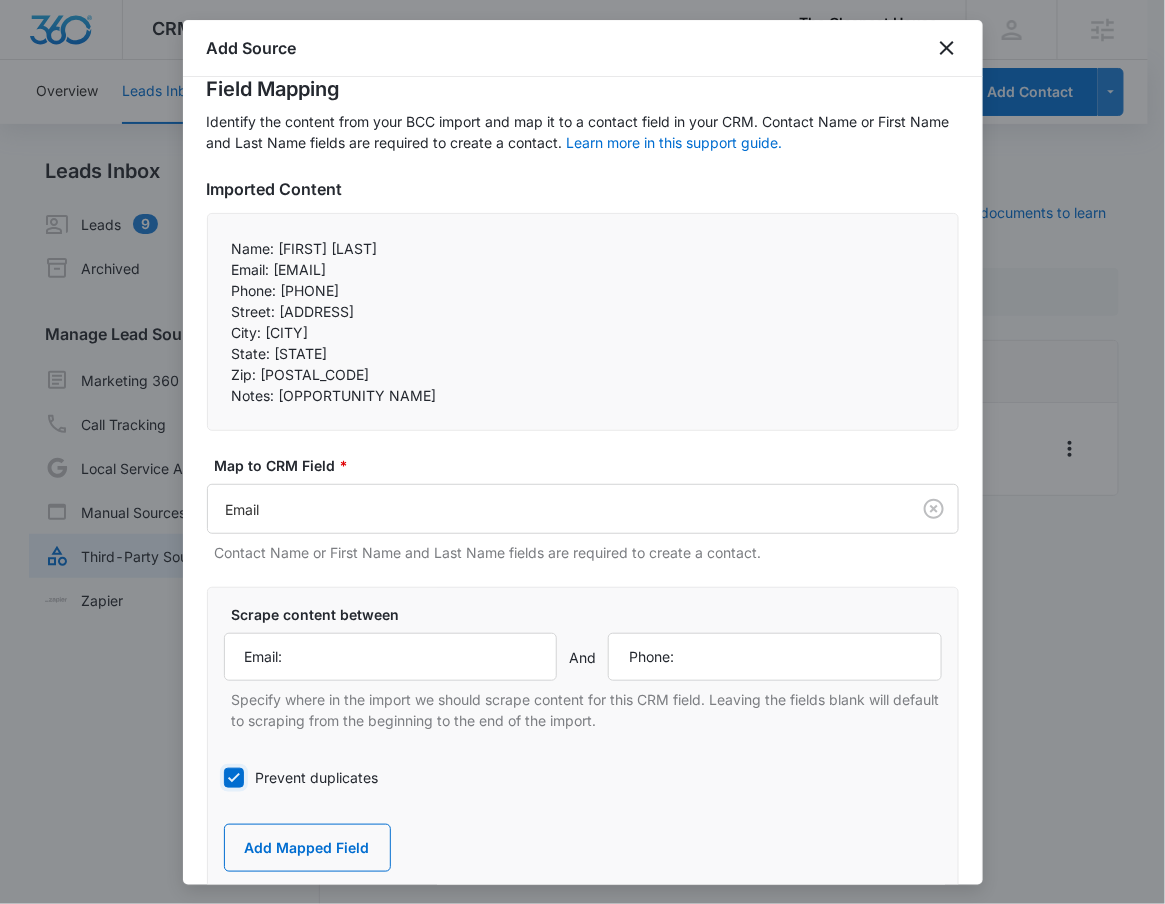 scroll, scrollTop: 66, scrollLeft: 0, axis: vertical 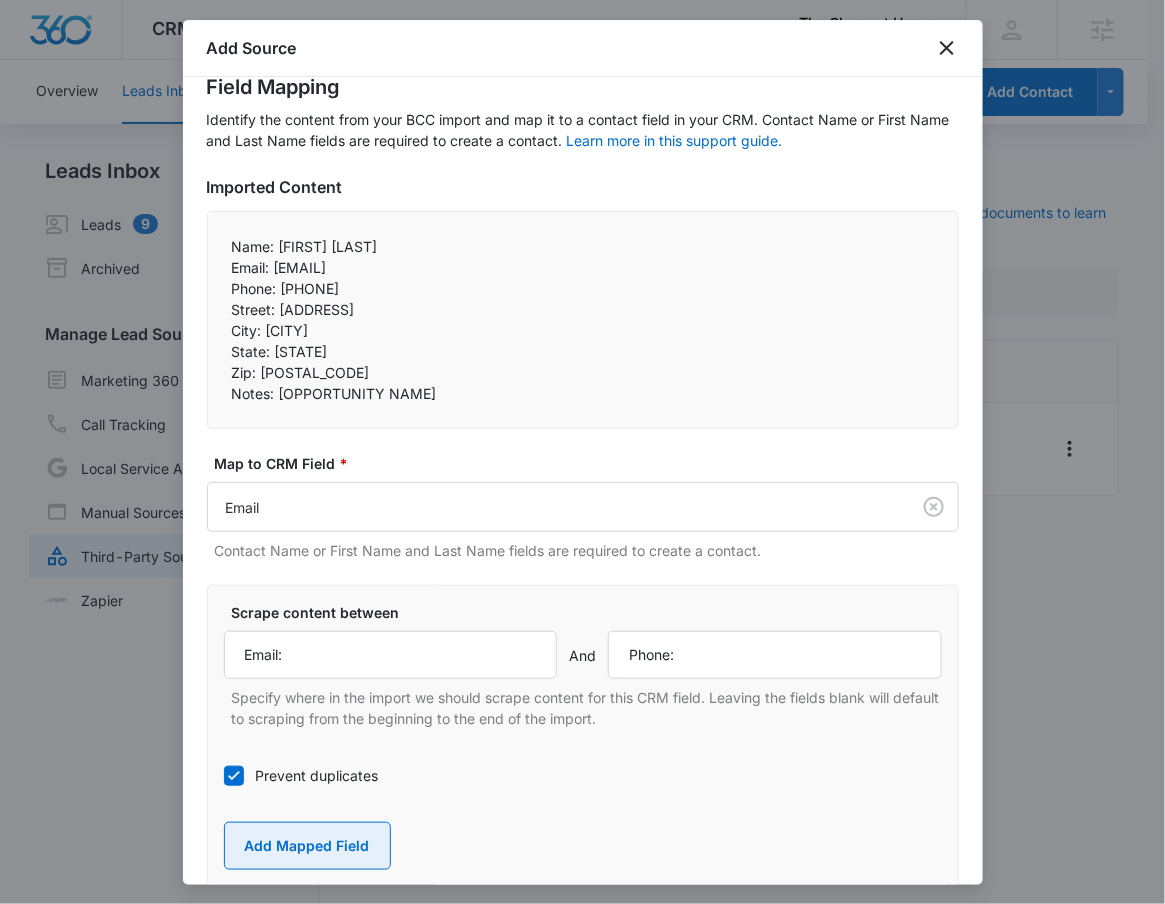 click on "Add Mapped Field" at bounding box center [307, 846] 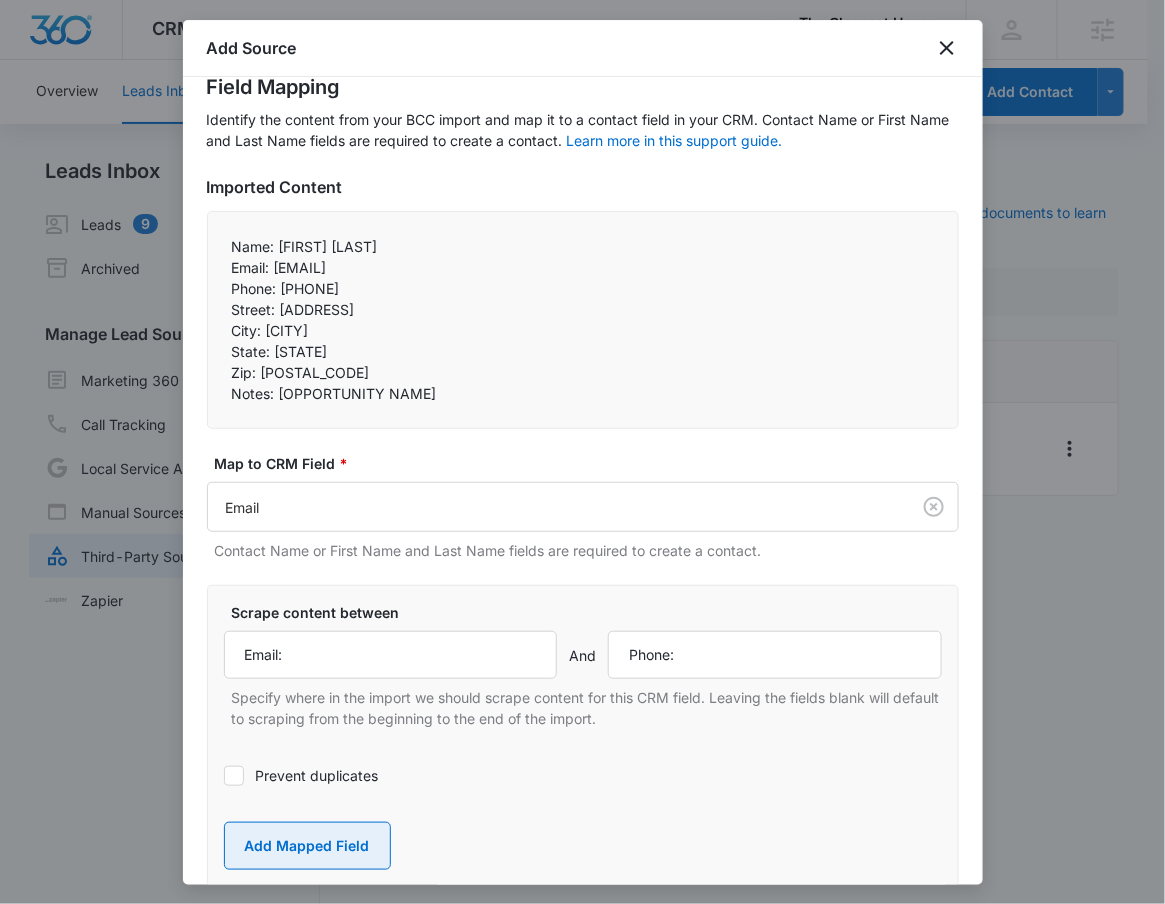 type 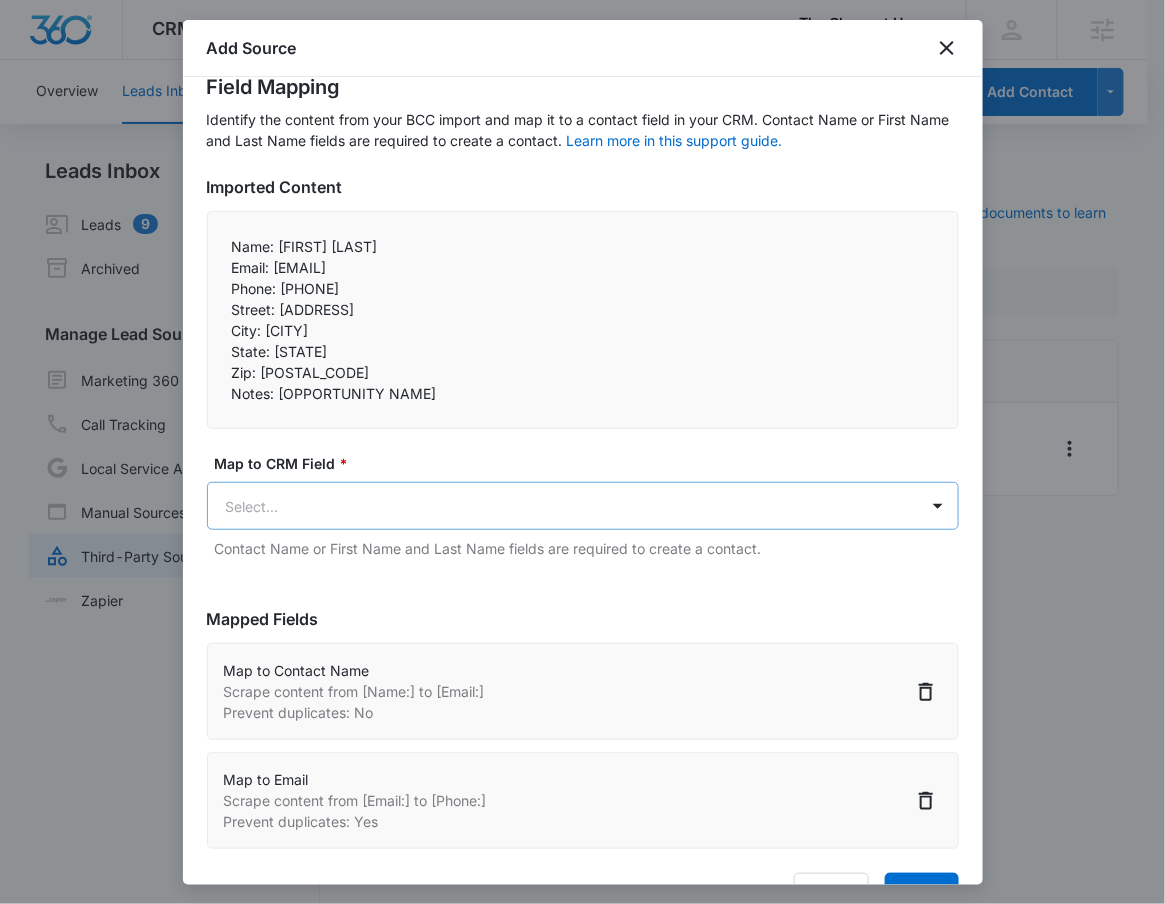 scroll, scrollTop: 125, scrollLeft: 0, axis: vertical 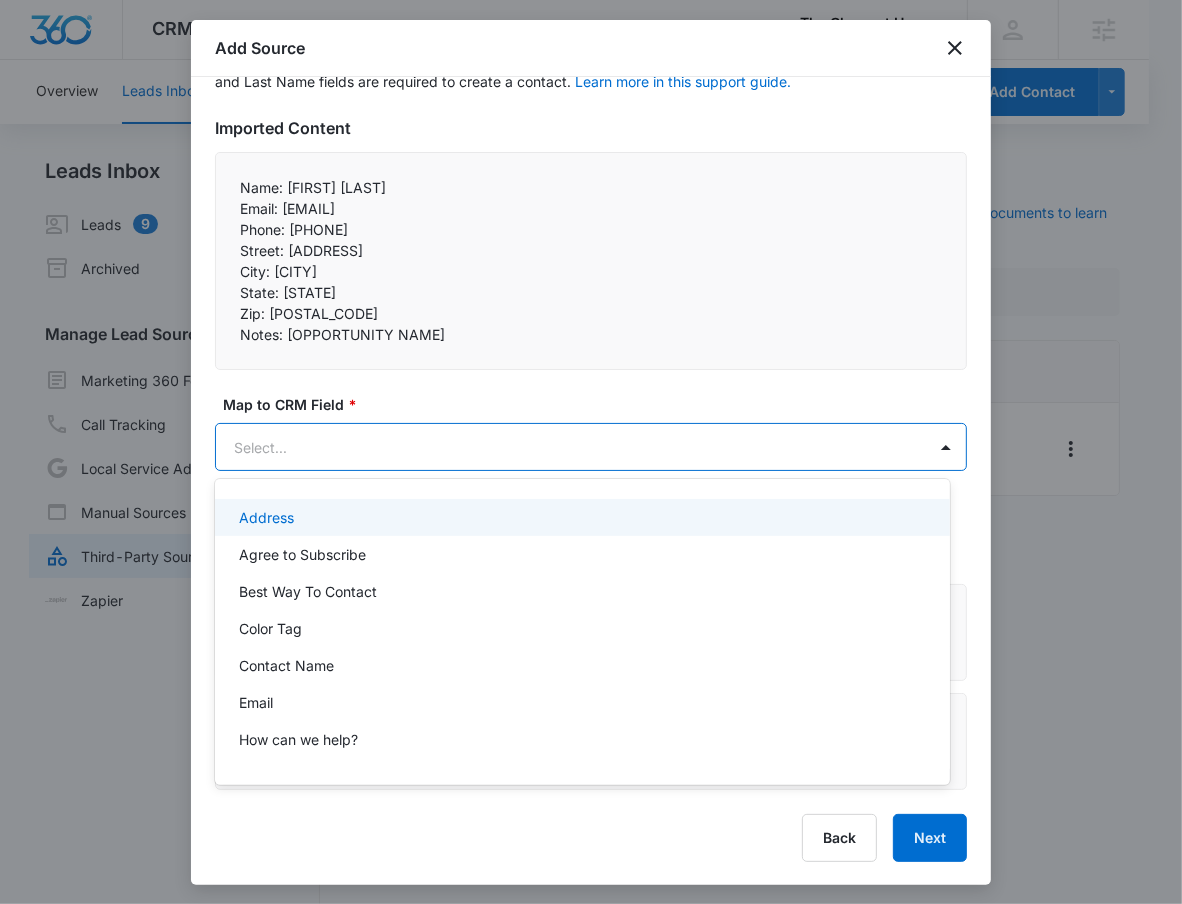 click on "CRM Apps Reputation Forms CRM Email Social POS Content Ads Intelligence Files Brand Settings The Cleanest House M331356 Your Accounts View All RN [FIRST] [LAST] [EMAIL] My Profile Notifications Support Logout Terms & Conditions   •   Privacy Policy Agencies Overview Leads Inbox Contacts Organizations History Deals Projects Tasks Calendar Lists Reports Settings Add Contact Leads Inbox Leads 9 Archived Manage Lead Sources Marketing 360 Forms Call Tracking Local Service Ads Manual Sources Third-Party Sources Zapier Third-Party Sources Manually sync your third-party platform sources and assign them to contacts. Visit our support documents to learn more. Source Source Name Submissions   Leads - LeadConnector --- Showing   1-1   of   1 The Cleanest House - CRM Manage Third-Party Sources - Marketing 360®
2 Add Source Step 2 of 4 Field Mapping Learn more in this support guide. Imported Content Name: [FIRST] [LAST] Email: [EMAIL] Phone: [PHONE] Street: [ADDRESS] City: [CITY] *" at bounding box center [591, 452] 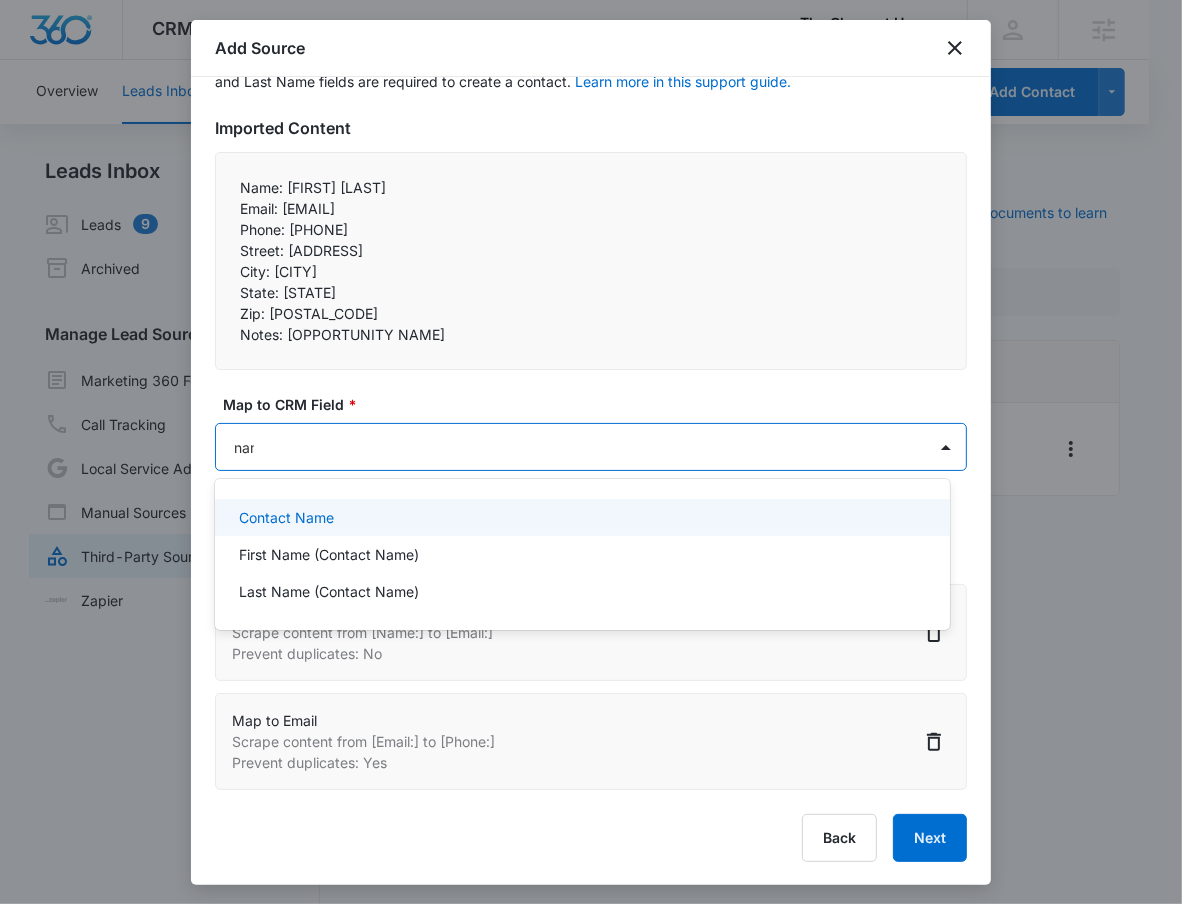 type on "name" 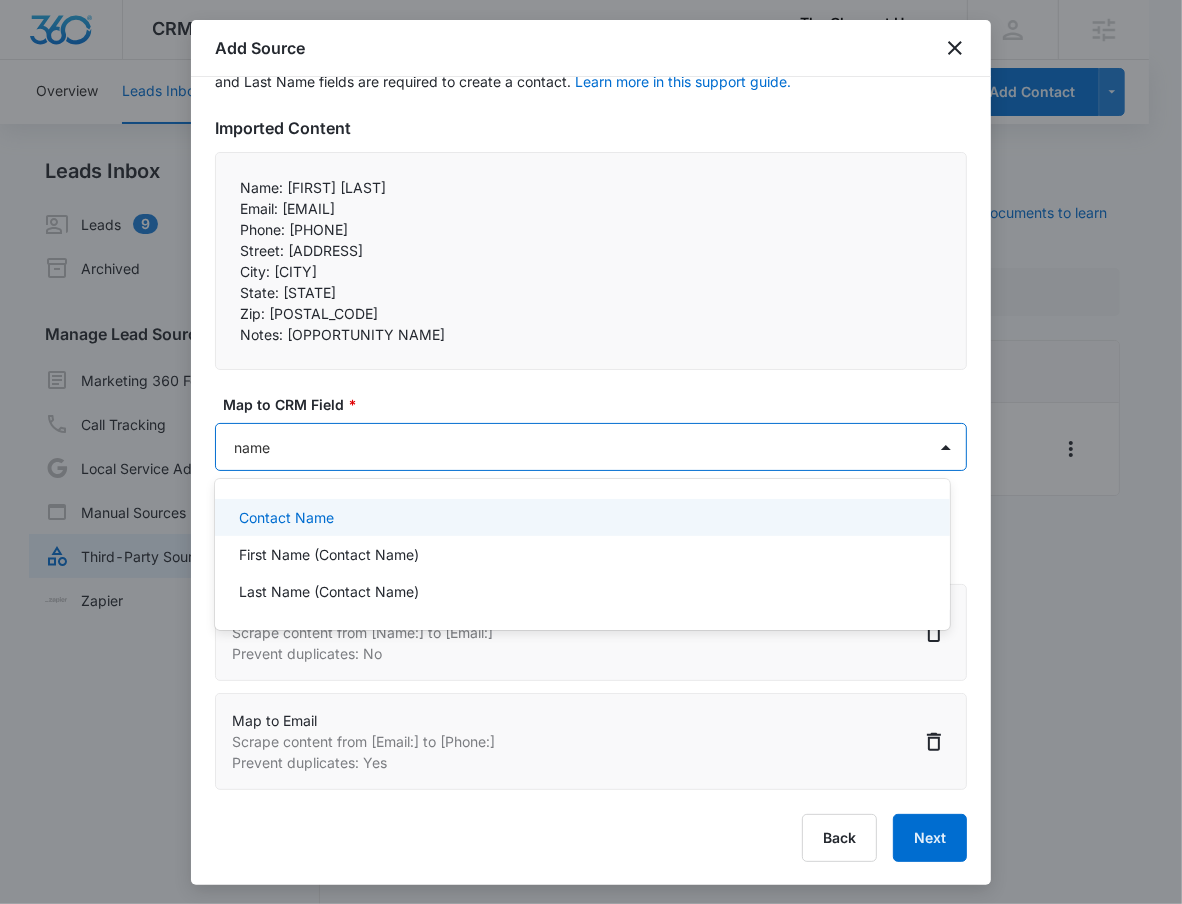 click on "Contact Name [FIRST] (Contact Name) [LAST] (Contact Name)" at bounding box center (582, 554) 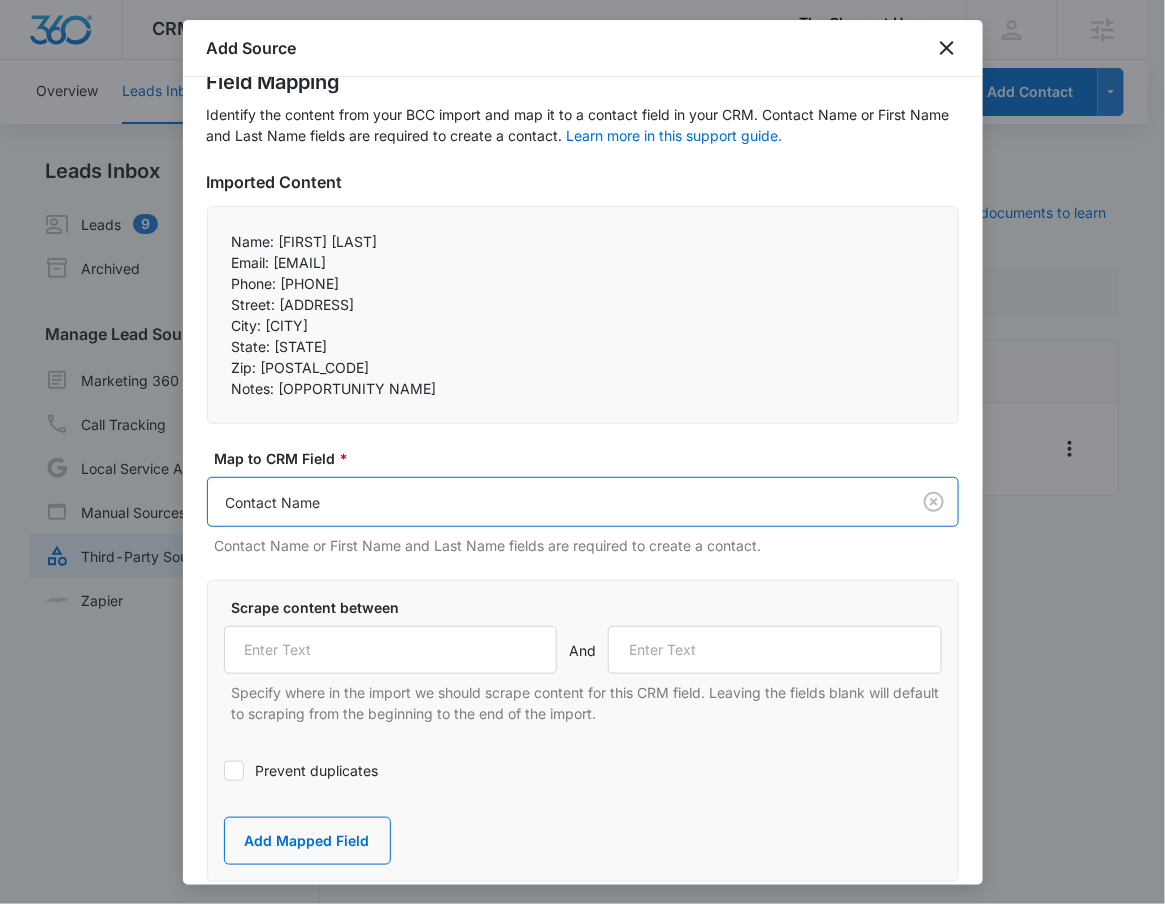 scroll, scrollTop: 0, scrollLeft: 0, axis: both 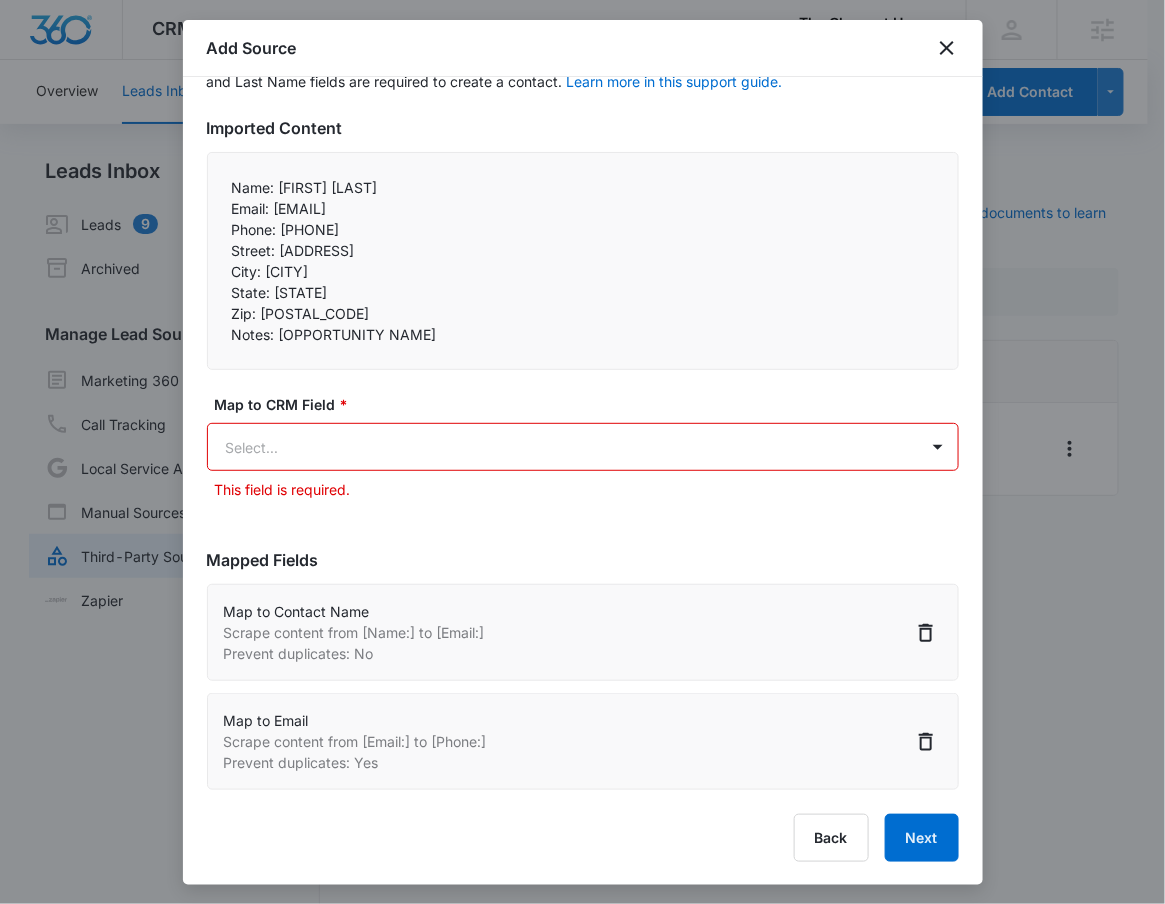 click on "CRM Apps Reputation Forms CRM Email Social POS Content Ads Intelligence Files Brand Settings The Cleanest House M331356 Your Accounts View All RN [FIRST] [LAST] [EMAIL] My Profile Notifications Support Logout Terms & Conditions   •   Privacy Policy Agencies Overview Leads Inbox Contacts Organizations History Deals Projects Tasks Calendar Lists Reports Settings Add Contact Leads Inbox Leads 9 Archived Manage Lead Sources Marketing 360 Forms Call Tracking Local Service Ads Manual Sources Third-Party Sources Zapier Third-Party Sources Manually sync your third-party platform sources and assign them to contacts. Visit our support documents to learn more. Source Source Name Submissions   Leads - LeadConnector --- Showing   1-1   of   1 The Cleanest House - CRM Manage Third-Party Sources - Marketing 360®
2 Add Source Step 2 of 4 Field Mapping Learn more in this support guide. Imported Content Name: [FIRST] [LAST] Email: [EMAIL] Phone: [PHONE] Street: [ADDRESS] City: [CITY] *" at bounding box center [582, 464] 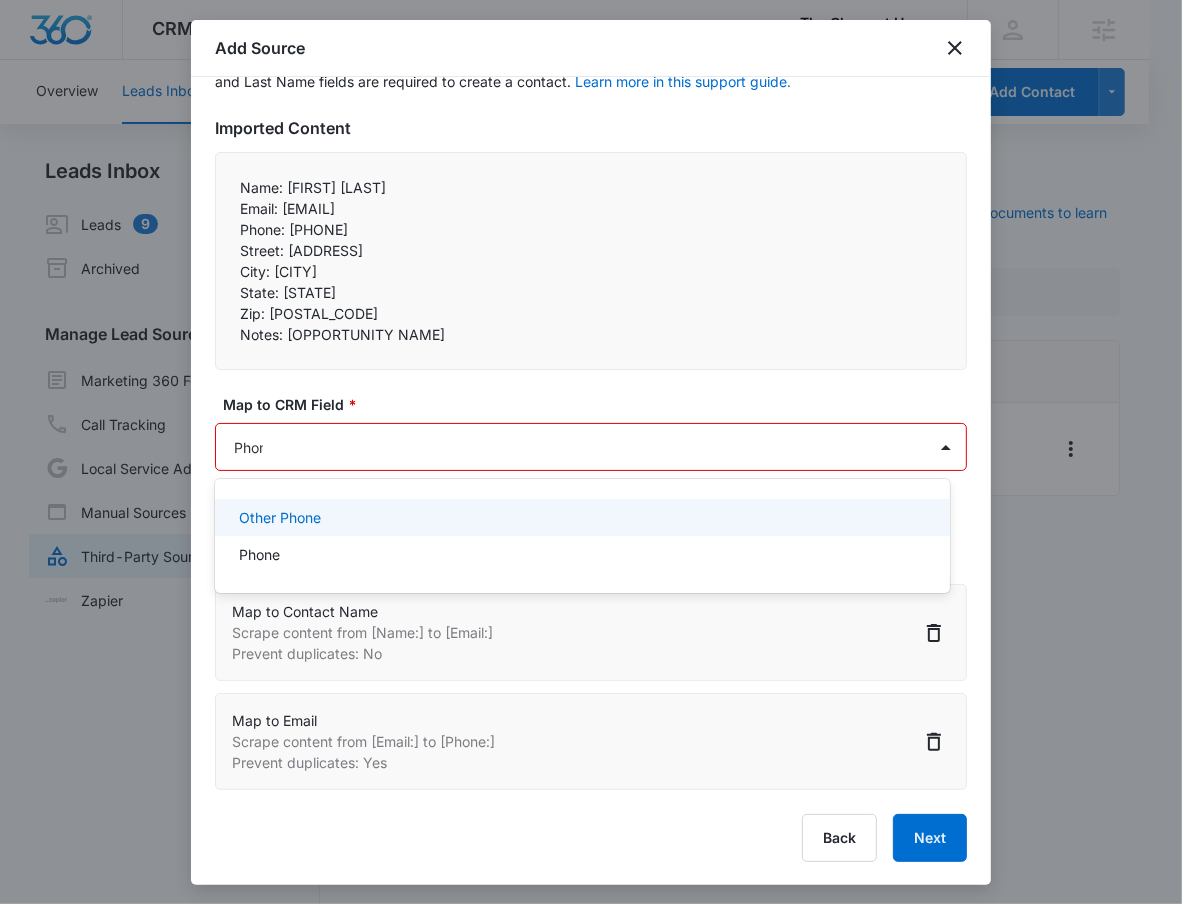 type on "Phone" 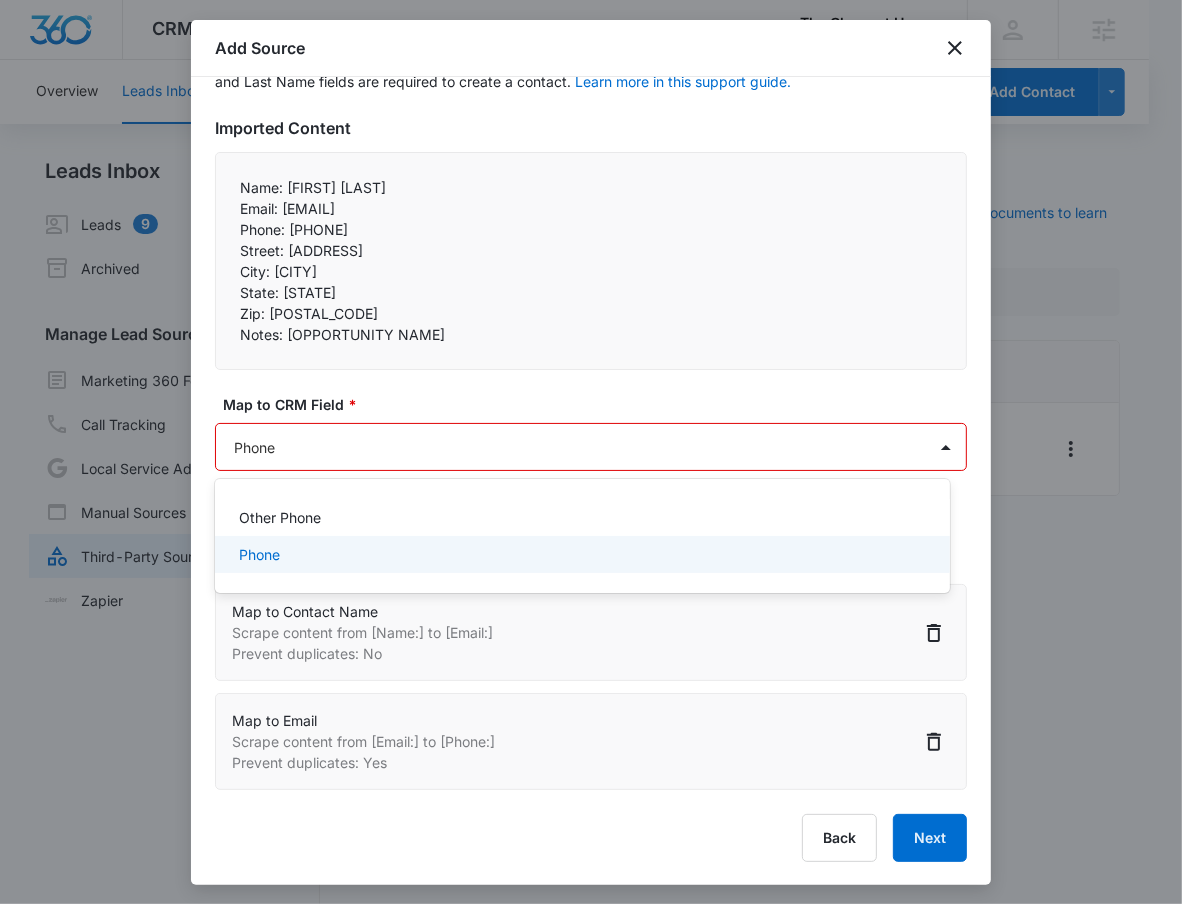 click on "Phone" at bounding box center [580, 554] 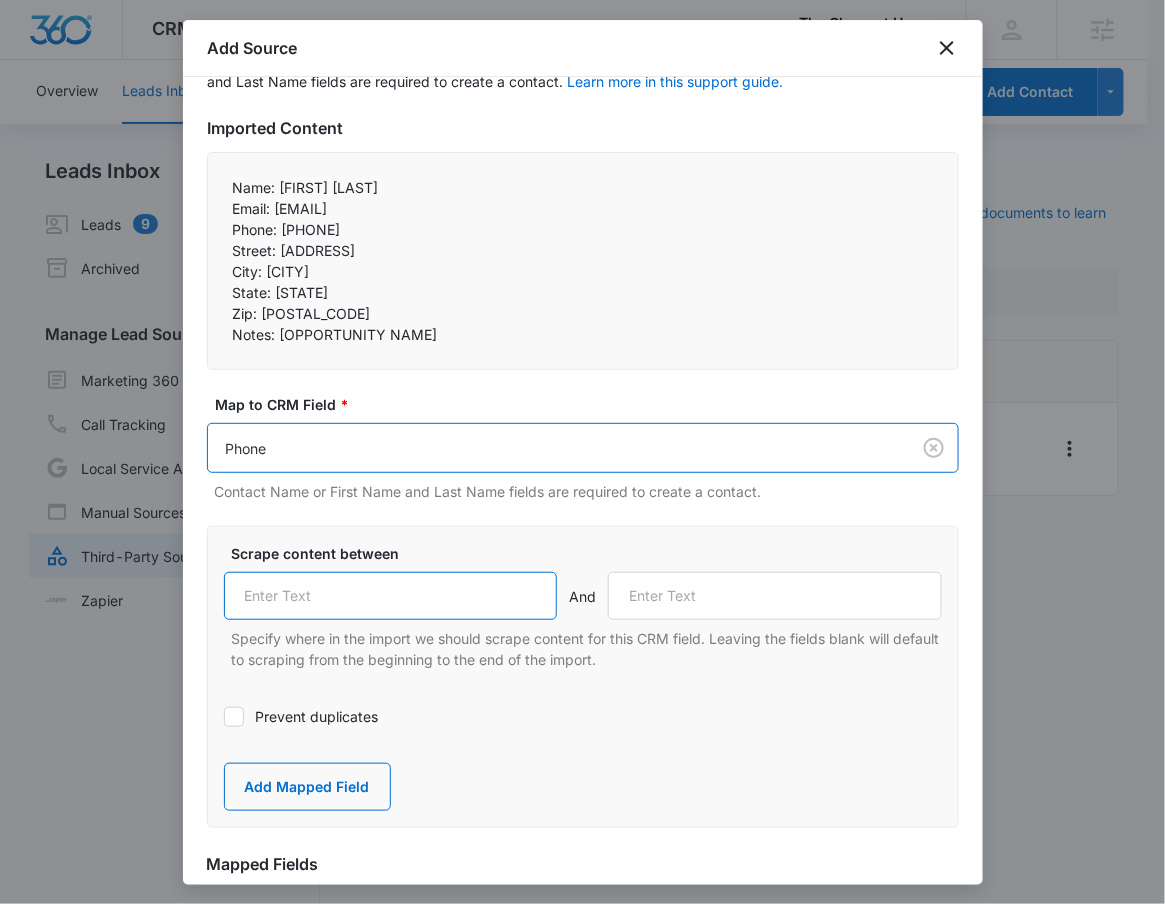 click at bounding box center [391, 596] 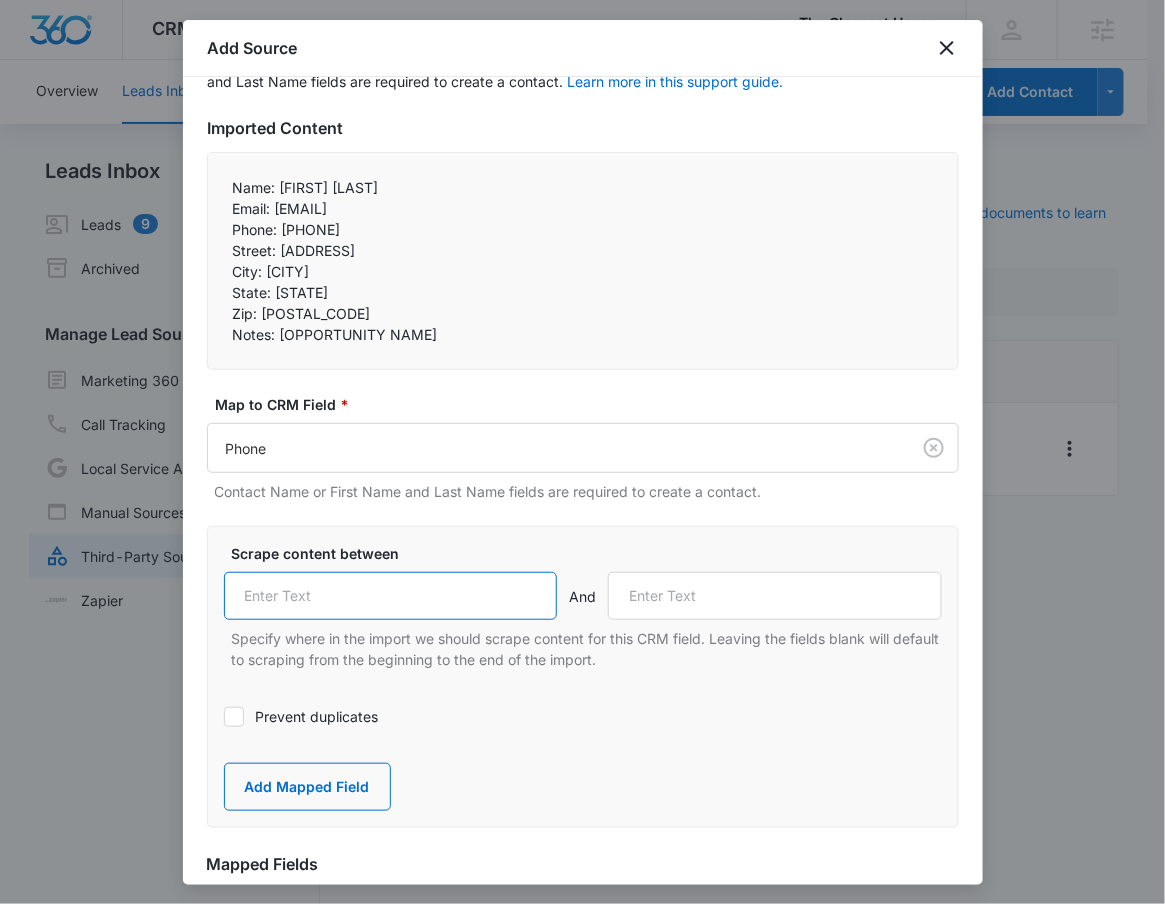 paste on "Phone:" 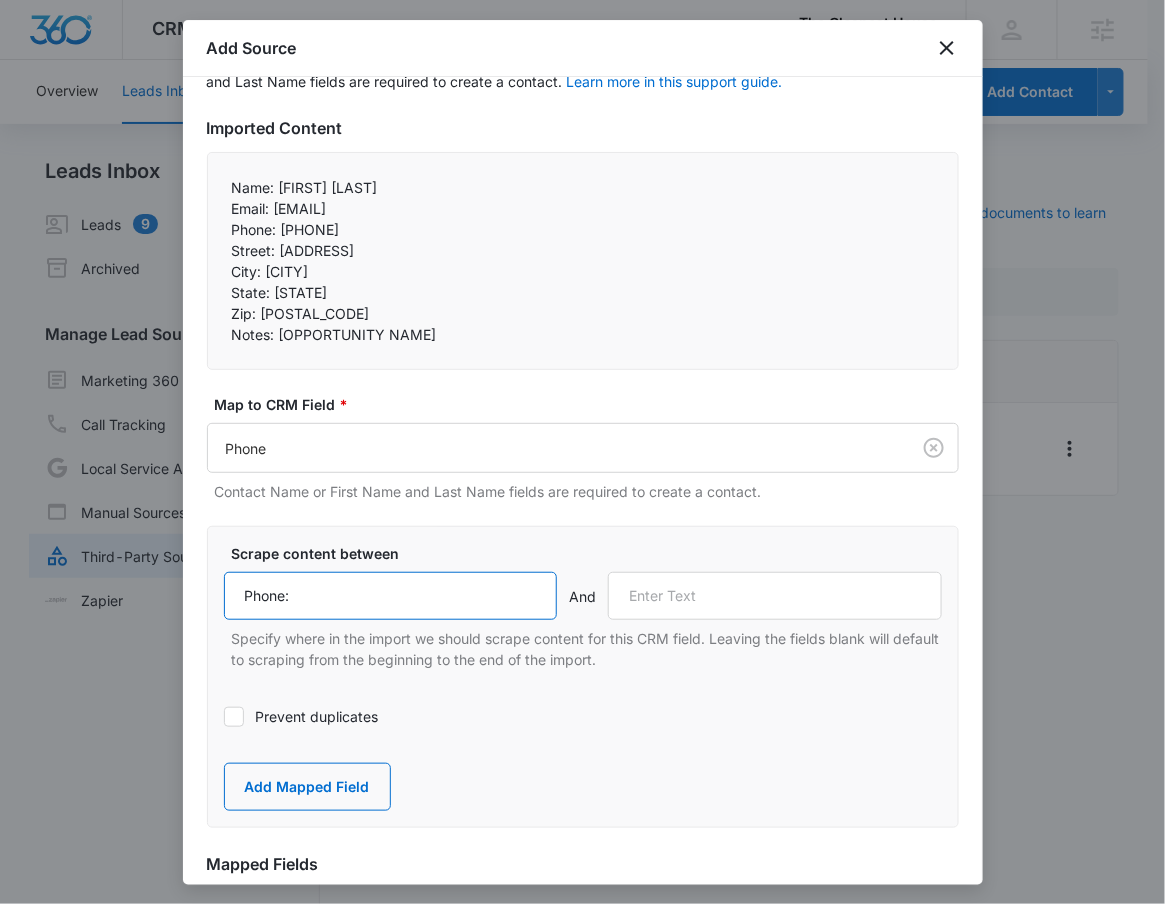type on "Phone:" 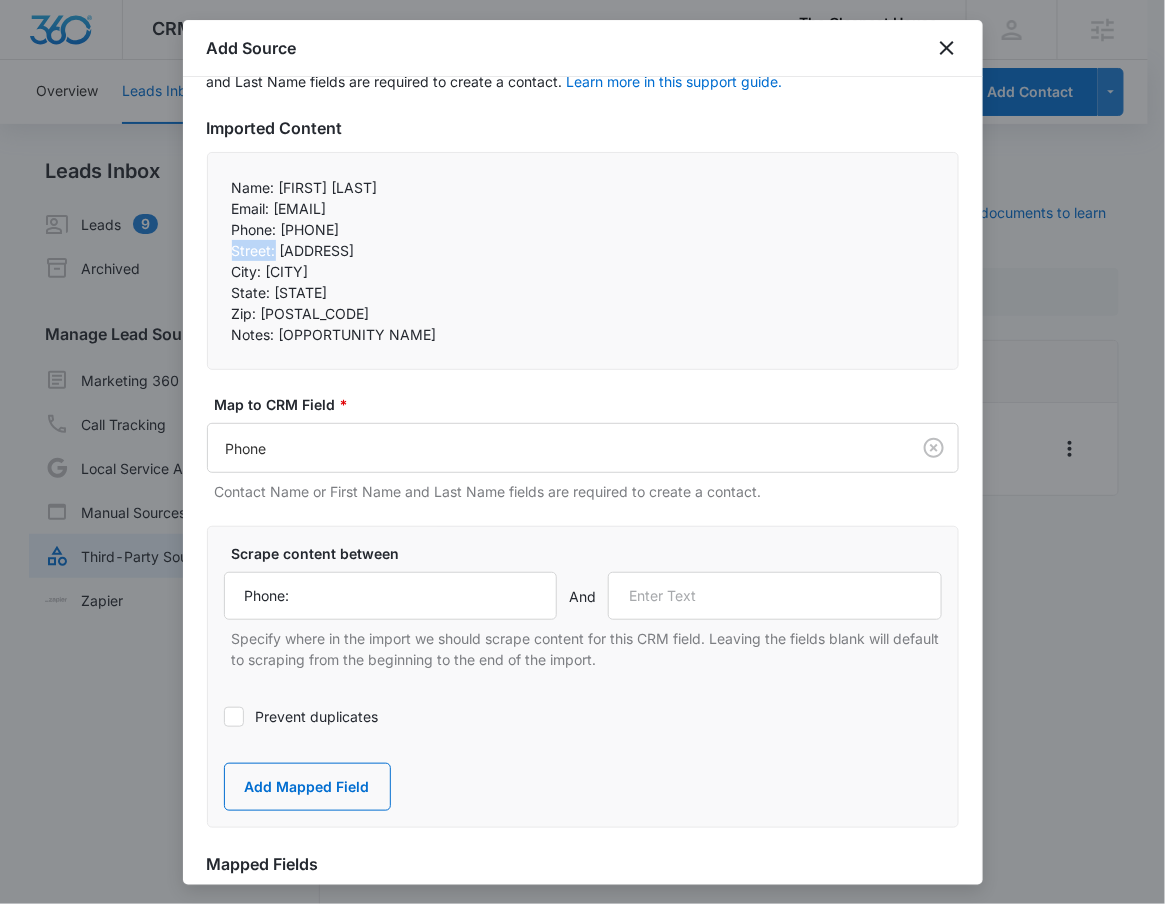 drag, startPoint x: 233, startPoint y: 257, endPoint x: 275, endPoint y: 246, distance: 43.416588 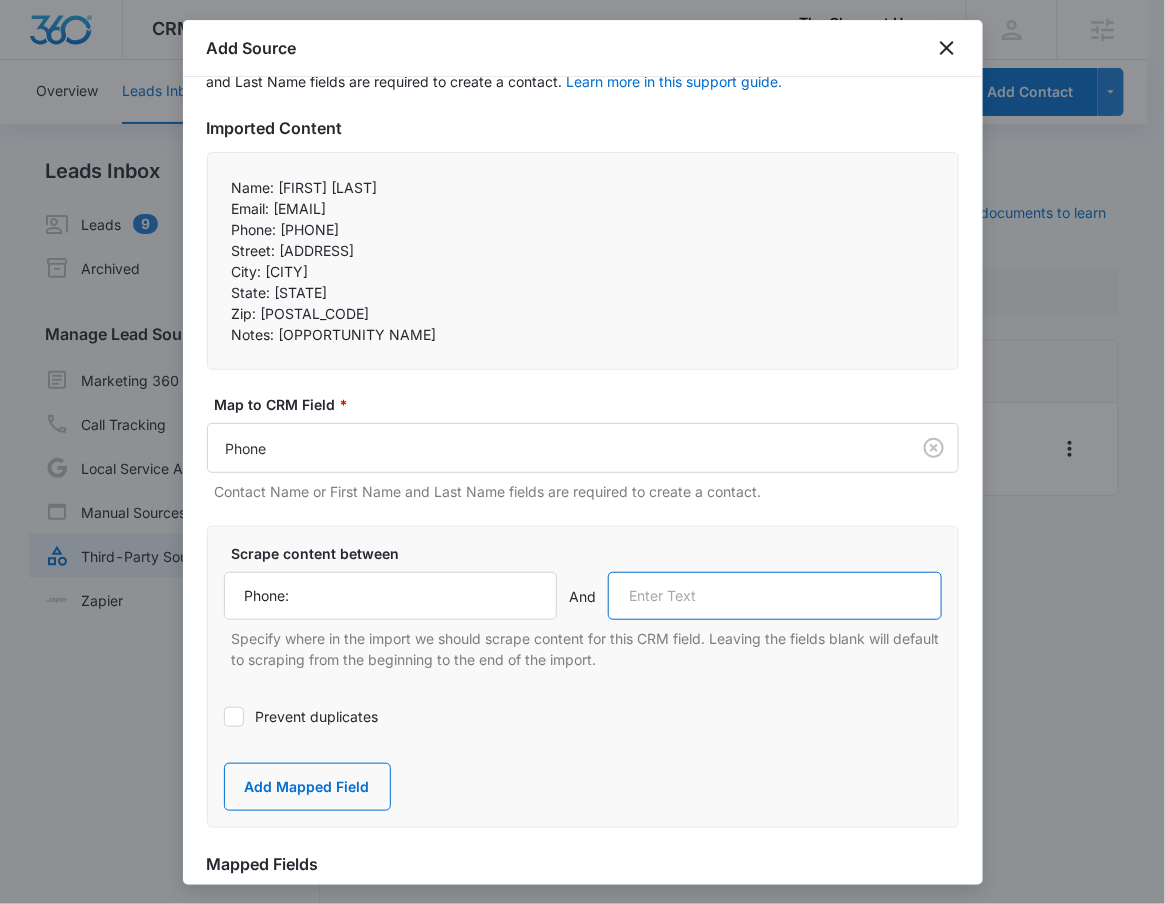 click at bounding box center [775, 596] 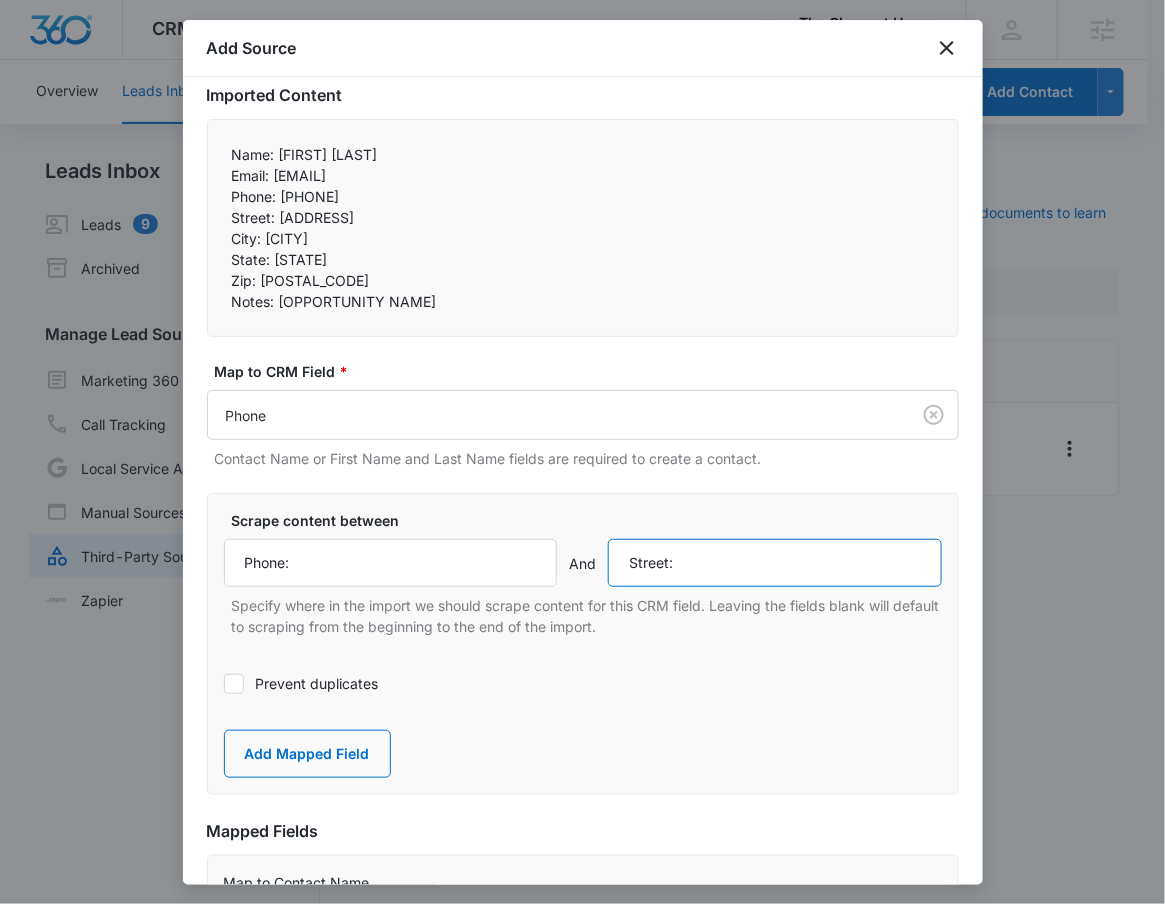 scroll, scrollTop: 176, scrollLeft: 0, axis: vertical 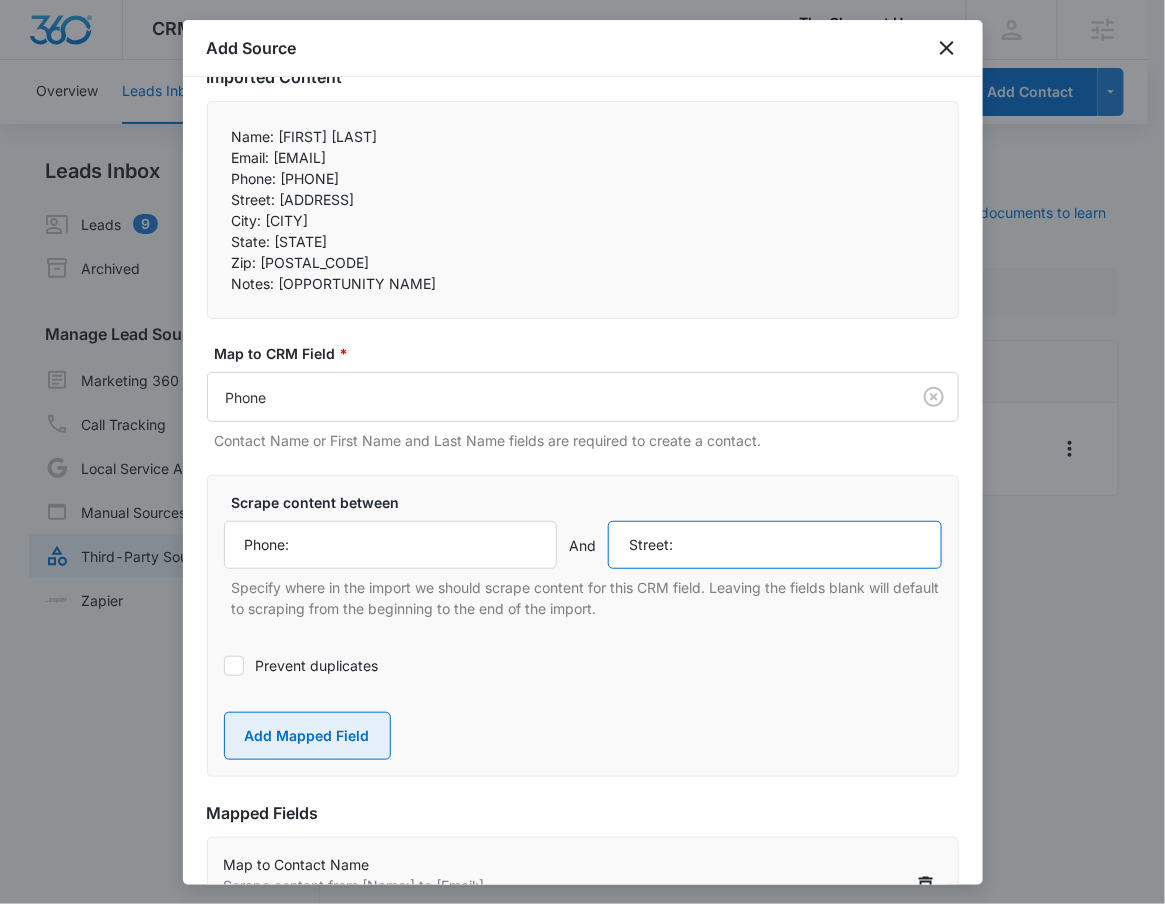 type on "Street:" 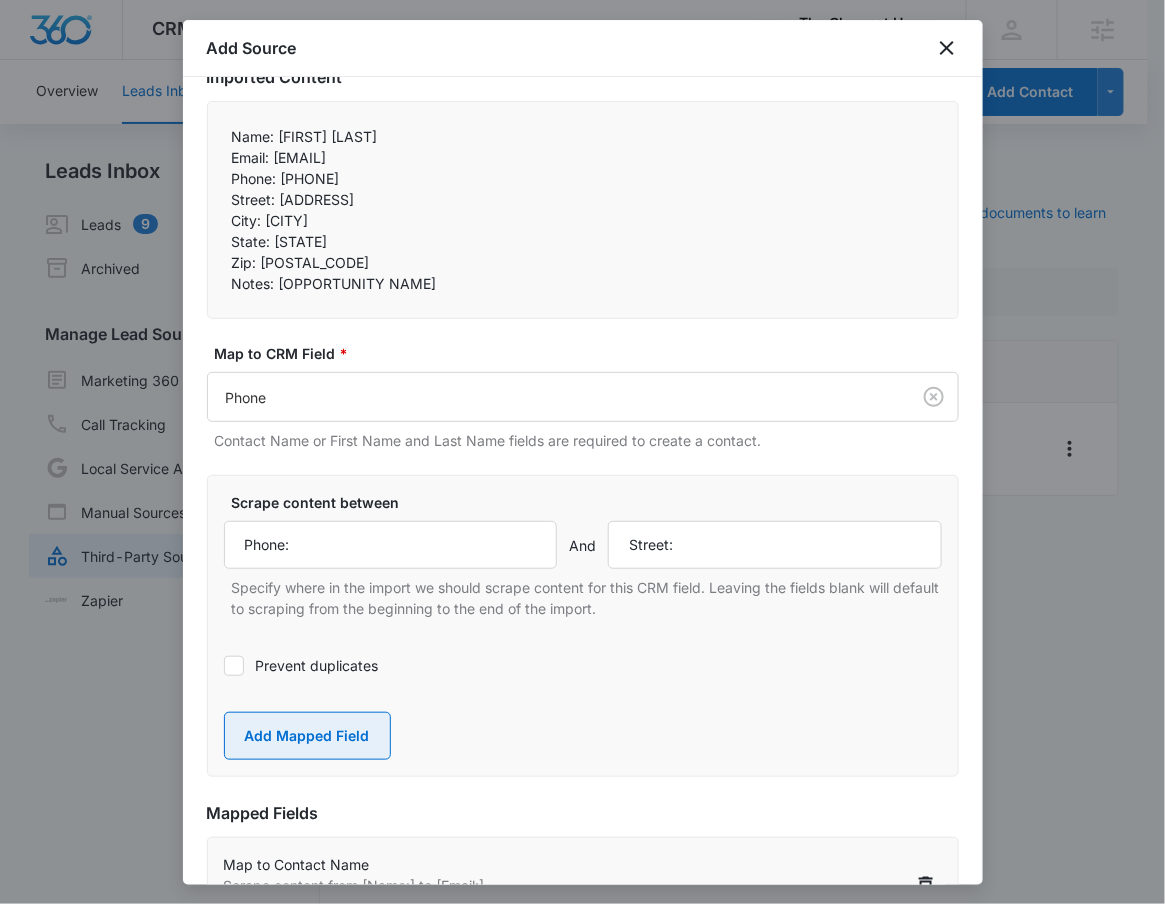 click on "Add Mapped Field" at bounding box center (307, 736) 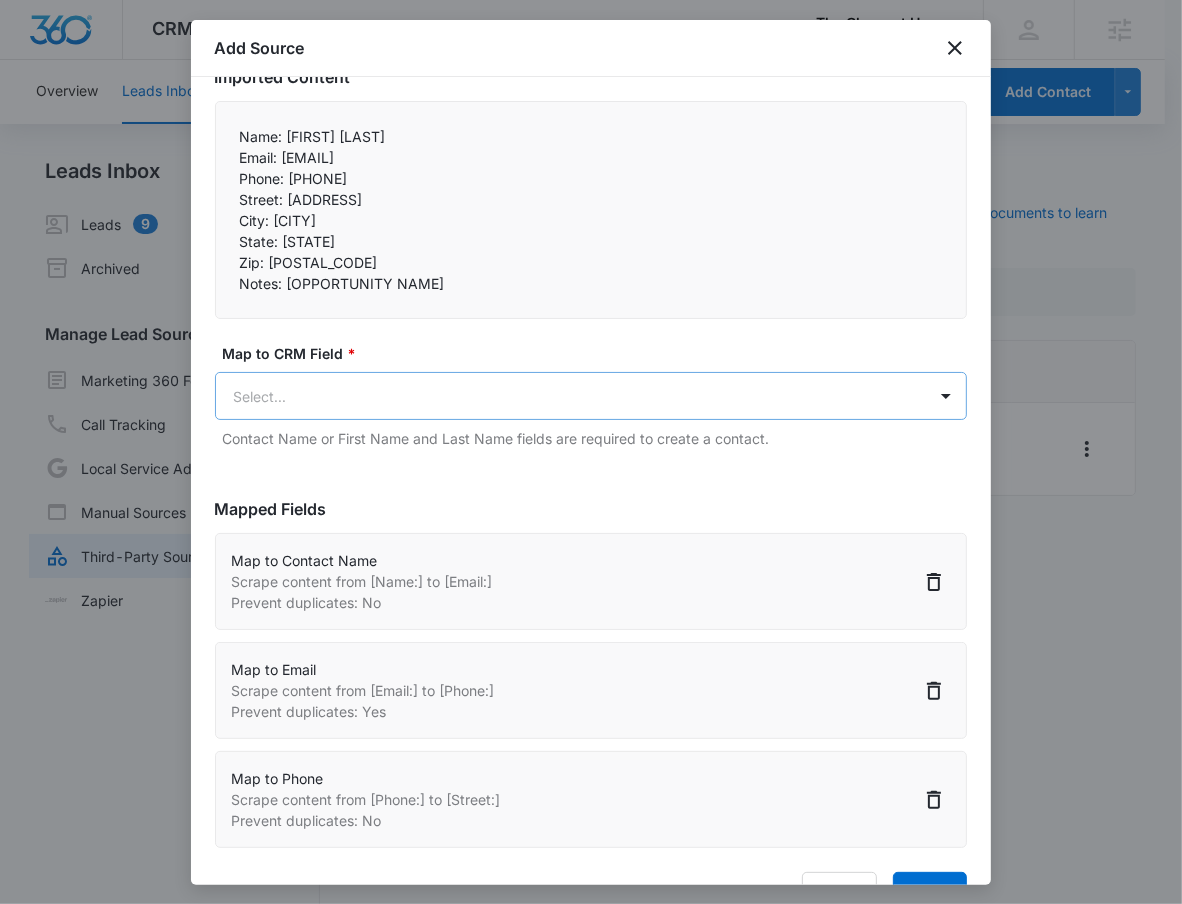 click on "CRM Apps Reputation Forms CRM Email Social POS Content Ads Intelligence Files Brand Settings The Cleanest House M331356 Your Accounts View All RN [FIRST] [LAST] [EMAIL] My Profile Notifications Support Logout Terms & Conditions   •   Privacy Policy Agencies Overview Leads Inbox Contacts Organizations History Deals Projects Tasks Calendar Lists Reports Settings Add Contact Leads Inbox Leads 9 Archived Manage Lead Sources Marketing 360 Forms Call Tracking Local Service Ads Manual Sources Third-Party Sources Zapier Third-Party Sources Manually sync your third-party platform sources and assign them to contacts. Visit our support documents to learn more. Source Source Name Submissions   Leads - LeadConnector --- Showing   1-1   of   1 The Cleanest House - CRM Manage Third-Party Sources - Marketing 360®
2 Add Source Step 2 of 4 Field Mapping Learn more in this support guide. Imported Content Name: [FIRST] [LAST] Email: [EMAIL] Phone: [PHONE] Street: [ADDRESS] City: [CITY] *" at bounding box center (591, 464) 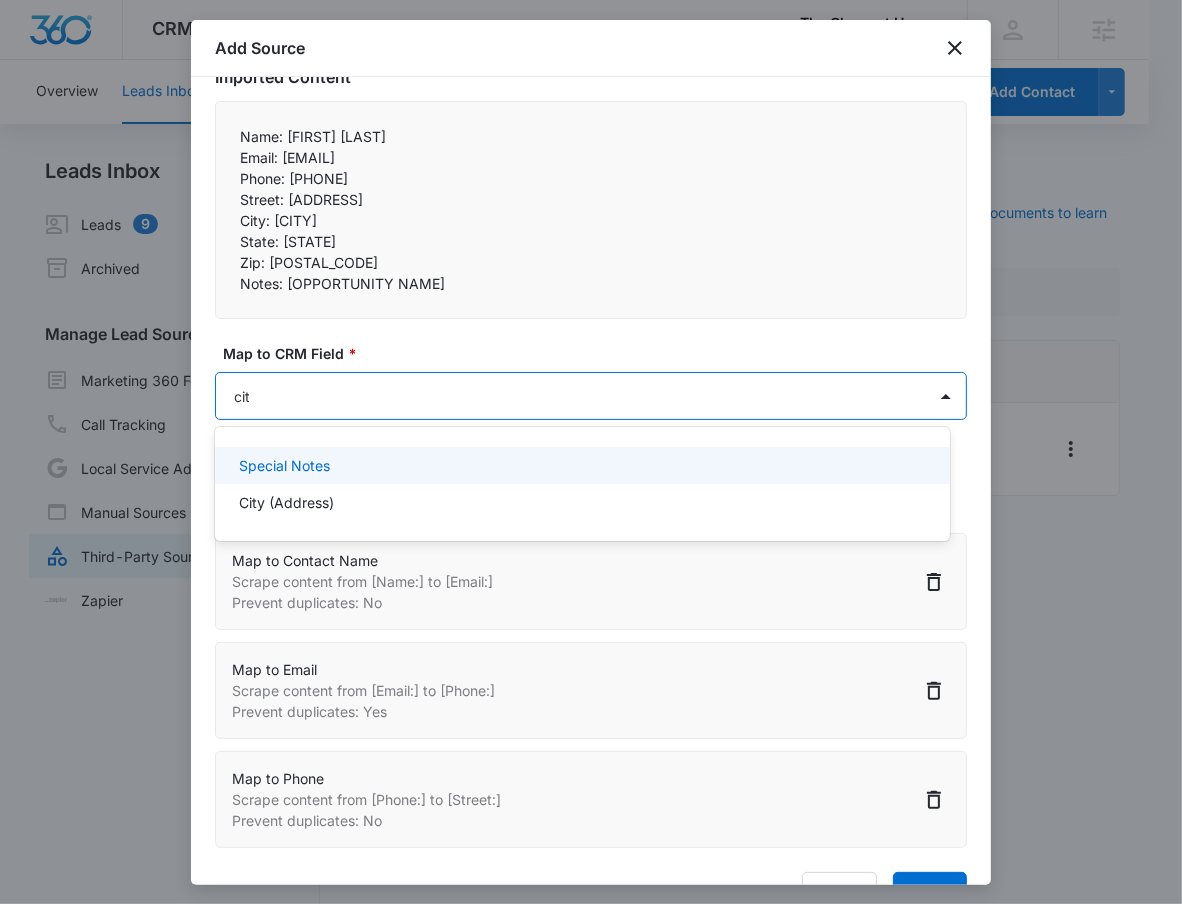 type on "city" 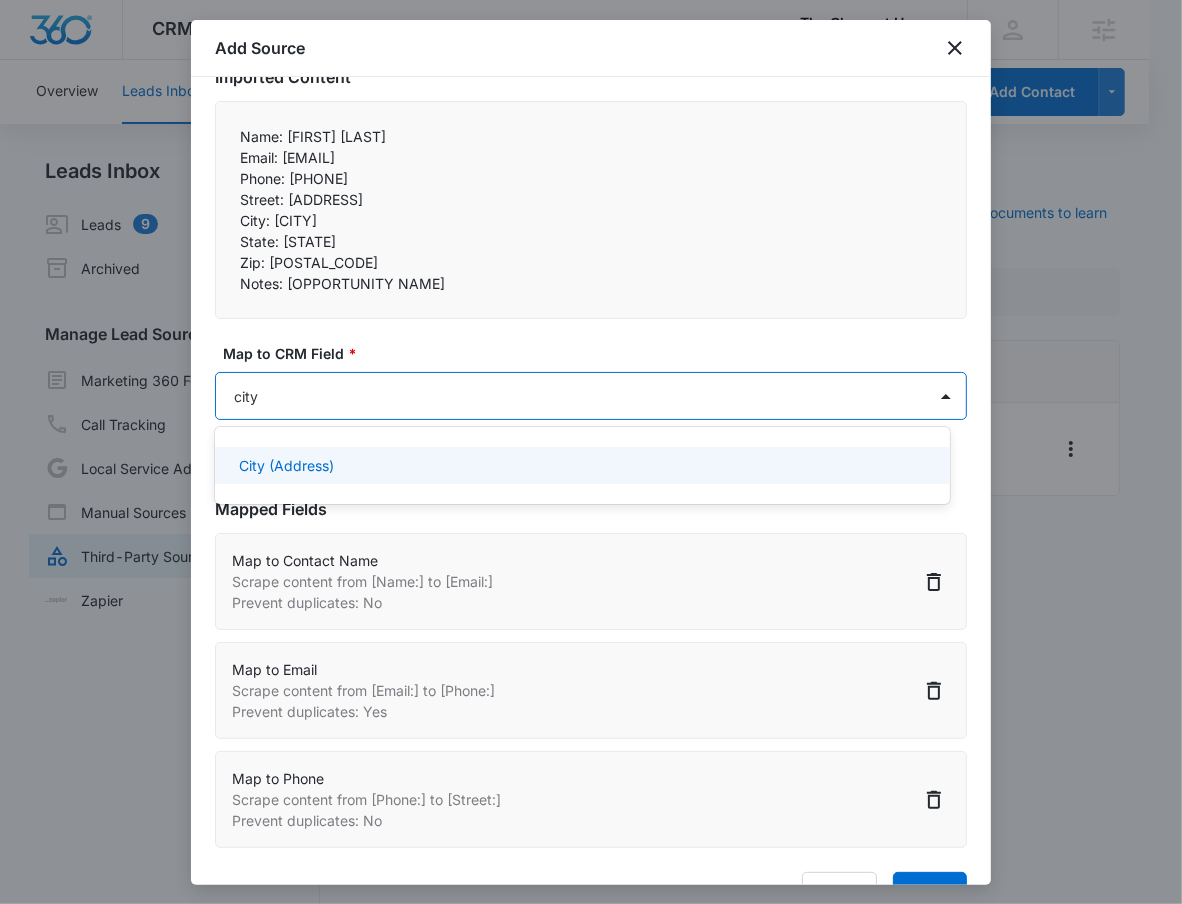 click on "City (Address)" at bounding box center [286, 465] 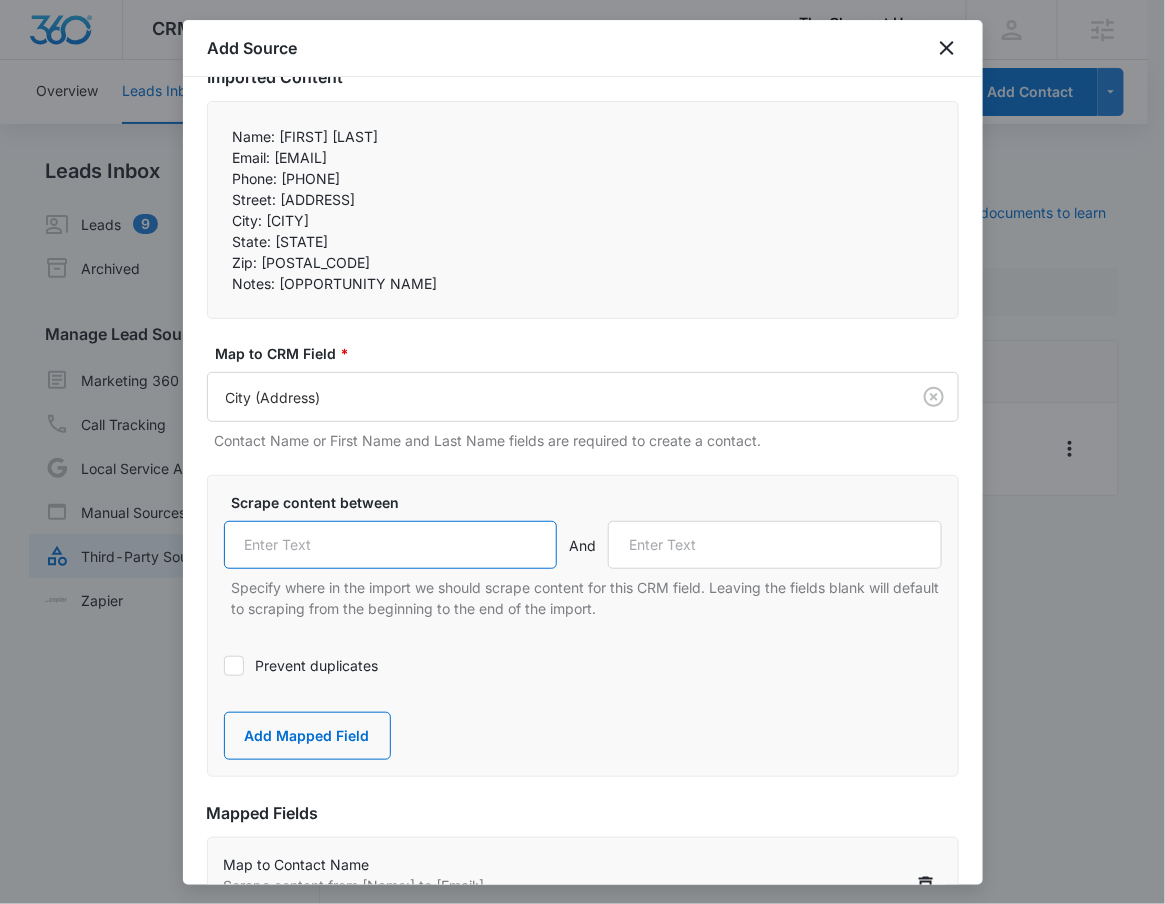 click at bounding box center (391, 545) 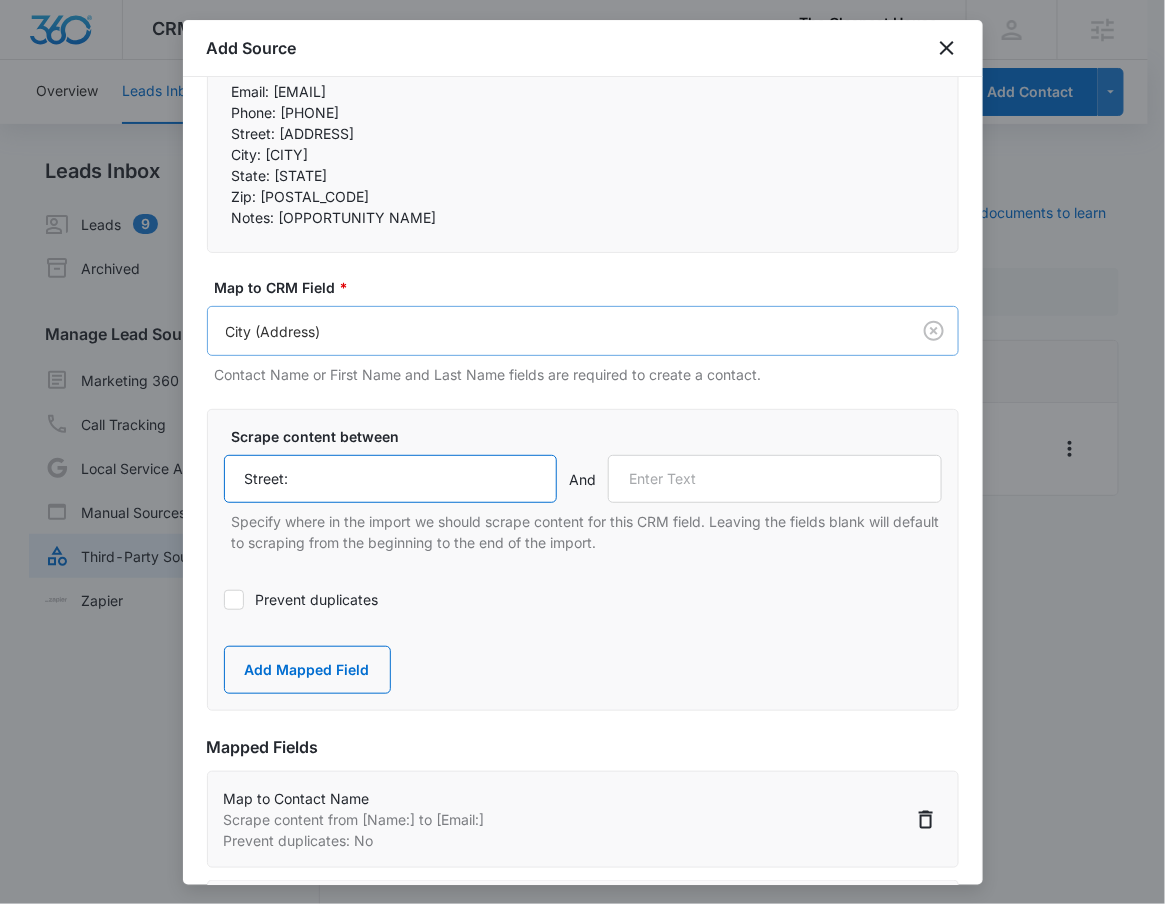 scroll, scrollTop: 203, scrollLeft: 0, axis: vertical 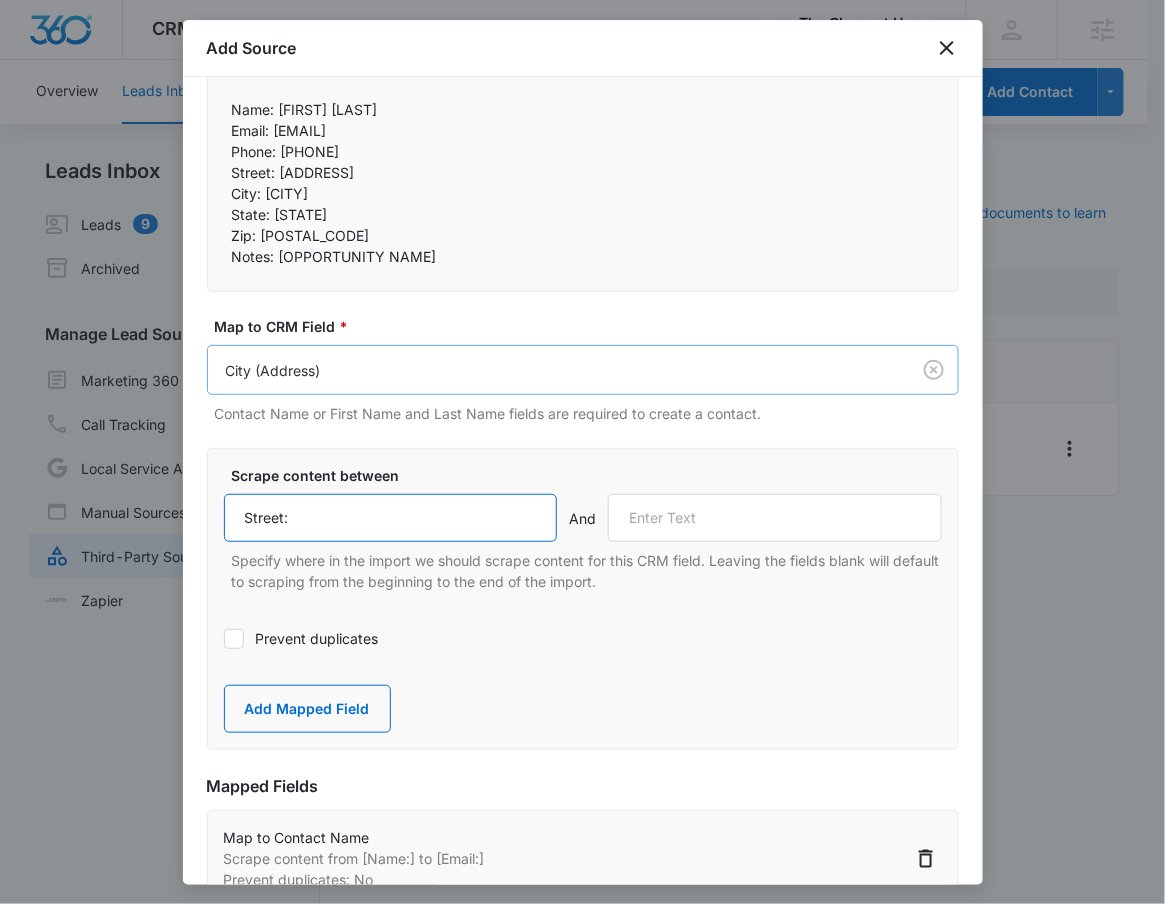 type on "Street:" 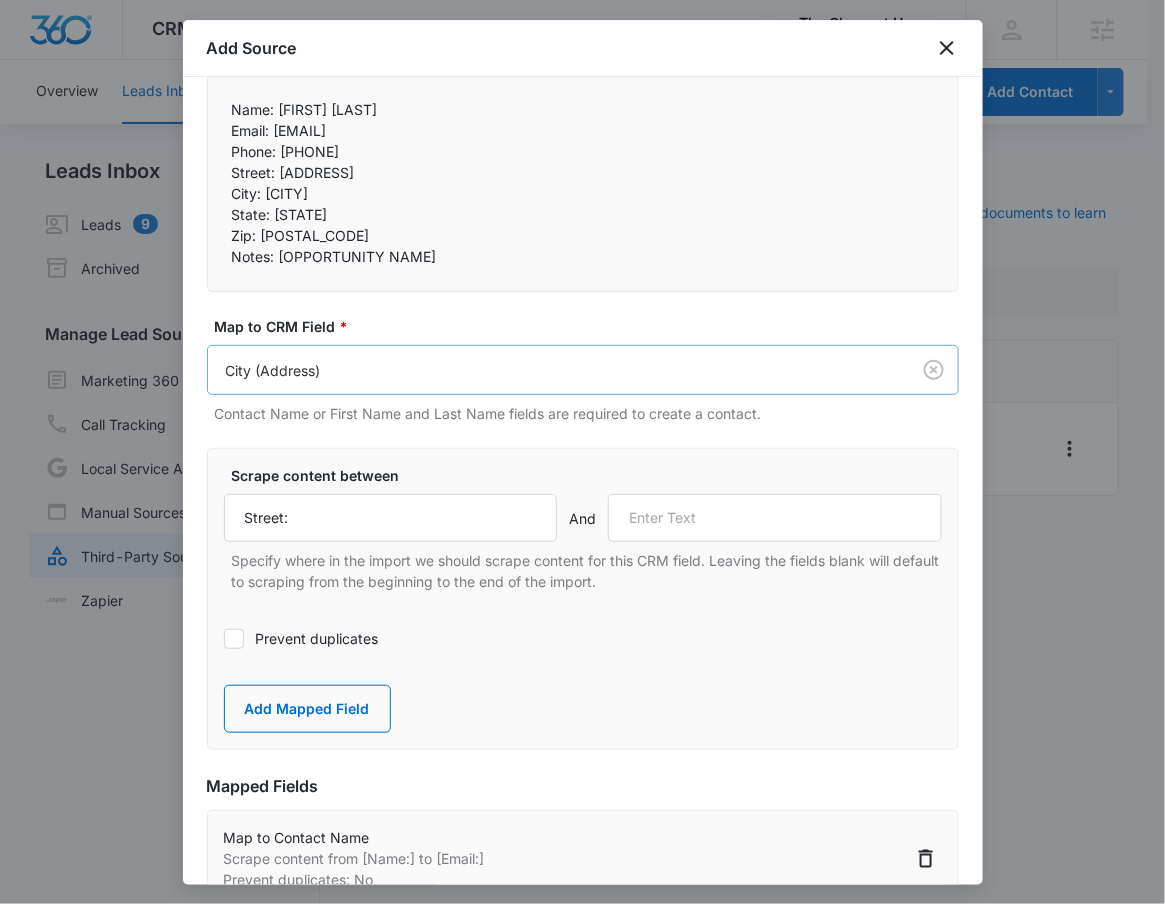 click on "CRM Apps Reputation Forms CRM Email Social POS Content Ads Intelligence Files Brand Settings The Cleanest House M331356 Your Accounts View All RN [FIRST] [LAST] [EMAIL] My Profile Notifications Support Logout Terms & Conditions   •   Privacy Policy Agencies Overview Leads Inbox Contacts Organizations History Deals Projects Tasks Calendar Lists Reports Settings Add Contact Leads Inbox Leads 9 Archived Manage Lead Sources Marketing 360 Forms Call Tracking Local Service Ads Manual Sources Third-Party Sources Zapier Third-Party Sources Manually sync your third-party platform sources and assign them to contacts. Visit our support documents to learn more. Source Source Name Submissions   Leads - LeadConnector --- Showing   1-1   of   1 The Cleanest House - CRM Manage Third-Party Sources - Marketing 360®
2 Add Source Step 2 of 4 Field Mapping Learn more in this support guide. Imported Content Name: [FIRST] [LAST] Email: [EMAIL] Phone: [PHONE] Street: [ADDRESS] City: [CITY] *" at bounding box center (582, 464) 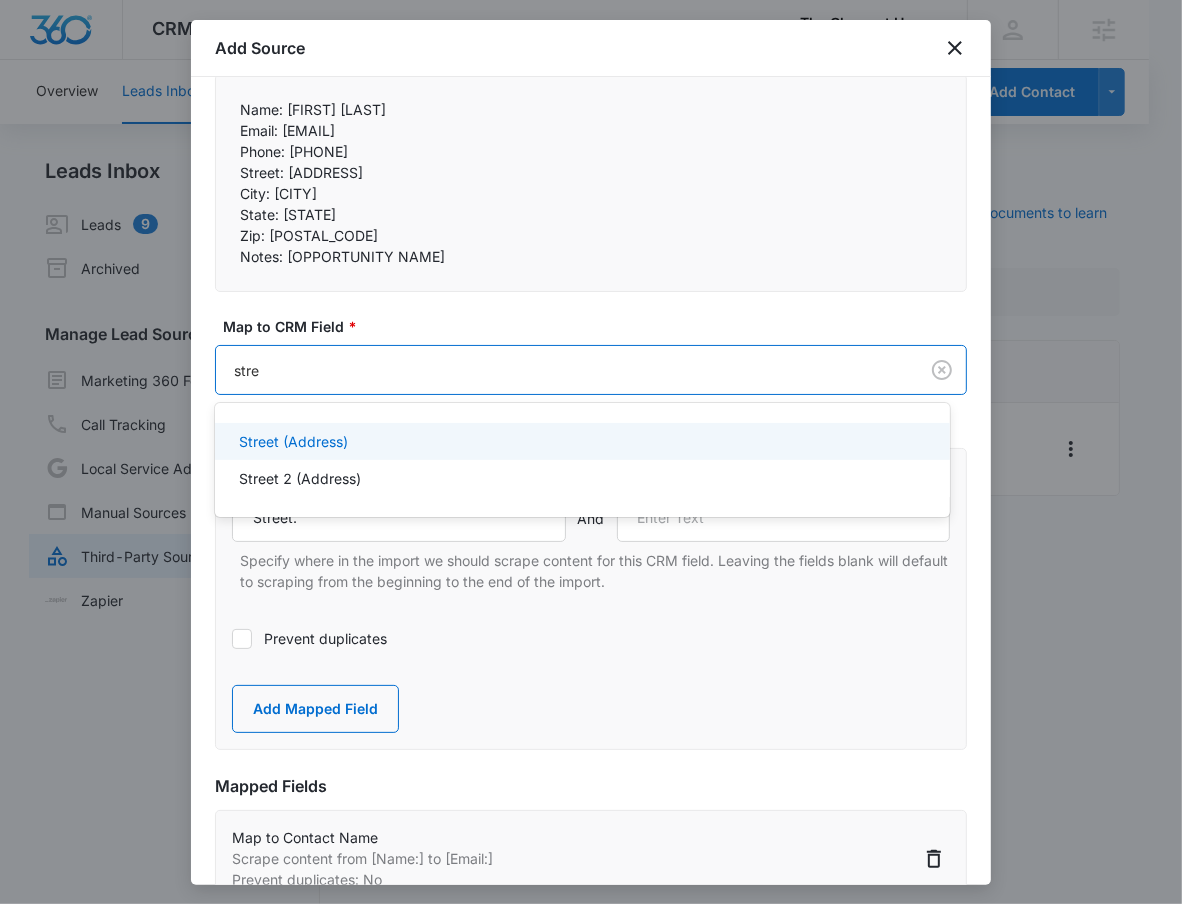 type on "stree" 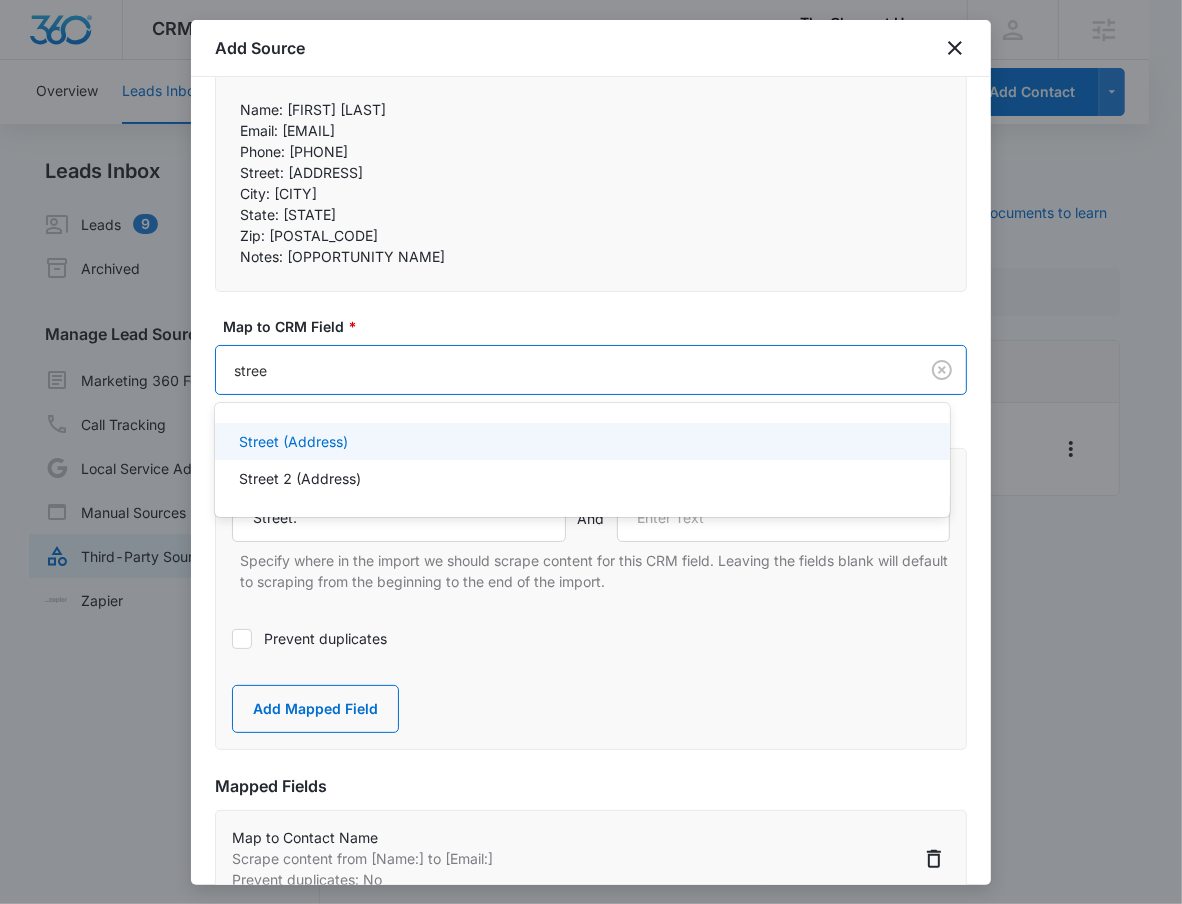 click on "Street (Address)" at bounding box center [582, 441] 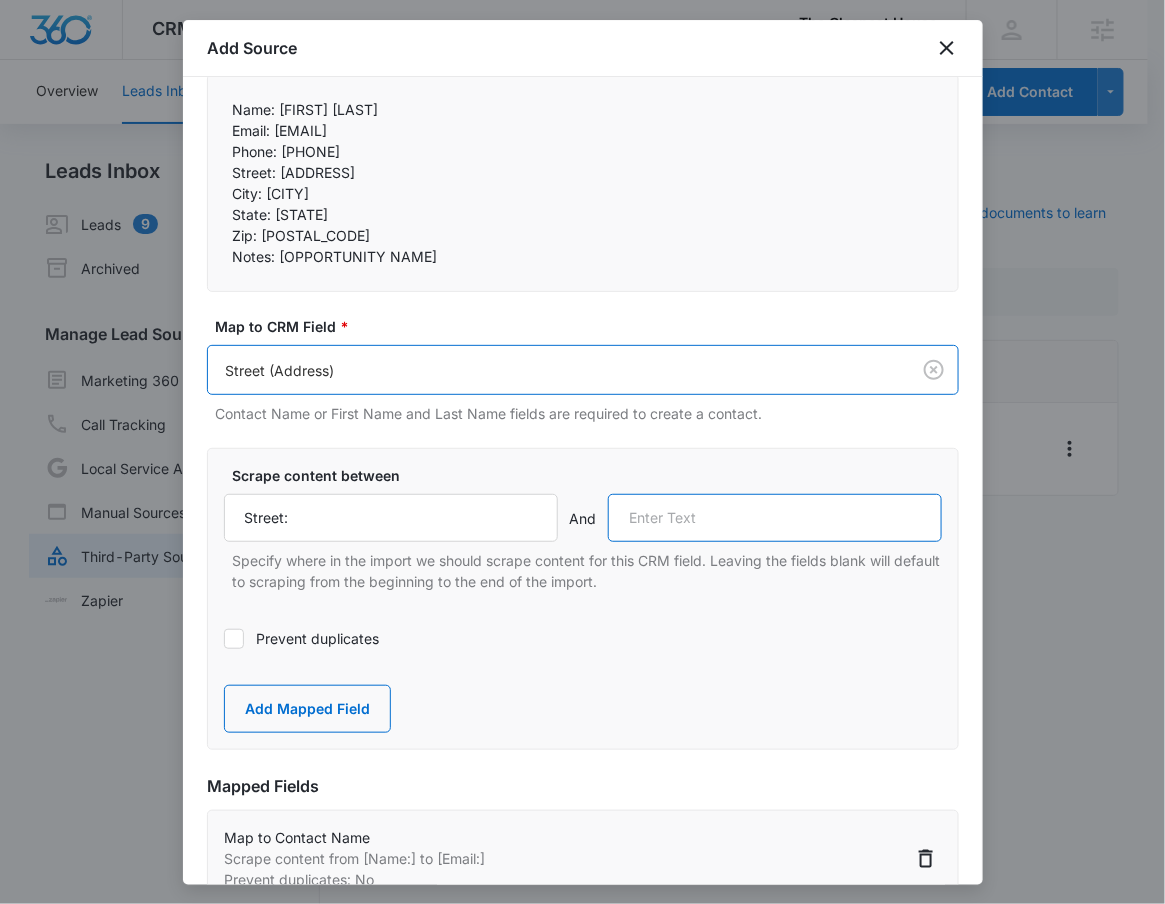 click at bounding box center (775, 518) 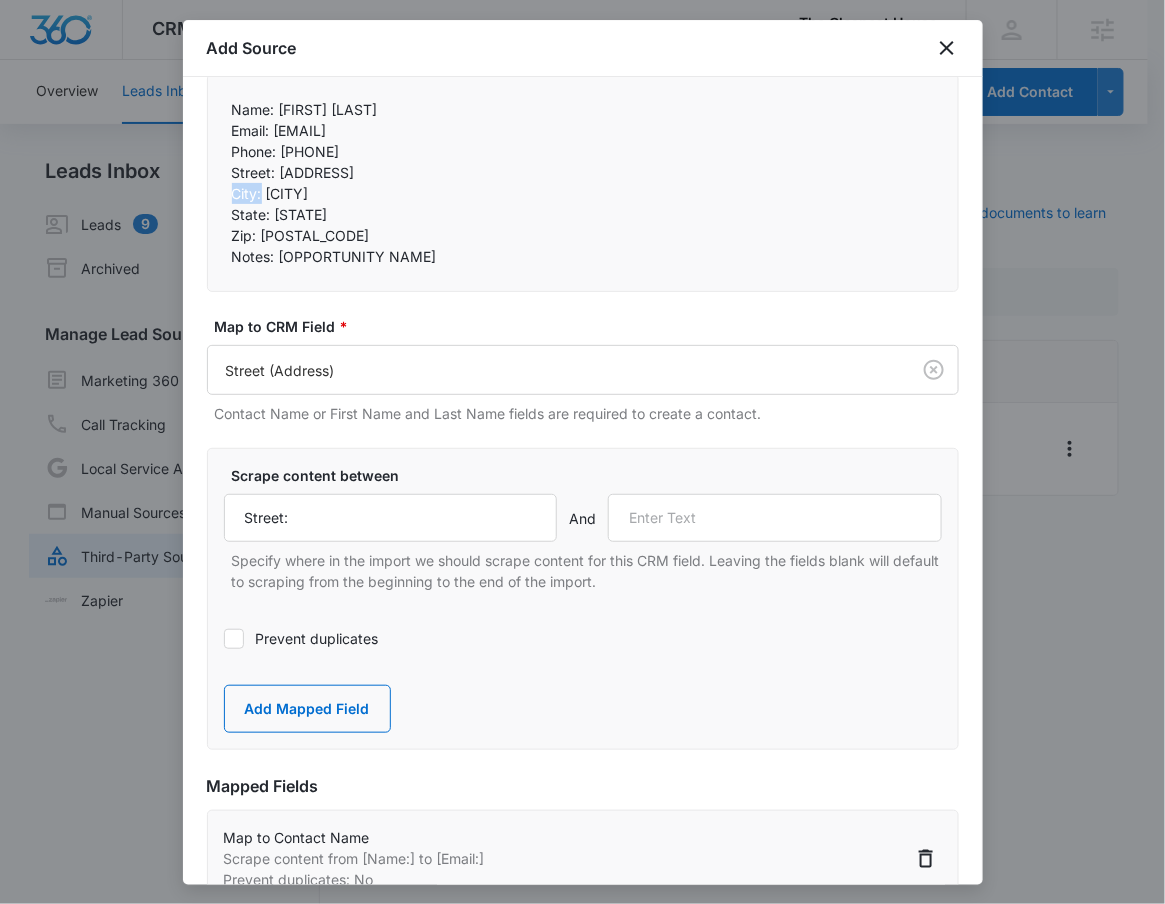 drag, startPoint x: 235, startPoint y: 197, endPoint x: 262, endPoint y: 197, distance: 27 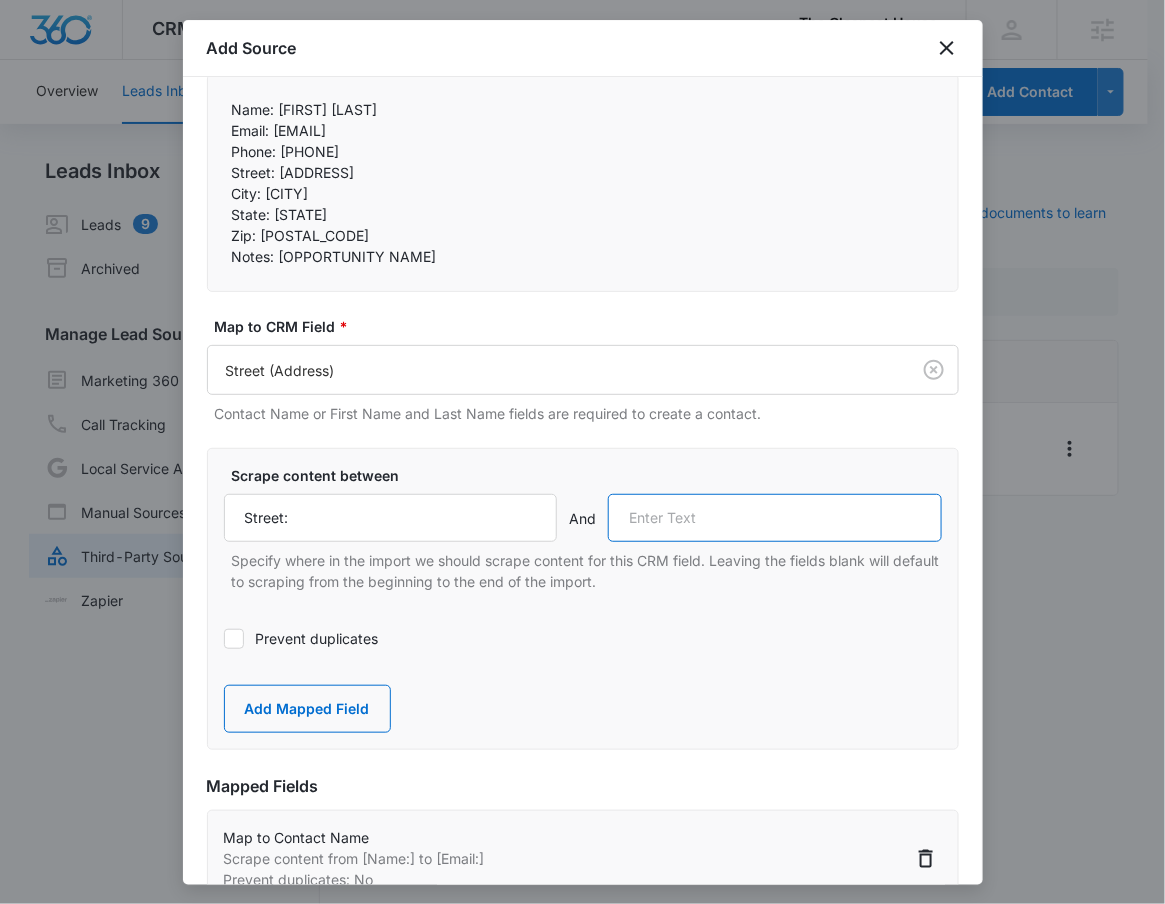 click at bounding box center (775, 518) 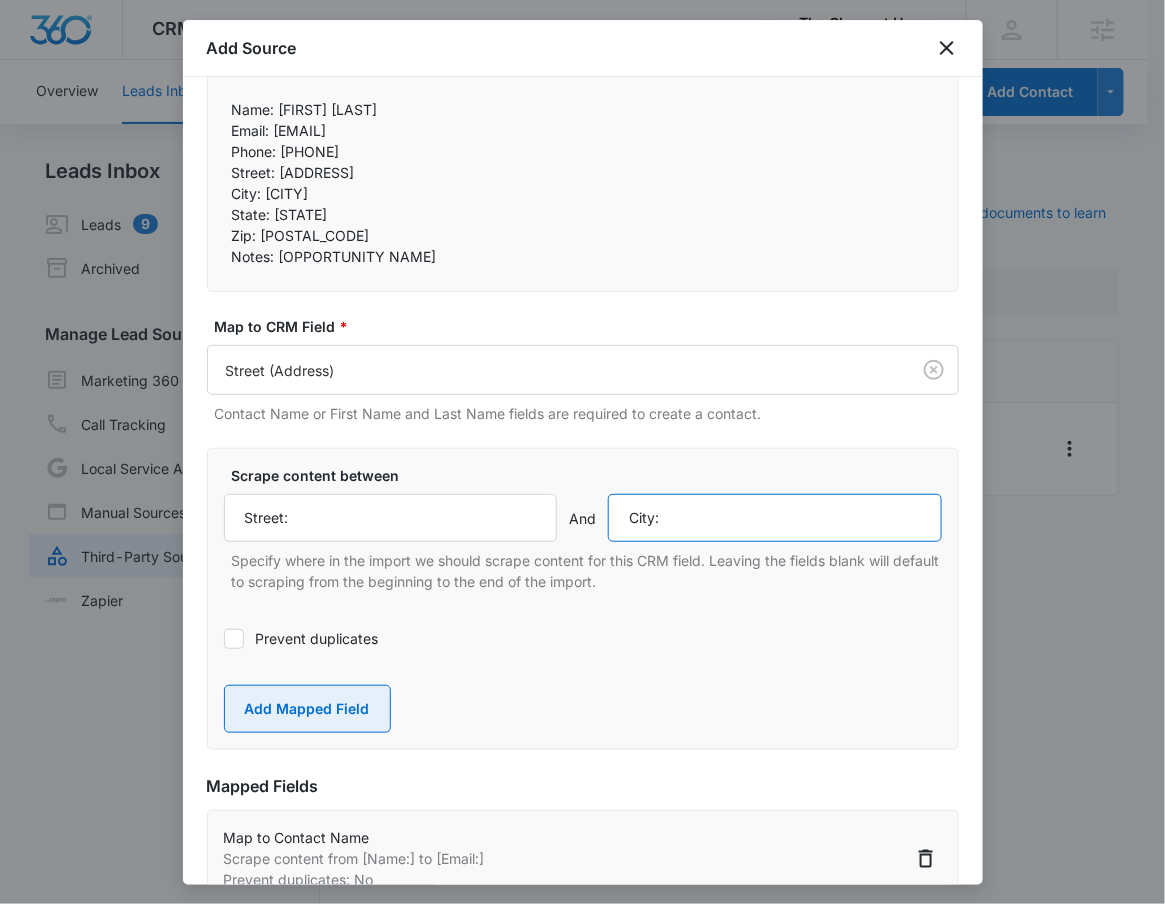 type on "City:" 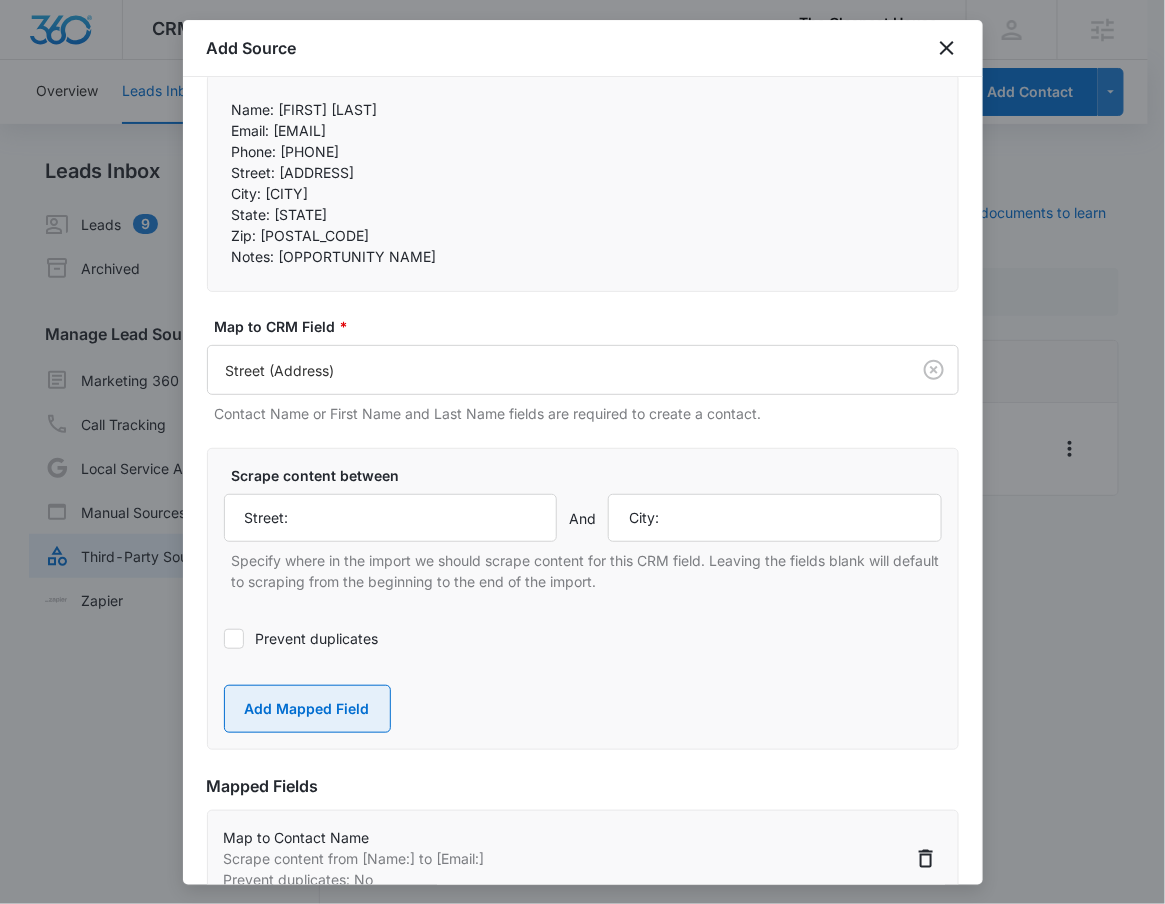 click on "Add Mapped Field" at bounding box center [307, 709] 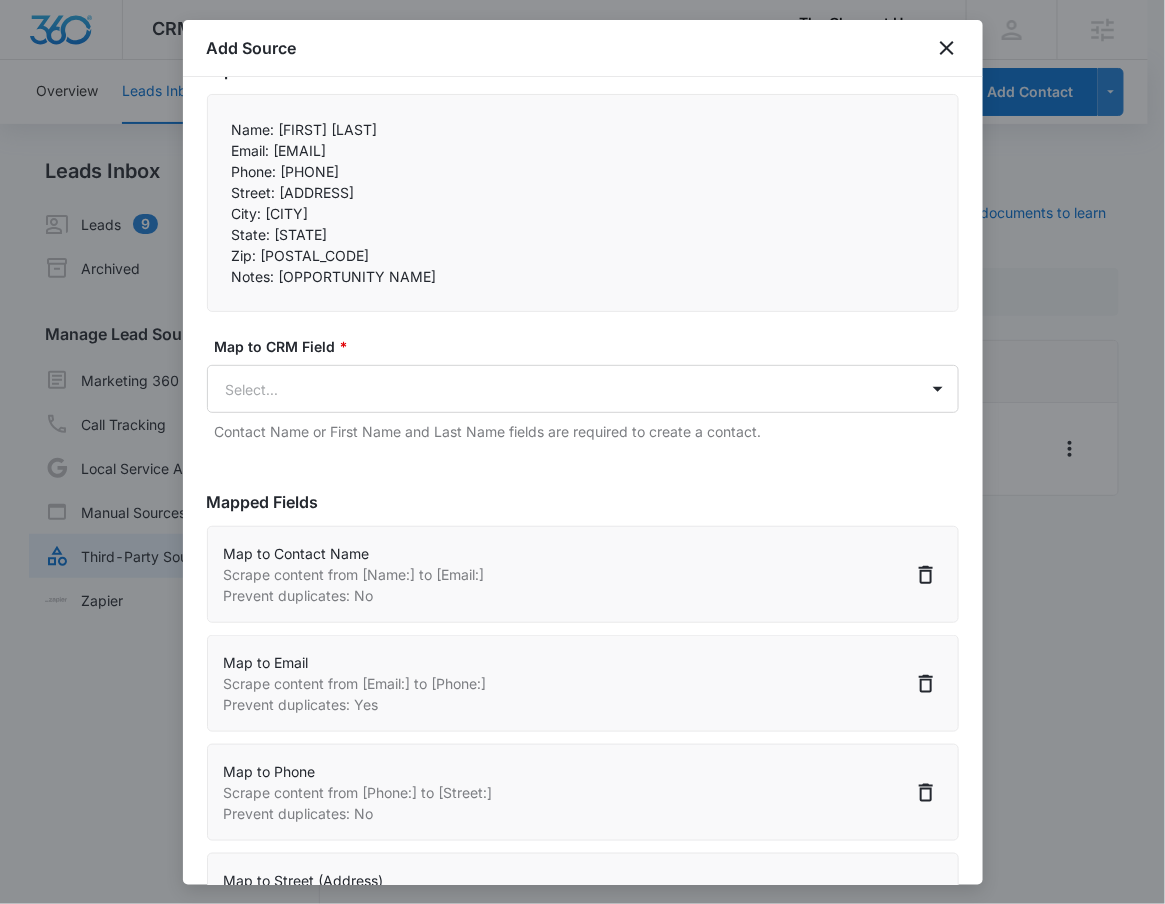 scroll, scrollTop: 153, scrollLeft: 0, axis: vertical 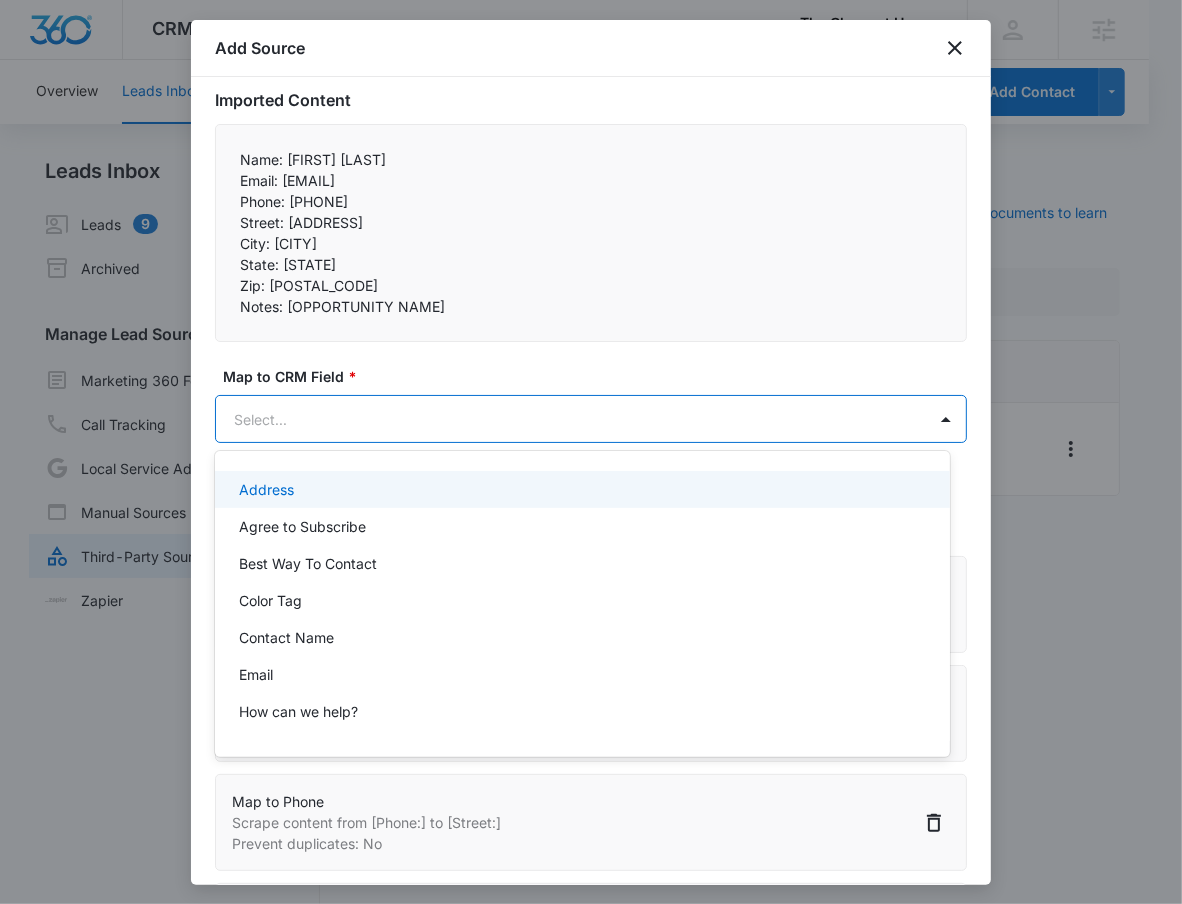 click on "CRM Apps Reputation Forms CRM Email Social POS Content Ads Intelligence Files Brand Settings The Cleanest House M331356 Your Accounts View All RN [FIRST] [LAST] [EMAIL] My Profile Notifications Support Logout Terms & Conditions   •   Privacy Policy Agencies Overview Leads Inbox Contacts Organizations History Deals Projects Tasks Calendar Lists Reports Settings Add Contact Leads Inbox Leads 9 Archived Manage Lead Sources Marketing 360 Forms Call Tracking Local Service Ads Manual Sources Third-Party Sources Zapier Third-Party Sources Manually sync your third-party platform sources and assign them to contacts. Visit our support documents to learn more. Source Source Name Submissions   Leads - LeadConnector --- Showing   1-1   of   1 The Cleanest House - CRM Manage Third-Party Sources - Marketing 360®
2 Add Source Step 2 of 4 Field Mapping Learn more in this support guide. Imported Content Name: [FIRST] [LAST] Email: [EMAIL] Phone: [PHONE] Street: [ADDRESS] City: [CITY] *" at bounding box center (591, 452) 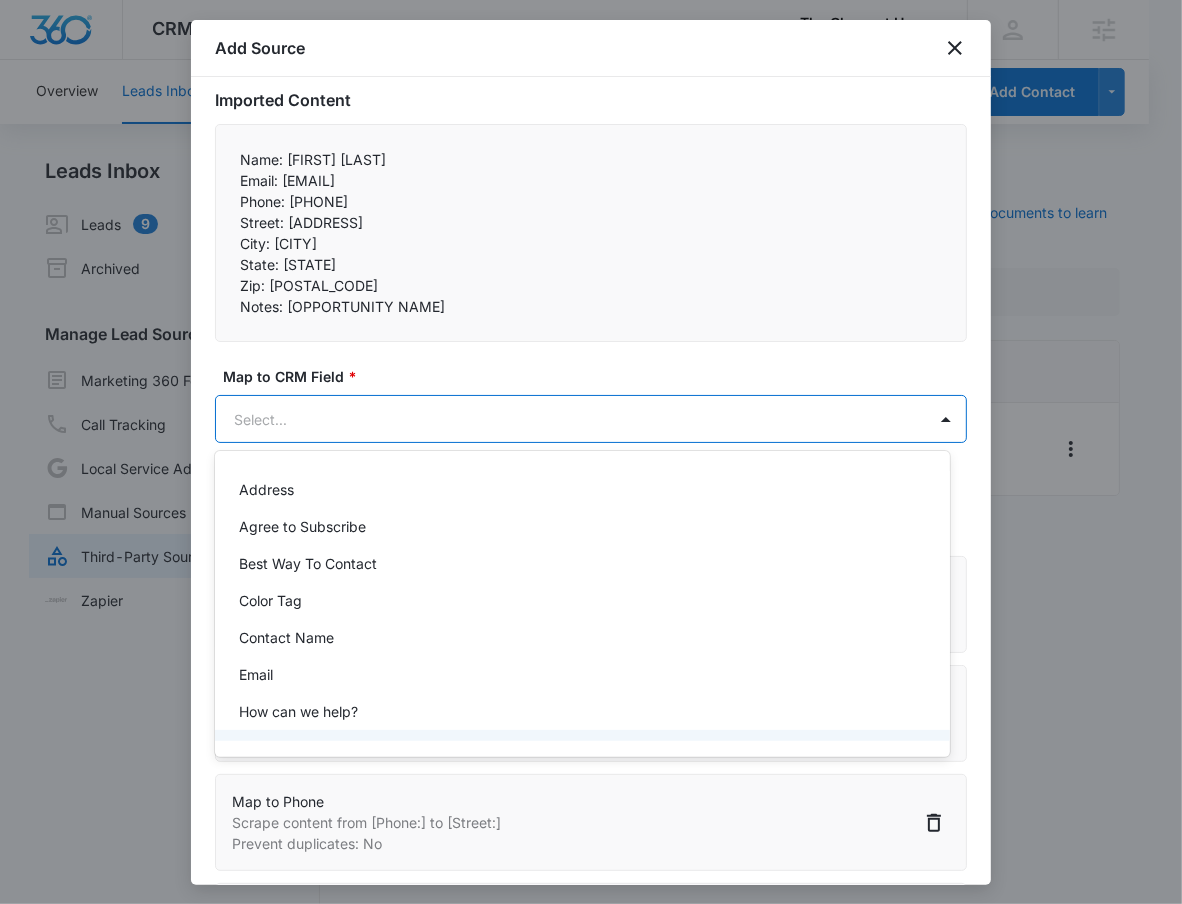 click at bounding box center (591, 452) 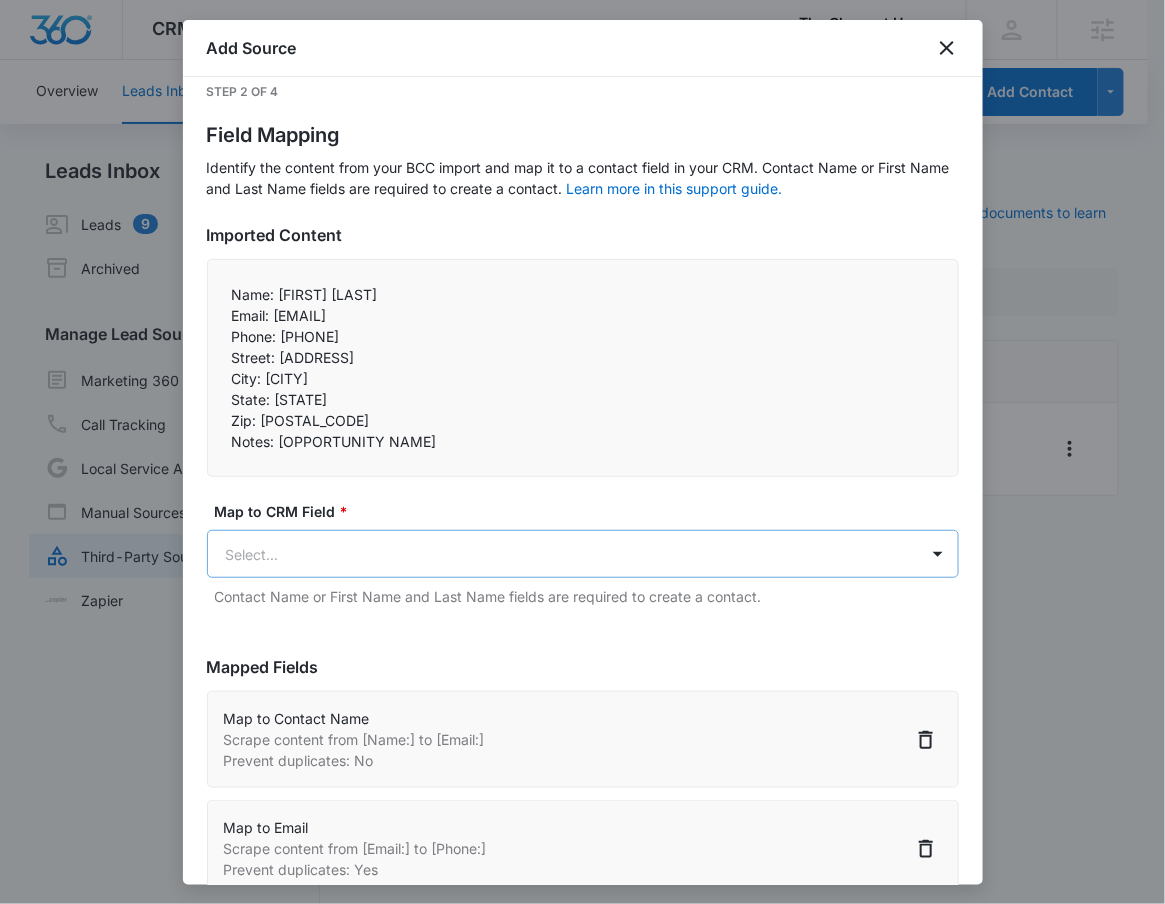 scroll, scrollTop: 0, scrollLeft: 0, axis: both 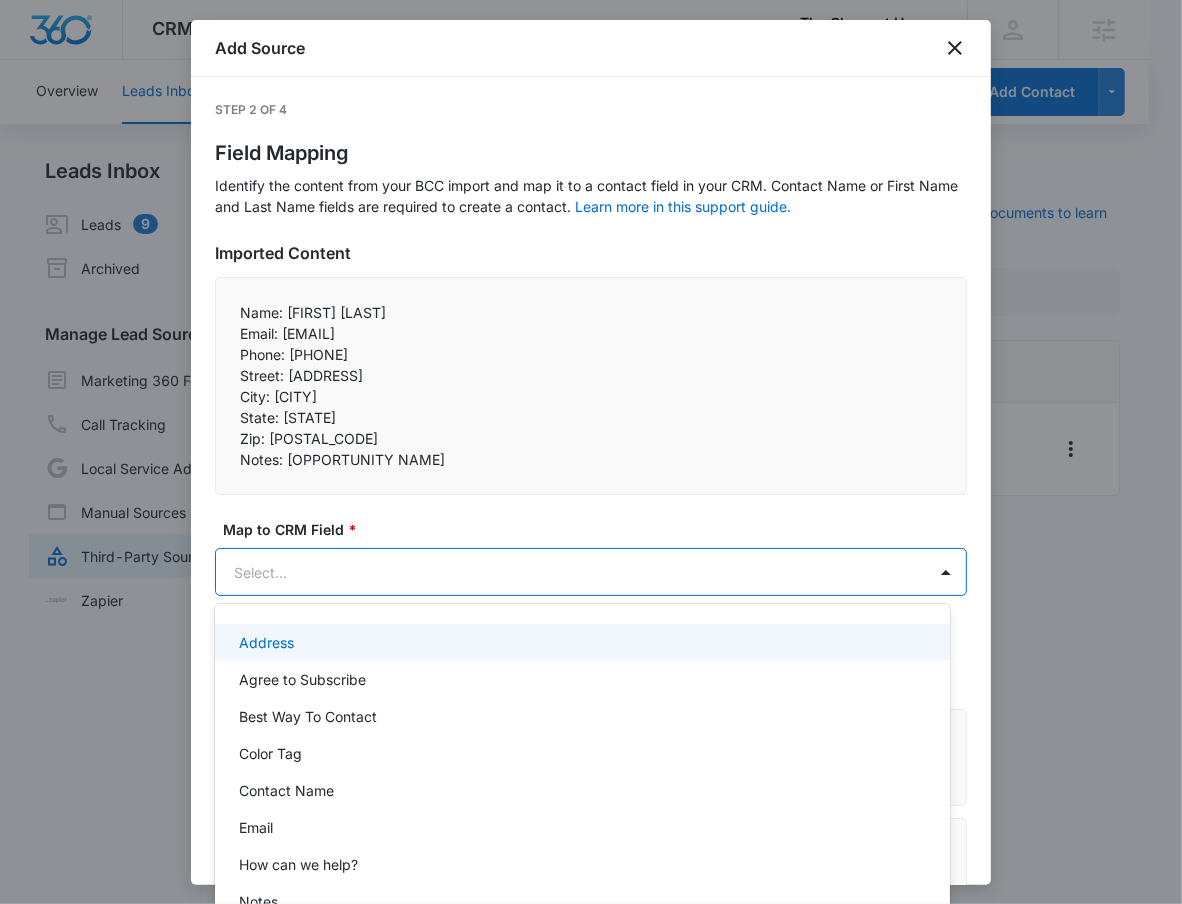 click on "CRM Apps Reputation Forms CRM Email Social POS Content Ads Intelligence Files Brand Settings The Cleanest House M331356 Your Accounts View All RN [FIRST] [LAST] [EMAIL] My Profile Notifications Support Logout Terms & Conditions   •   Privacy Policy Agencies Overview Leads Inbox Contacts Organizations History Deals Projects Tasks Calendar Lists Reports Settings Add Contact Leads Inbox Leads 9 Archived Manage Lead Sources Marketing 360 Forms Call Tracking Local Service Ads Manual Sources Third-Party Sources Zapier Third-Party Sources Manually sync your third-party platform sources and assign them to contacts. Visit our support documents to learn more. Source Source Name Submissions   Leads - LeadConnector --- Showing   1-1   of   1 The Cleanest House - CRM Manage Third-Party Sources - Marketing 360®
2 Add Source Step 2 of 4 Field Mapping Learn more in this support guide. Imported Content Name: [FIRST] [LAST] Email: [EMAIL] Phone: [PHONE] Street: [ADDRESS] City: [CITY] *" at bounding box center [591, 452] 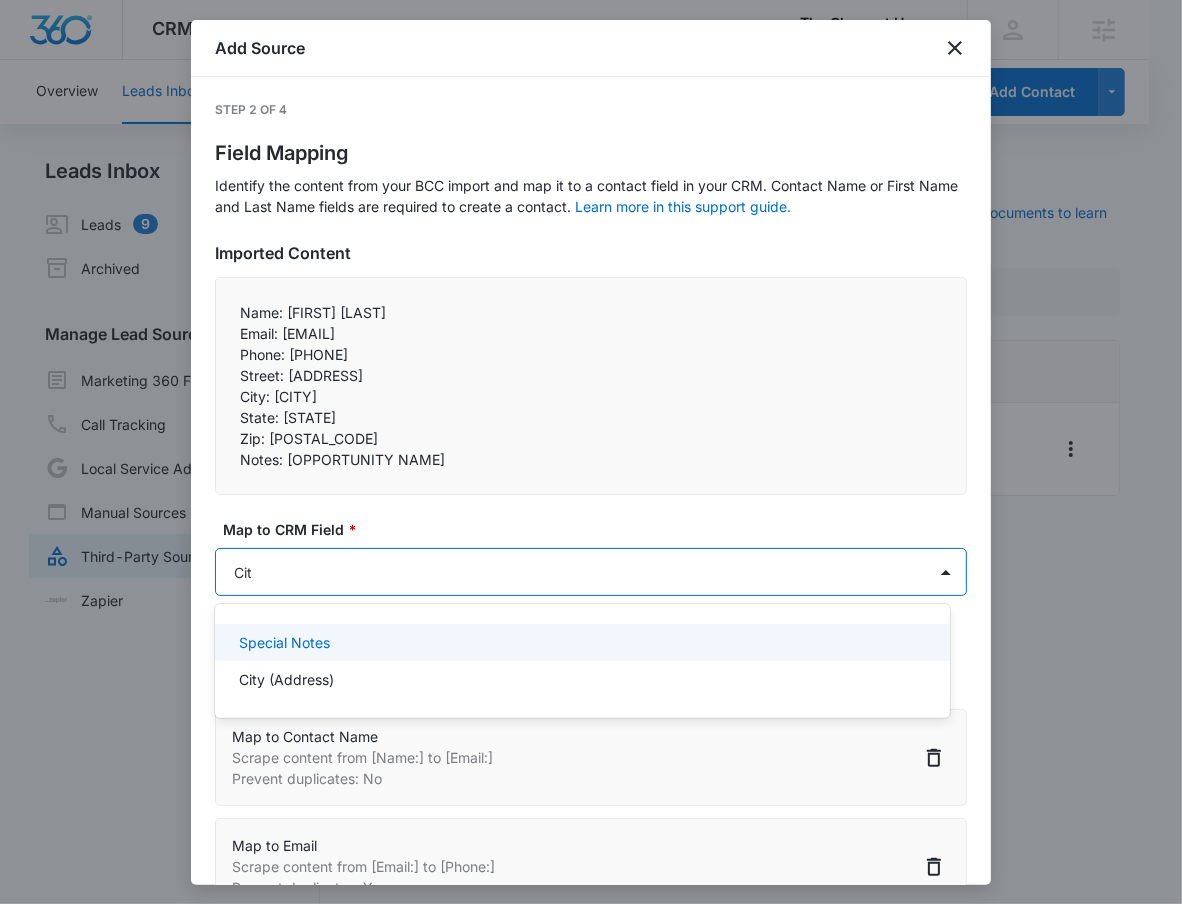 type on "City" 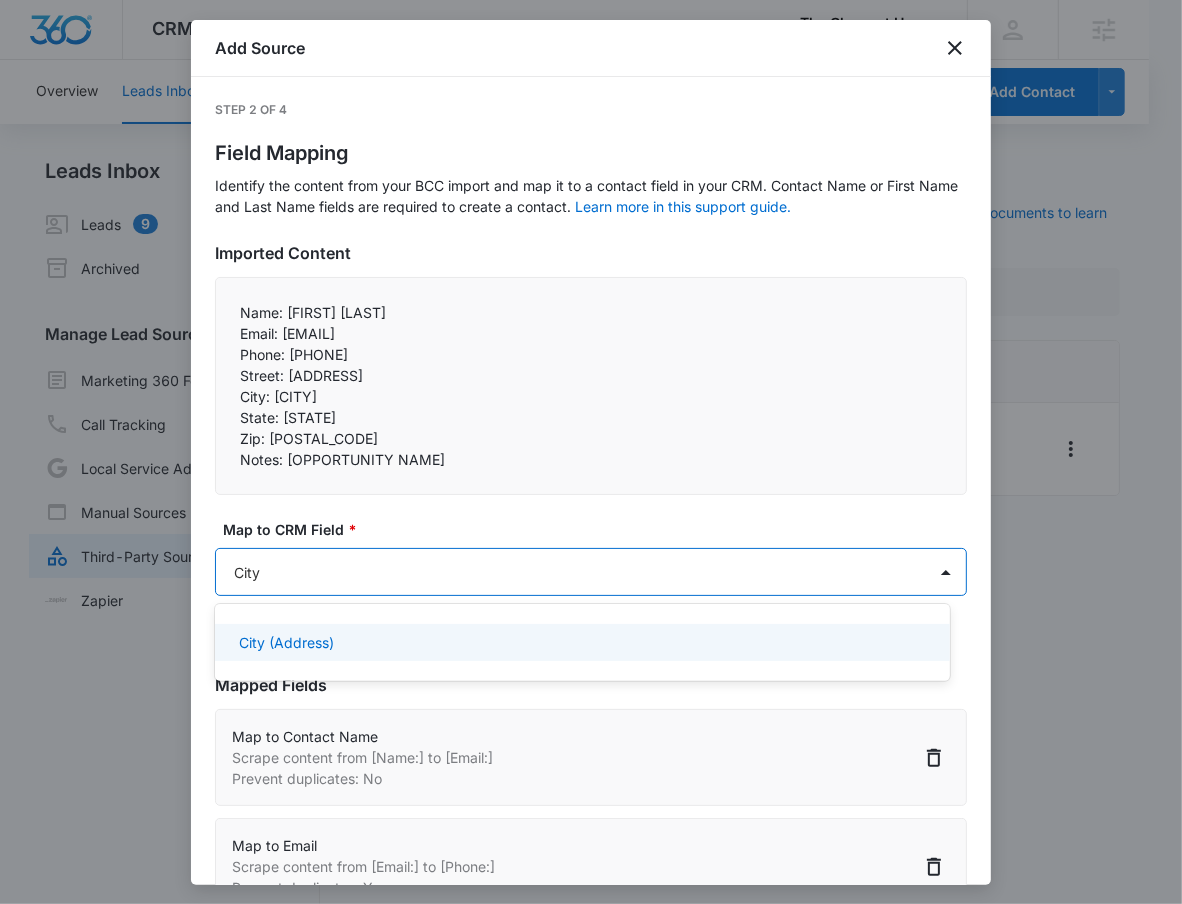 click on "City (Address)" at bounding box center (286, 642) 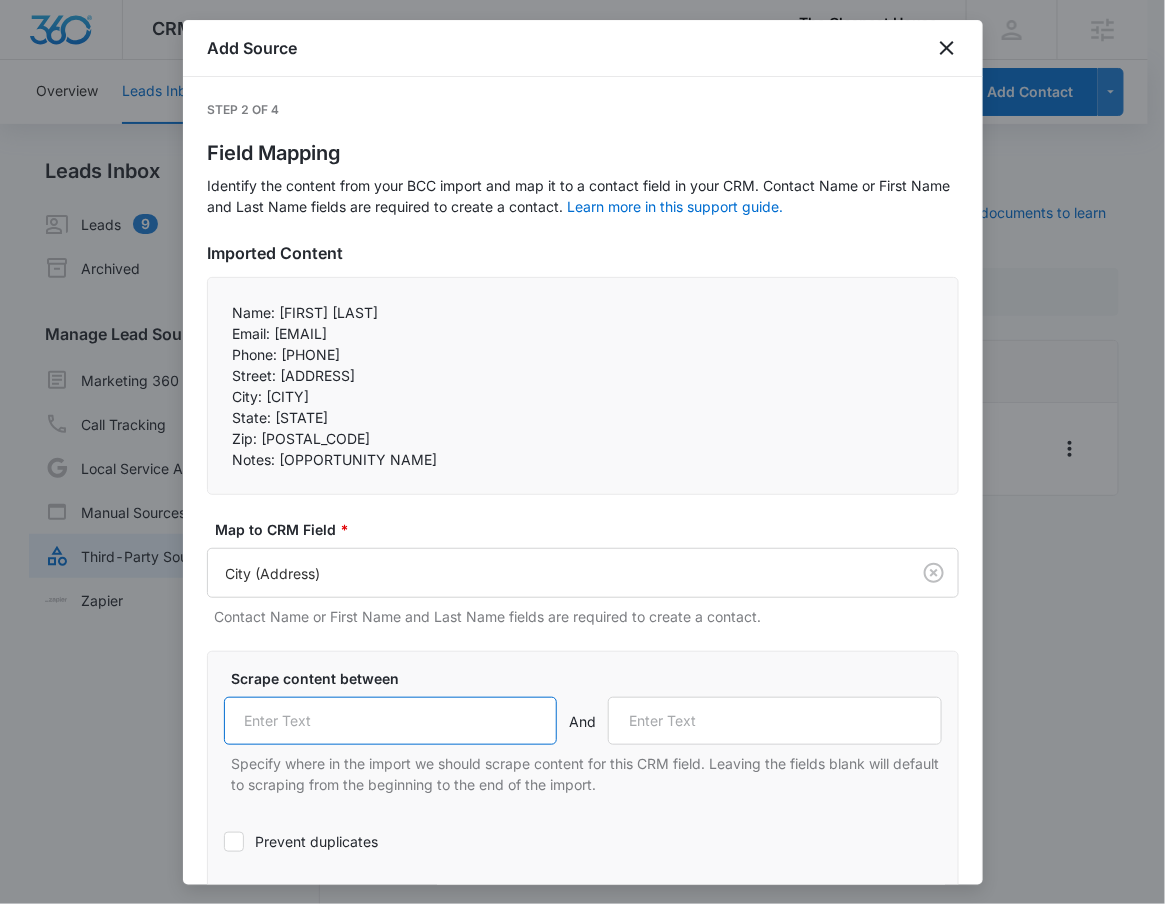 click at bounding box center [391, 721] 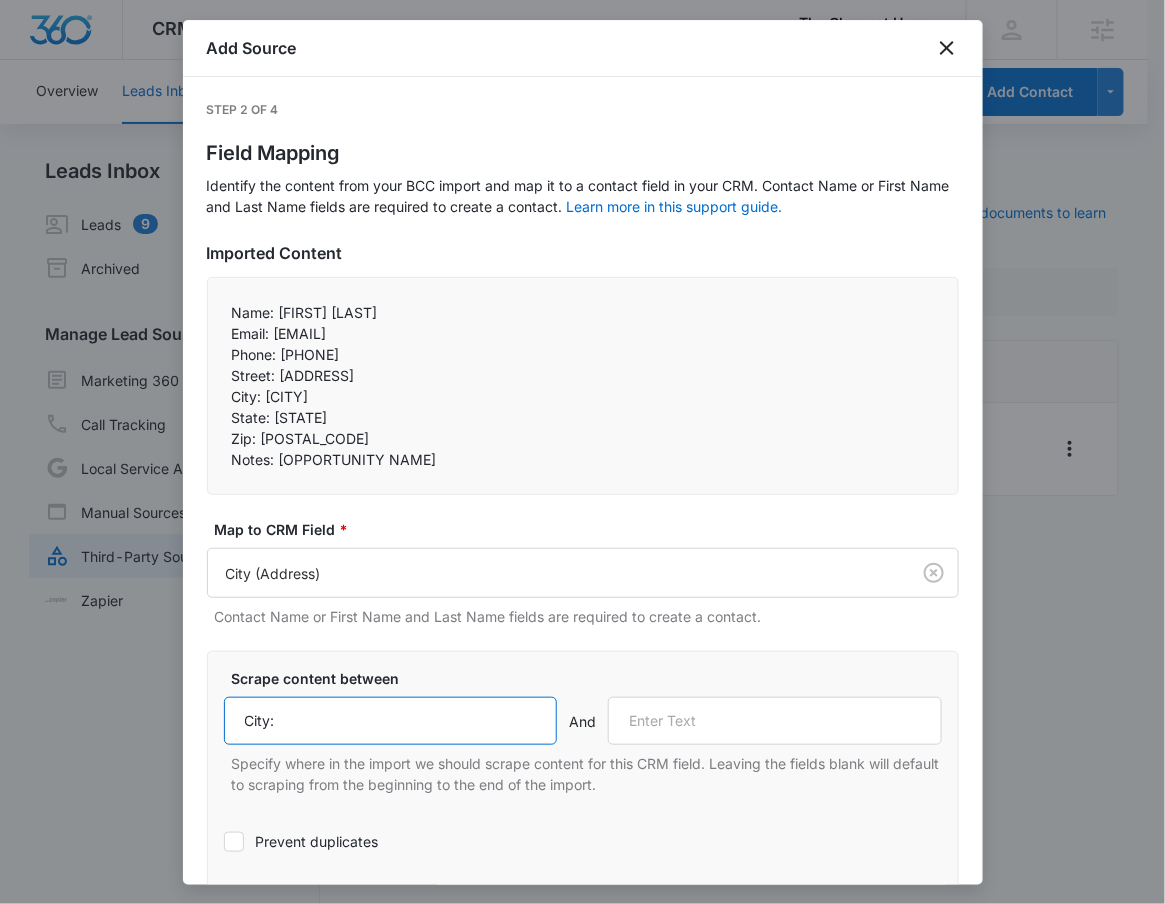 type on "City:" 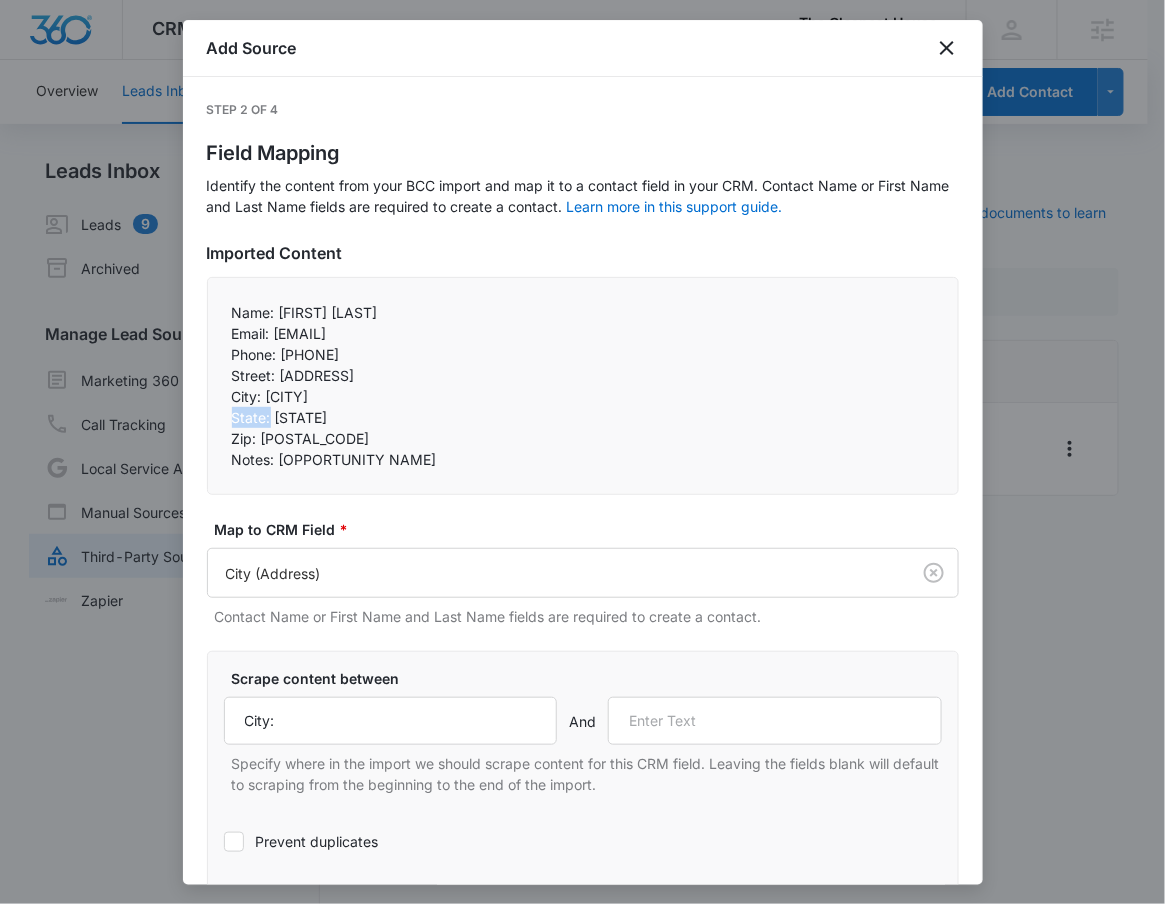 drag, startPoint x: 228, startPoint y: 417, endPoint x: 268, endPoint y: 408, distance: 41 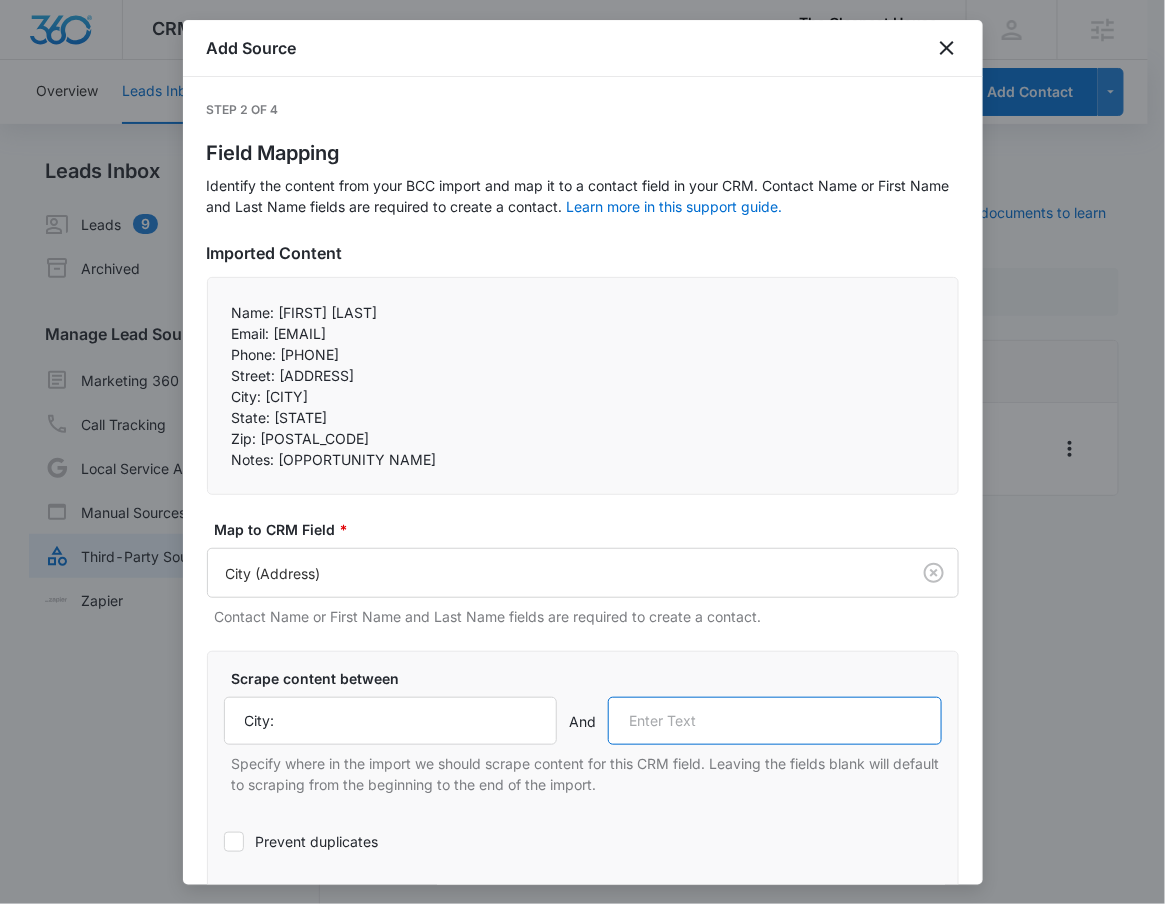 click at bounding box center [775, 721] 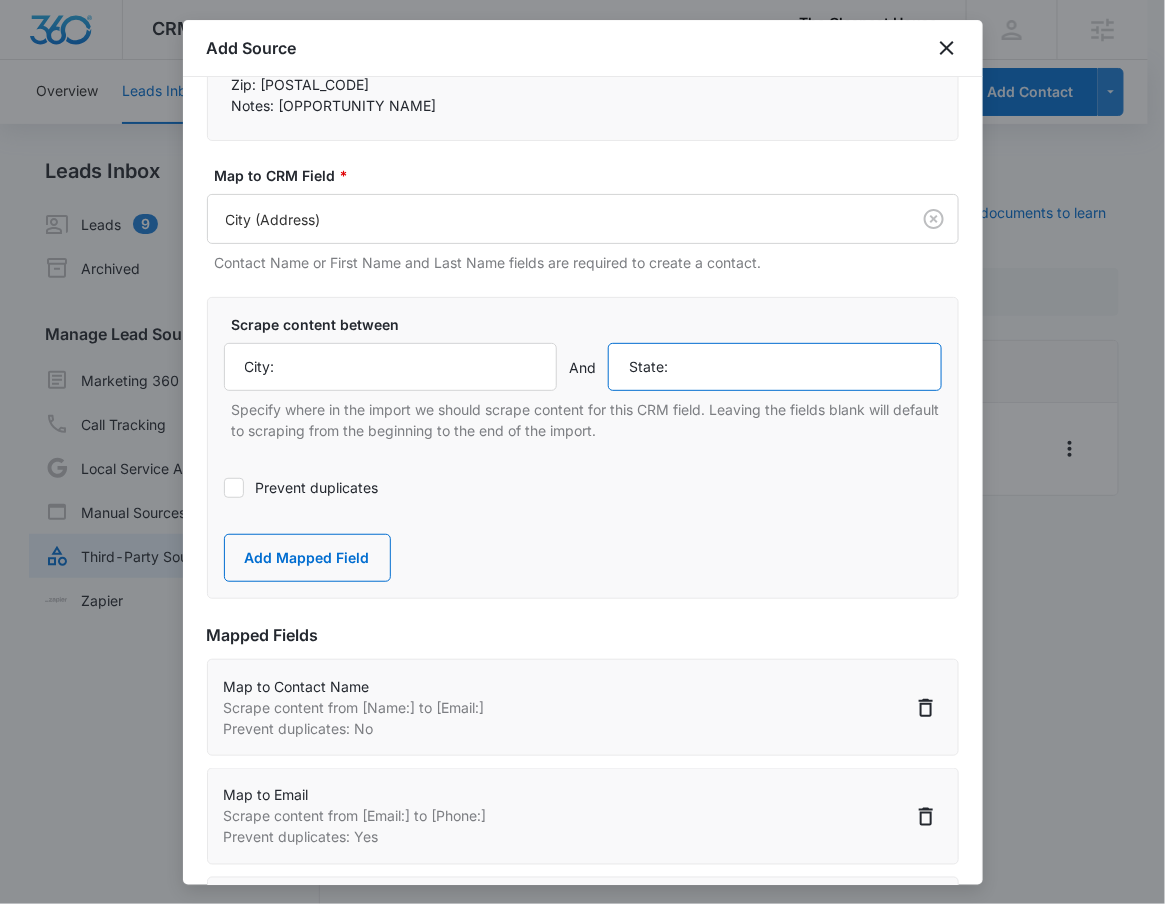 scroll, scrollTop: 556, scrollLeft: 0, axis: vertical 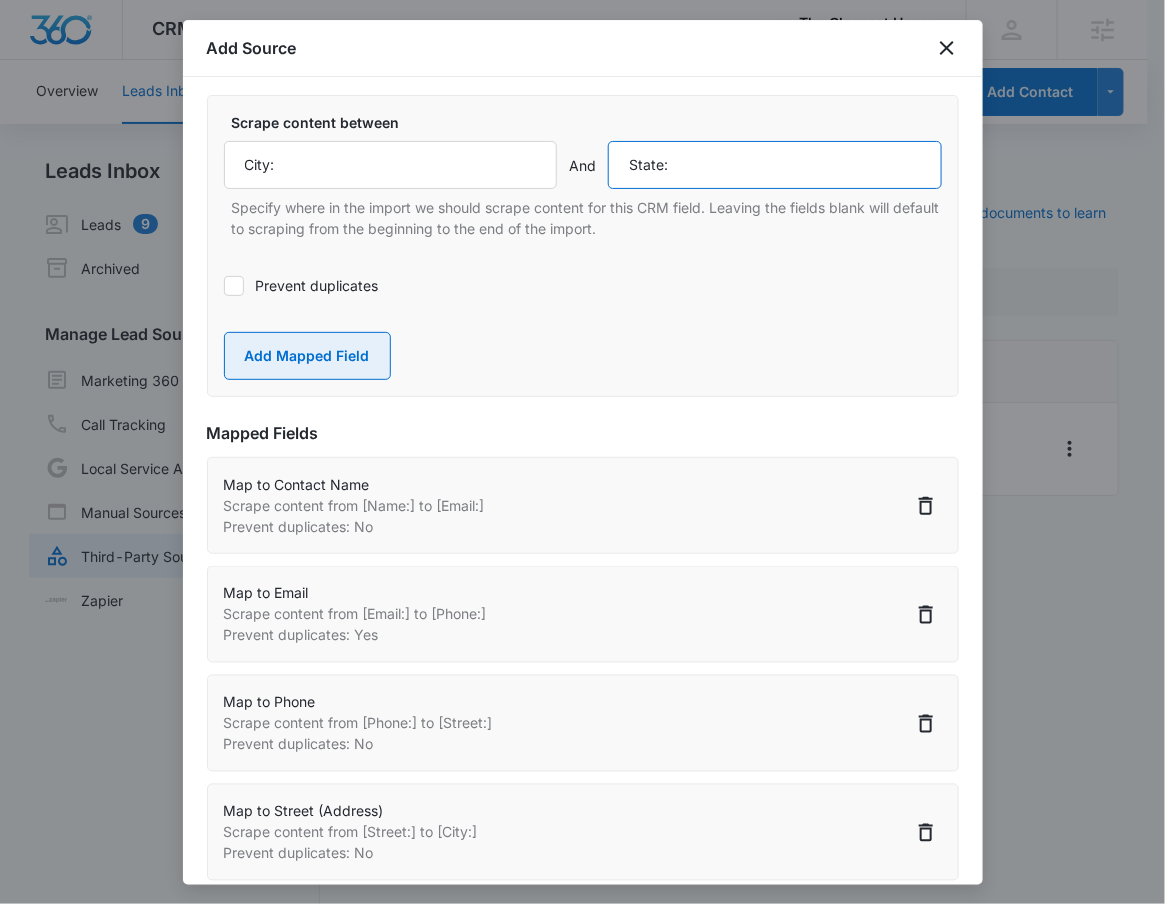 type on "State:" 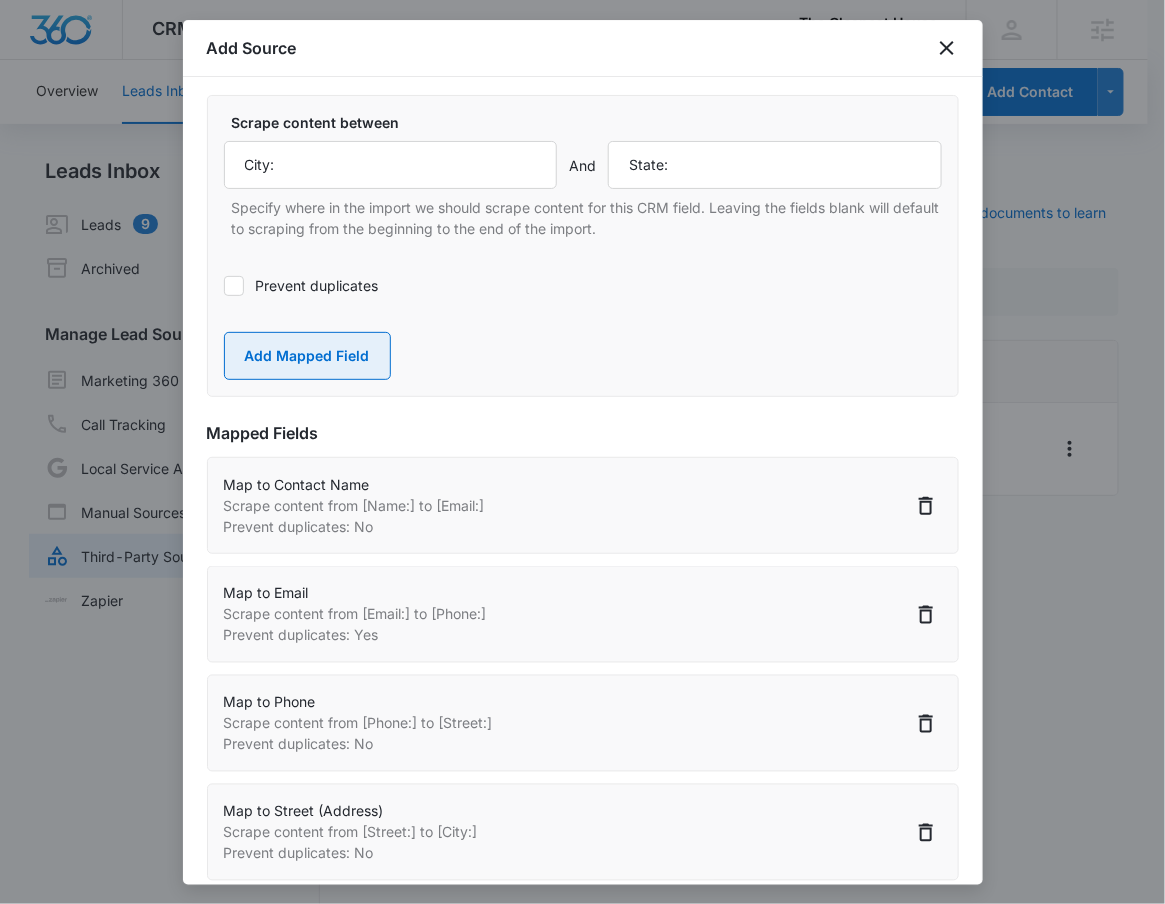 click on "Add Mapped Field" at bounding box center [307, 356] 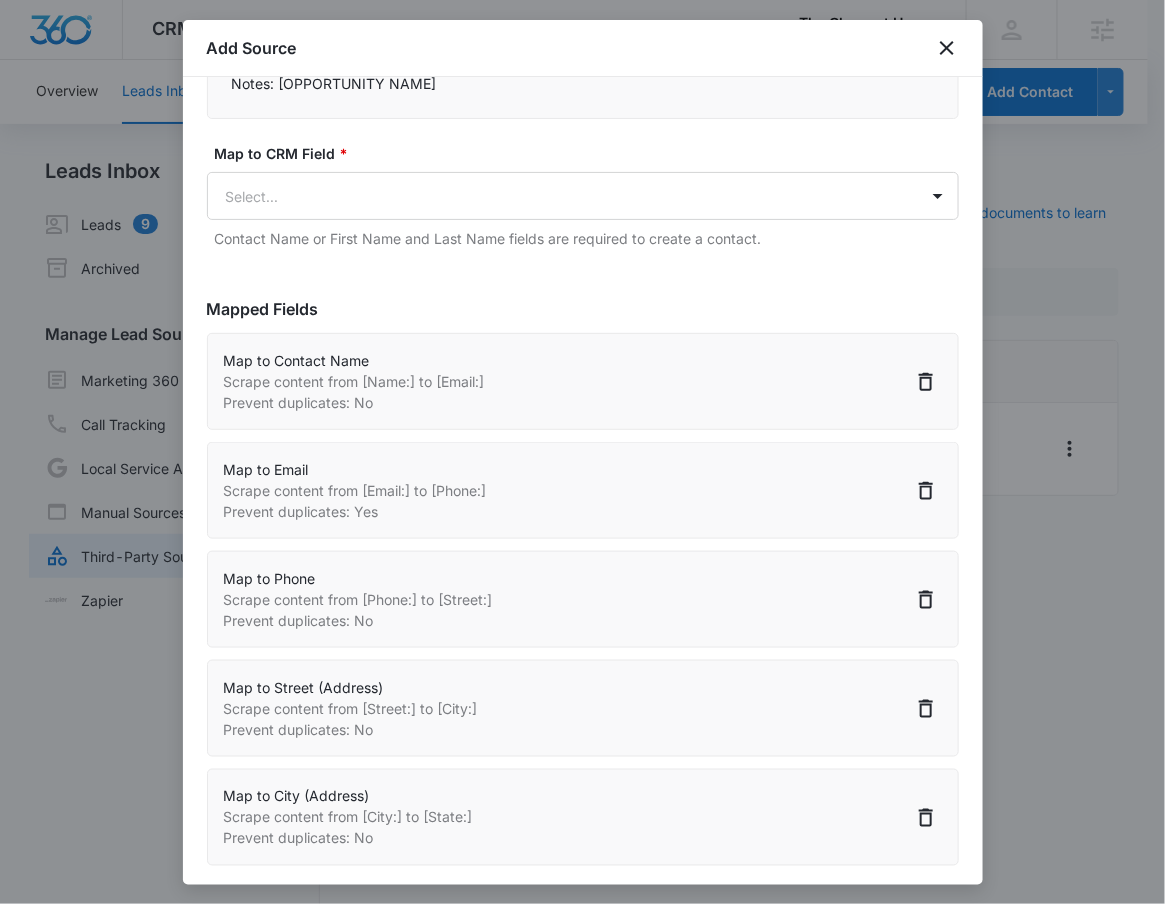 scroll, scrollTop: 238, scrollLeft: 0, axis: vertical 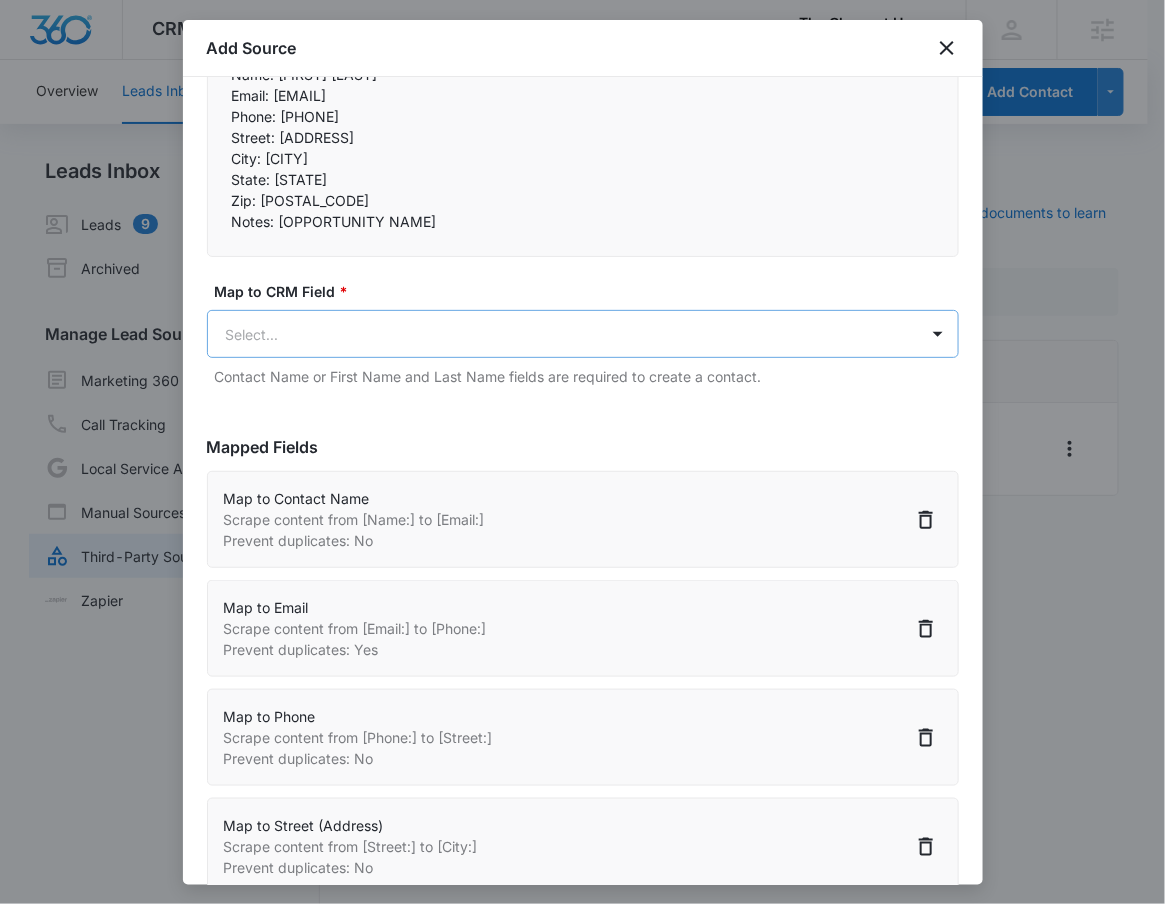 click on "CRM Apps Reputation Forms CRM Email Social POS Content Ads Intelligence Files Brand Settings The Cleanest House M331356 Your Accounts View All RN [FIRST] [LAST] [EMAIL] My Profile Notifications Support Logout Terms & Conditions   •   Privacy Policy Agencies Overview Leads Inbox Contacts Organizations History Deals Projects Tasks Calendar Lists Reports Settings Add Contact Leads Inbox Leads 9 Archived Manage Lead Sources Marketing 360 Forms Call Tracking Local Service Ads Manual Sources Third-Party Sources Zapier Third-Party Sources Manually sync your third-party platform sources and assign them to contacts. Visit our support documents to learn more. Source Source Name Submissions   Leads - LeadConnector --- Showing   1-1   of   1 The Cleanest House - CRM Manage Third-Party Sources - Marketing 360®
2 Add Source Step 2 of 4 Field Mapping Learn more in this support guide. Imported Content Name: [FIRST] [LAST] Email: [EMAIL] Phone: [PHONE] Street: [ADDRESS] City: [CITY] *" at bounding box center [582, 464] 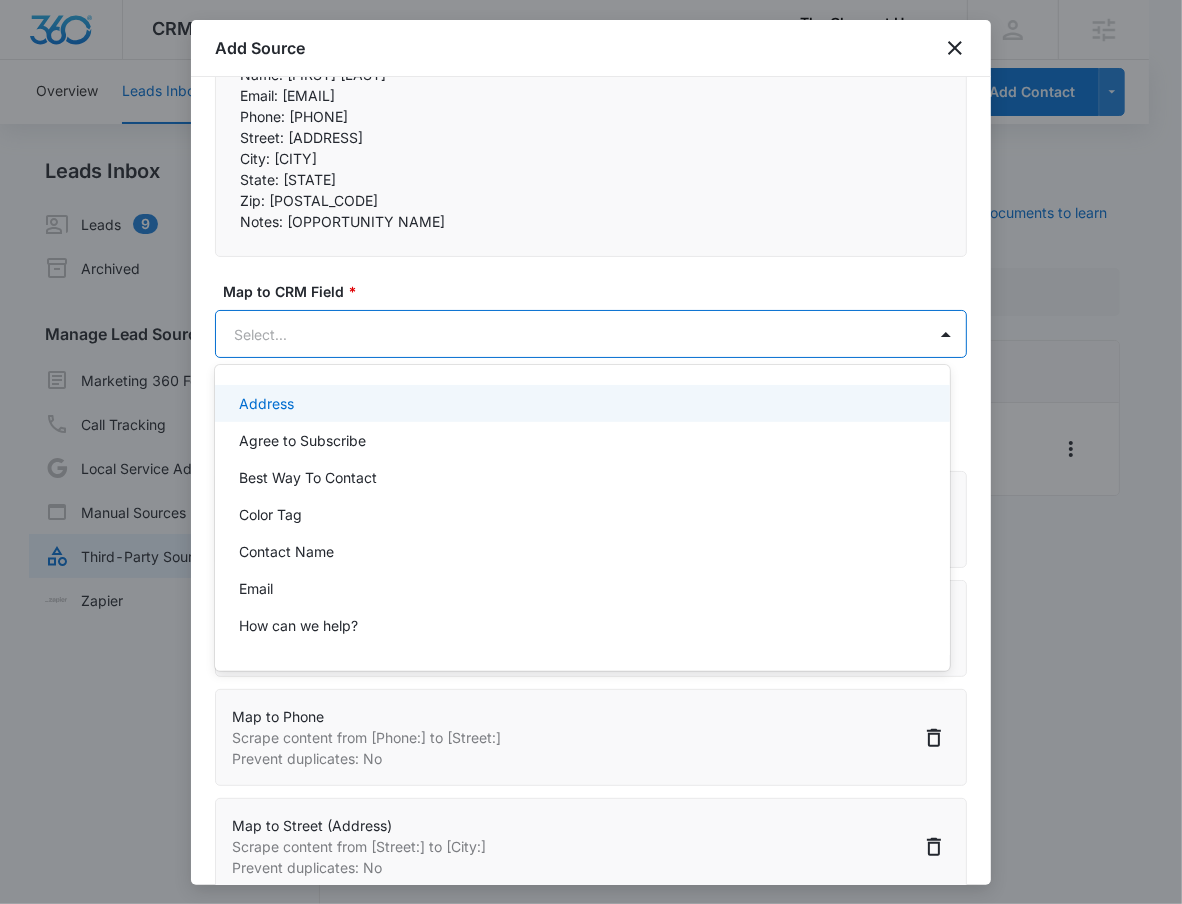 click at bounding box center [591, 452] 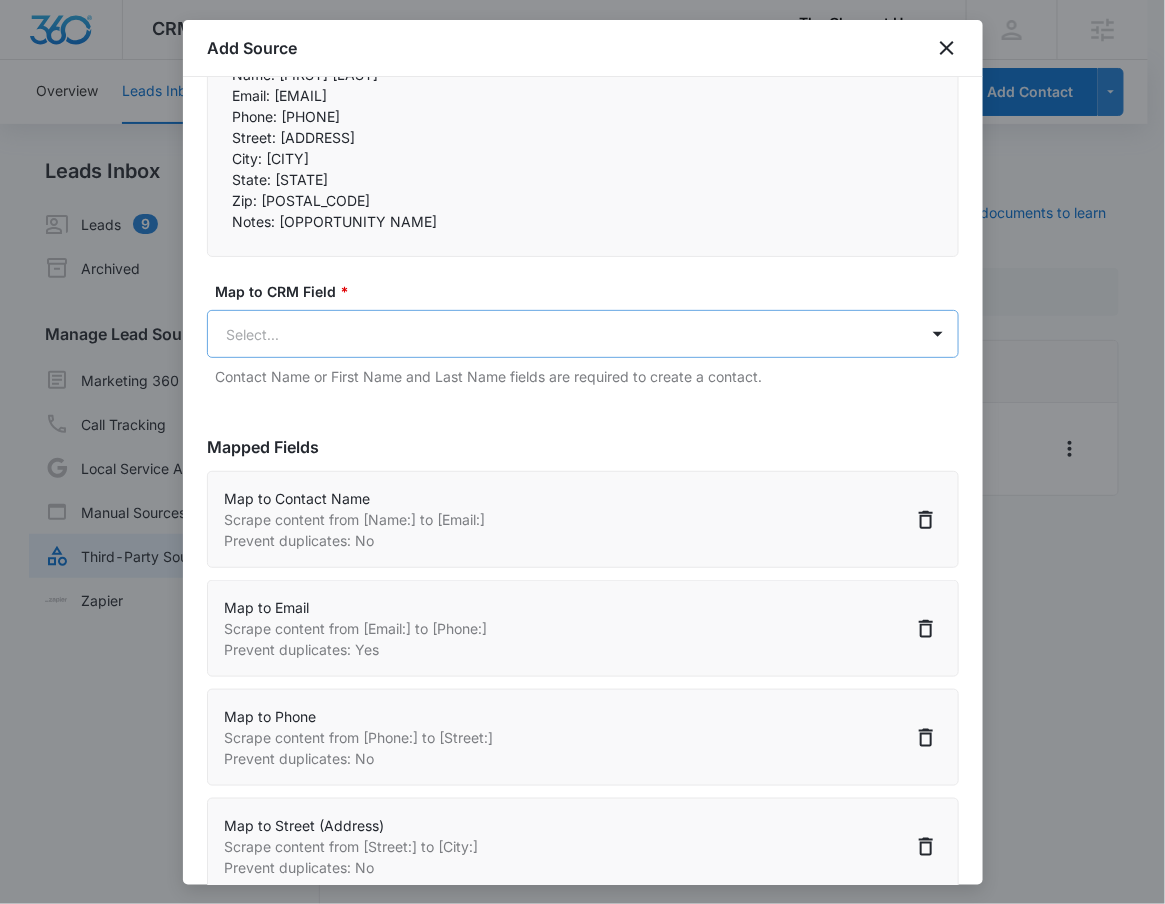 click on "CRM Apps Reputation Forms CRM Email Social POS Content Ads Intelligence Files Brand Settings The Cleanest House M331356 Your Accounts View All RN [FIRST] [LAST] [EMAIL] My Profile Notifications Support Logout Terms & Conditions   •   Privacy Policy Agencies Overview Leads Inbox Contacts Organizations History Deals Projects Tasks Calendar Lists Reports Settings Add Contact Leads Inbox Leads 9 Archived Manage Lead Sources Marketing 360 Forms Call Tracking Local Service Ads Manual Sources Third-Party Sources Zapier Third-Party Sources Manually sync your third-party platform sources and assign them to contacts. Visit our support documents to learn more. Source Source Name Submissions   Leads - LeadConnector --- Showing   1-1   of   1 The Cleanest House - CRM Manage Third-Party Sources - Marketing 360®
2 Add Source Step 2 of 4 Field Mapping Learn more in this support guide. Imported Content Name: [FIRST] [LAST] Email: [EMAIL] Phone: [PHONE] Street: [ADDRESS] City: [CITY] *" at bounding box center (582, 464) 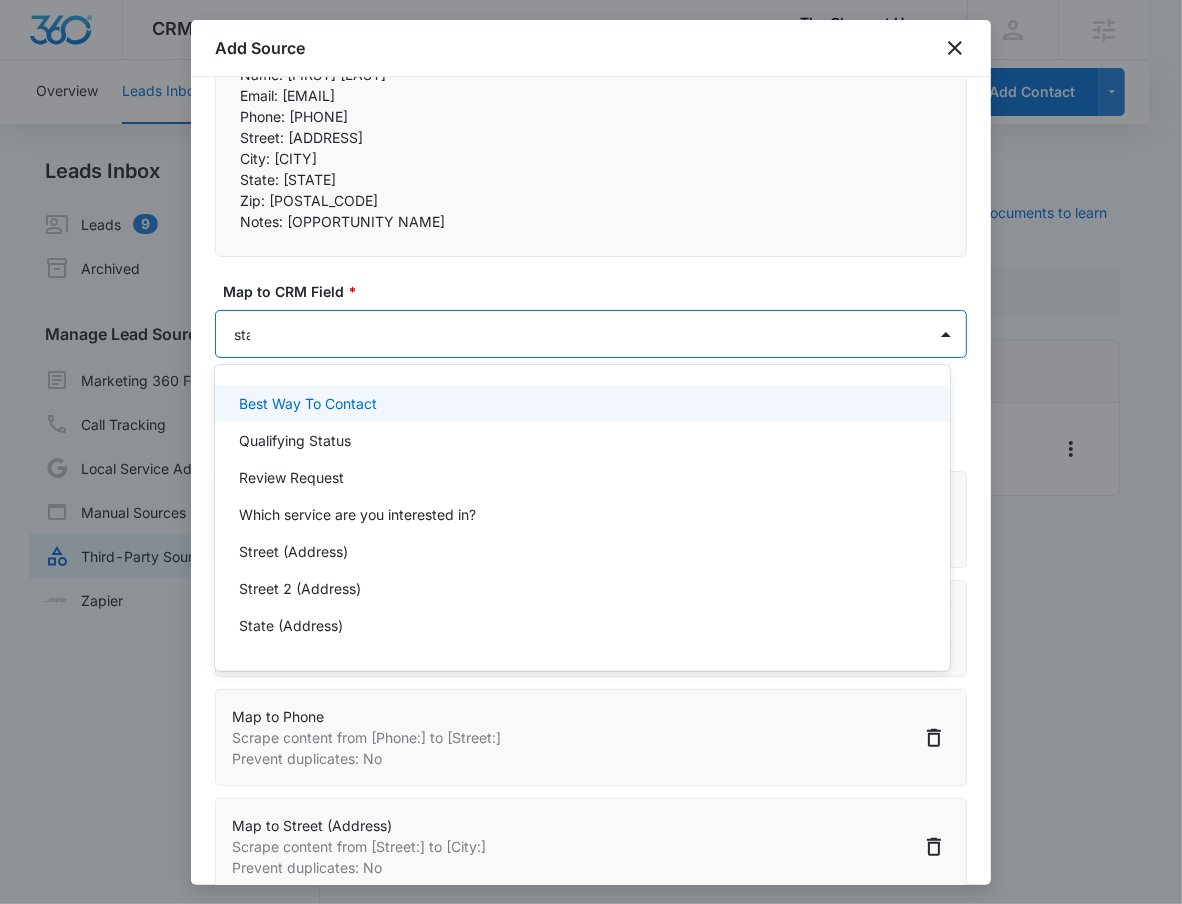 type on "state" 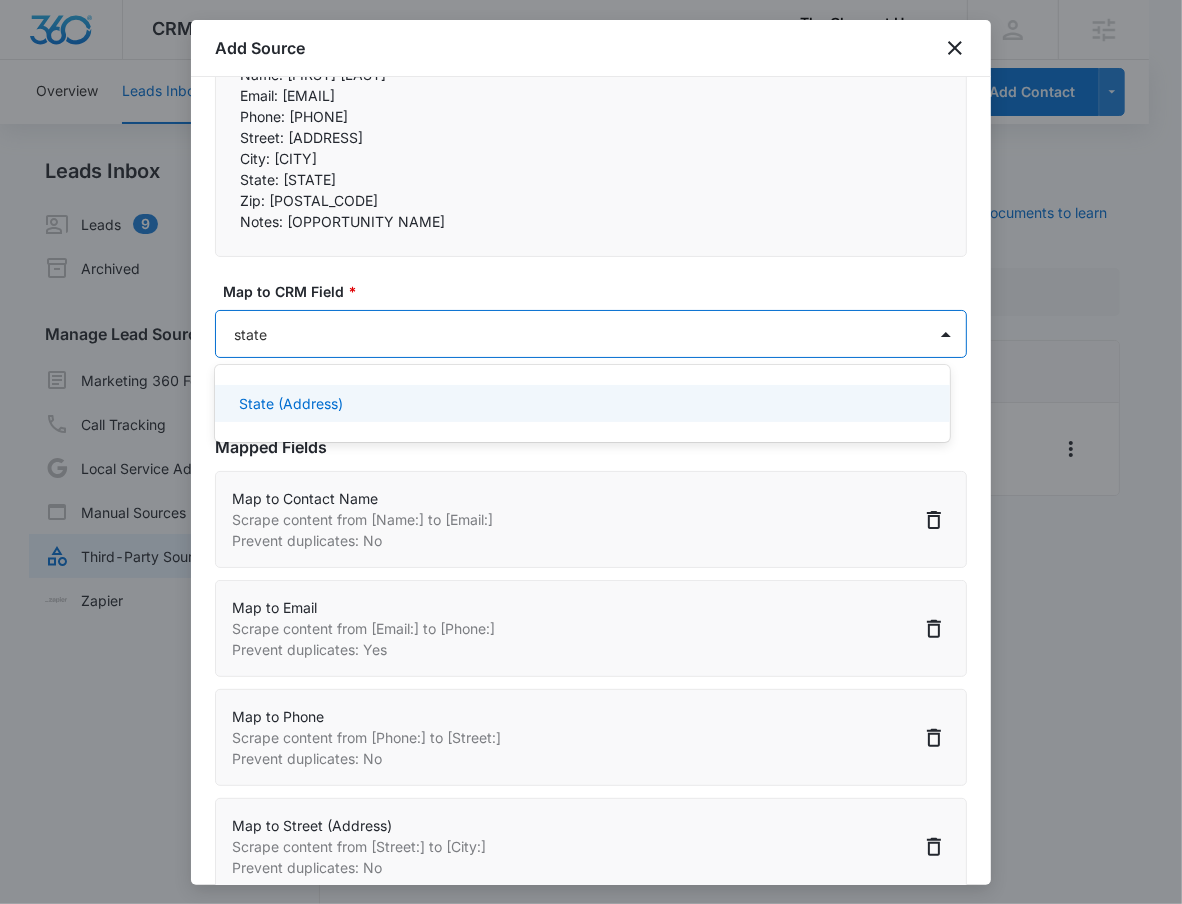 click on "State (Address)" at bounding box center (291, 403) 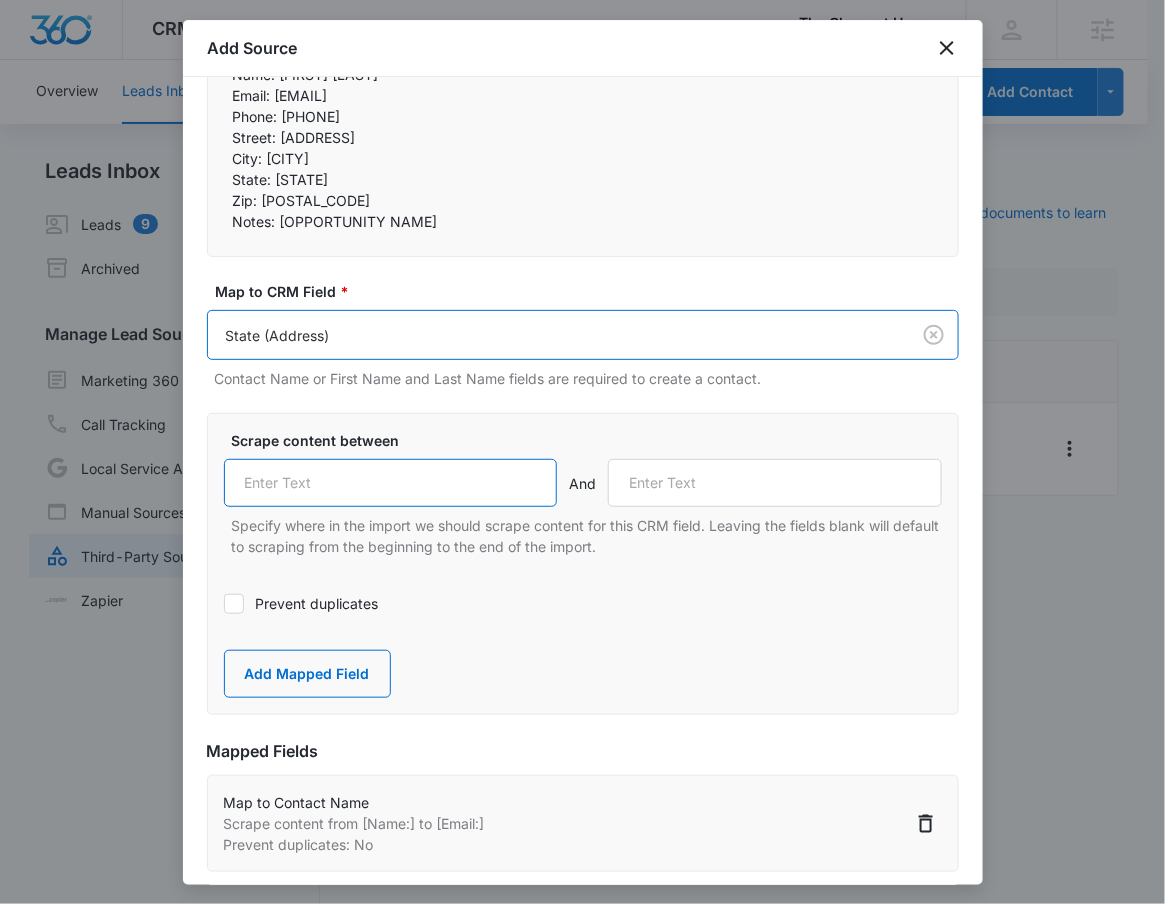click at bounding box center [391, 483] 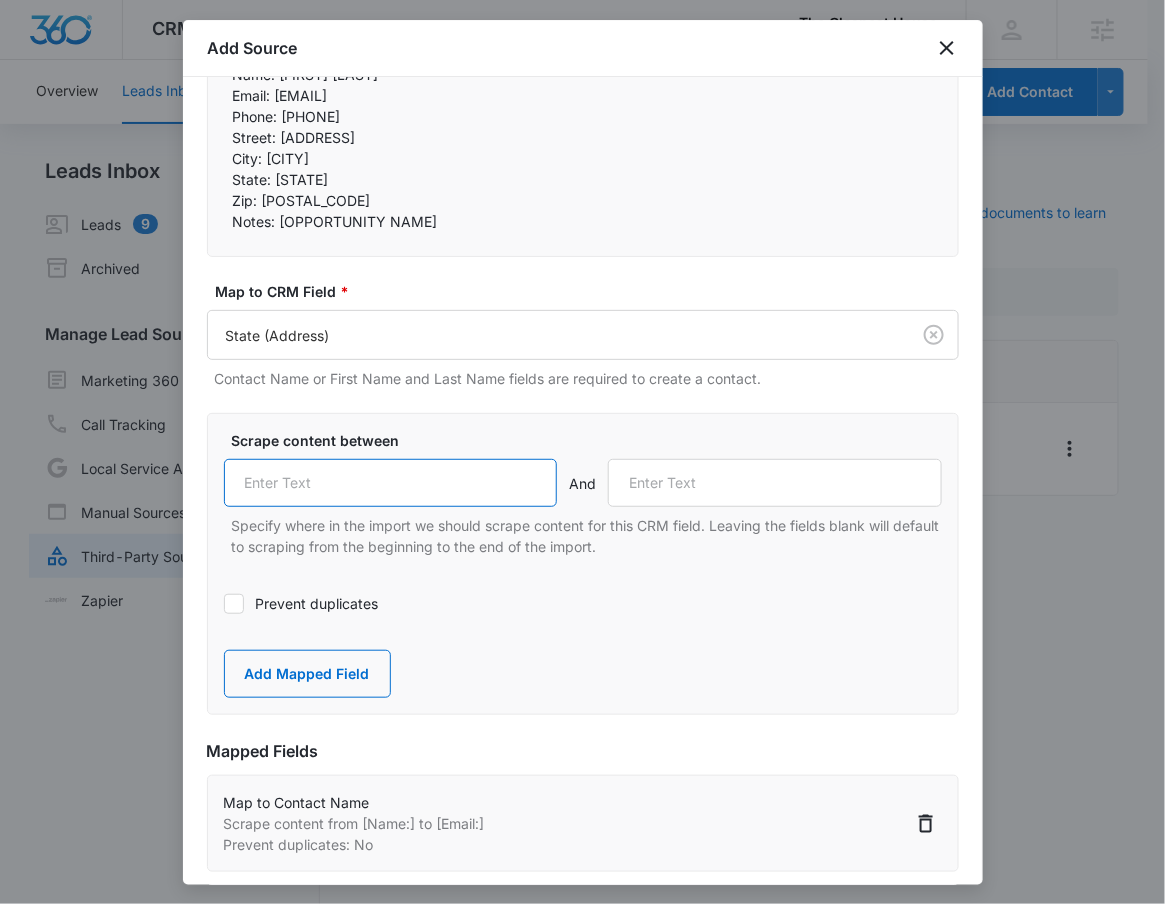 paste on "State:" 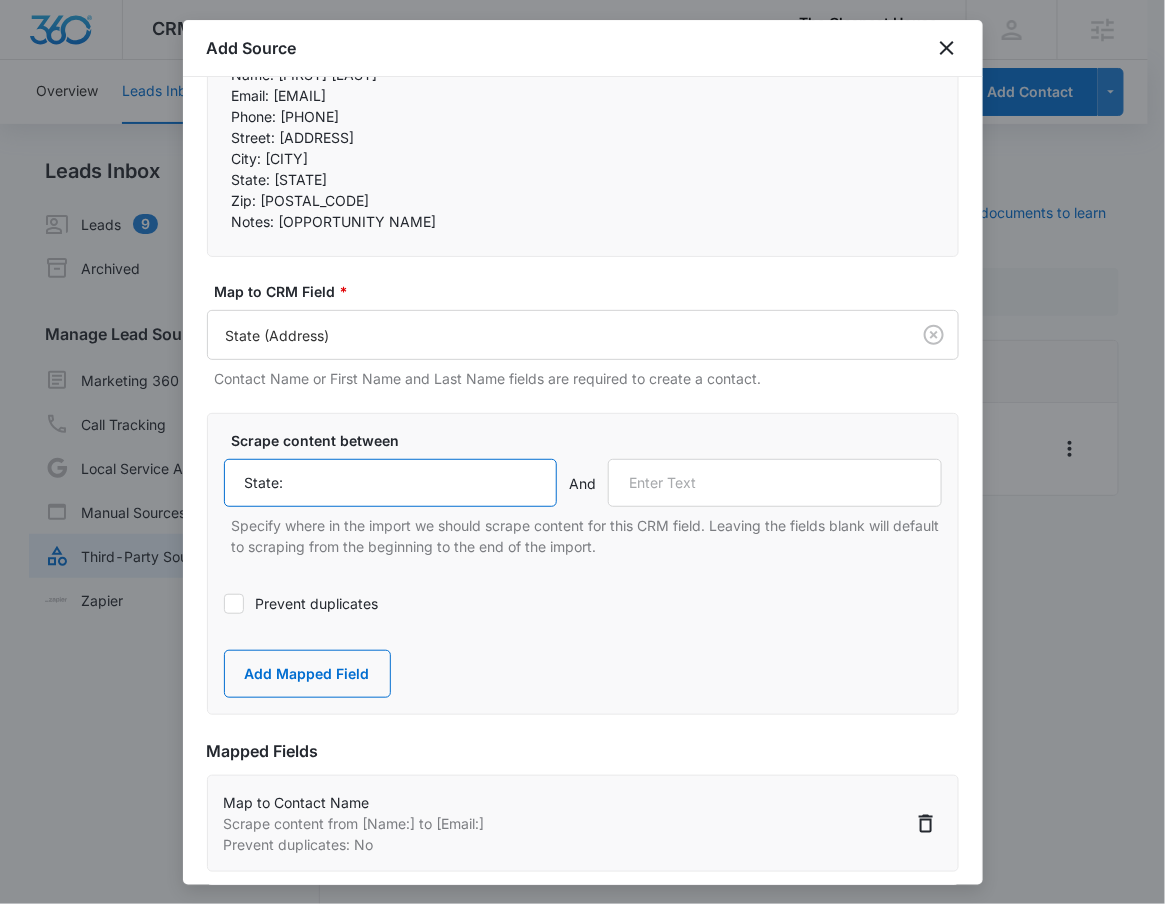 type on "State:" 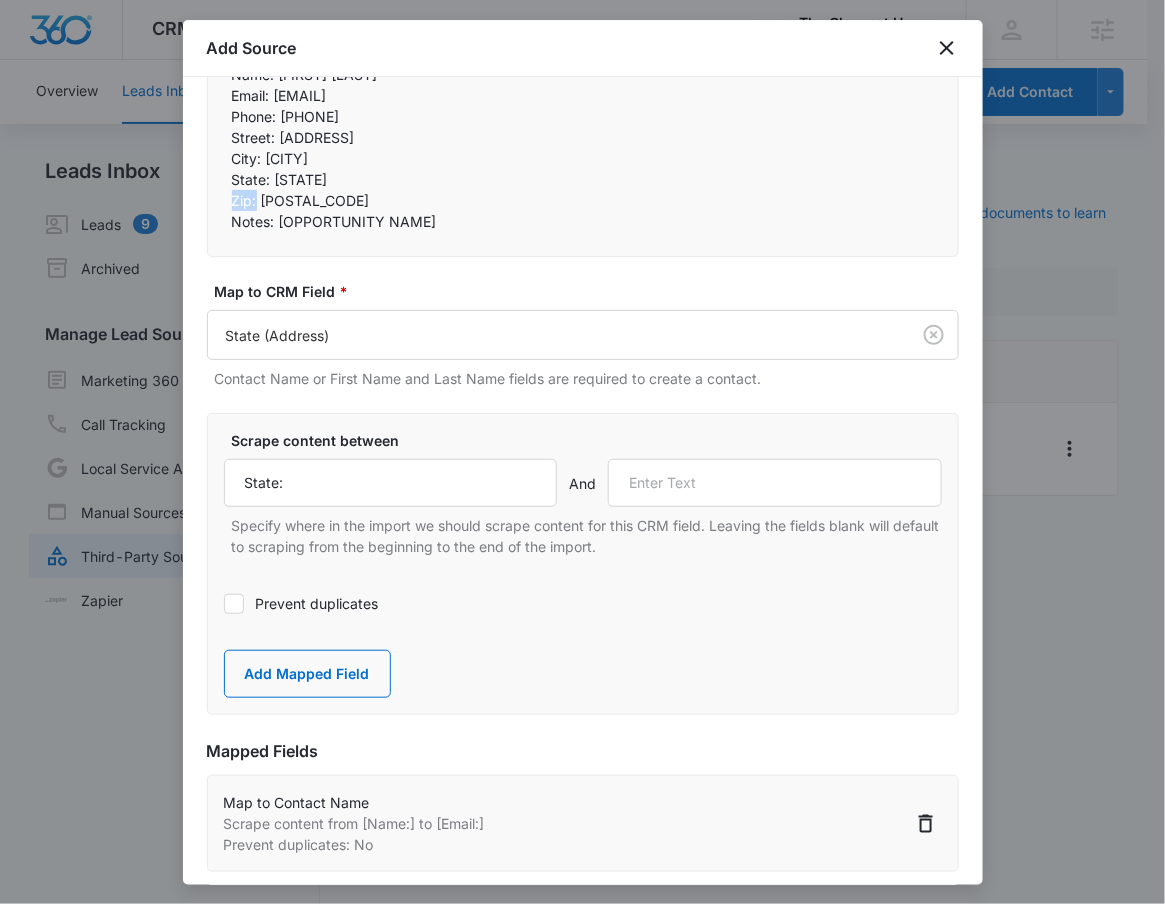 drag, startPoint x: 231, startPoint y: 204, endPoint x: 255, endPoint y: 202, distance: 24.083189 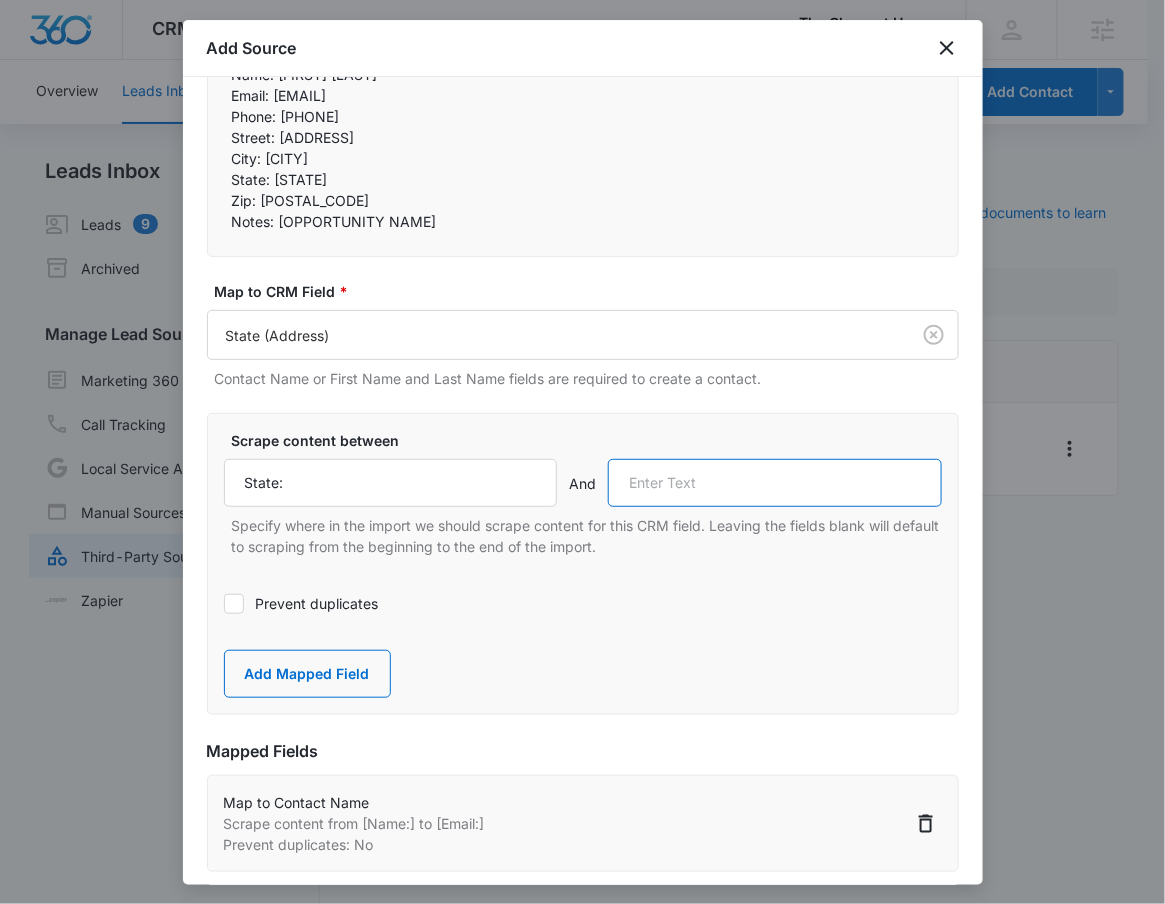 click at bounding box center [775, 483] 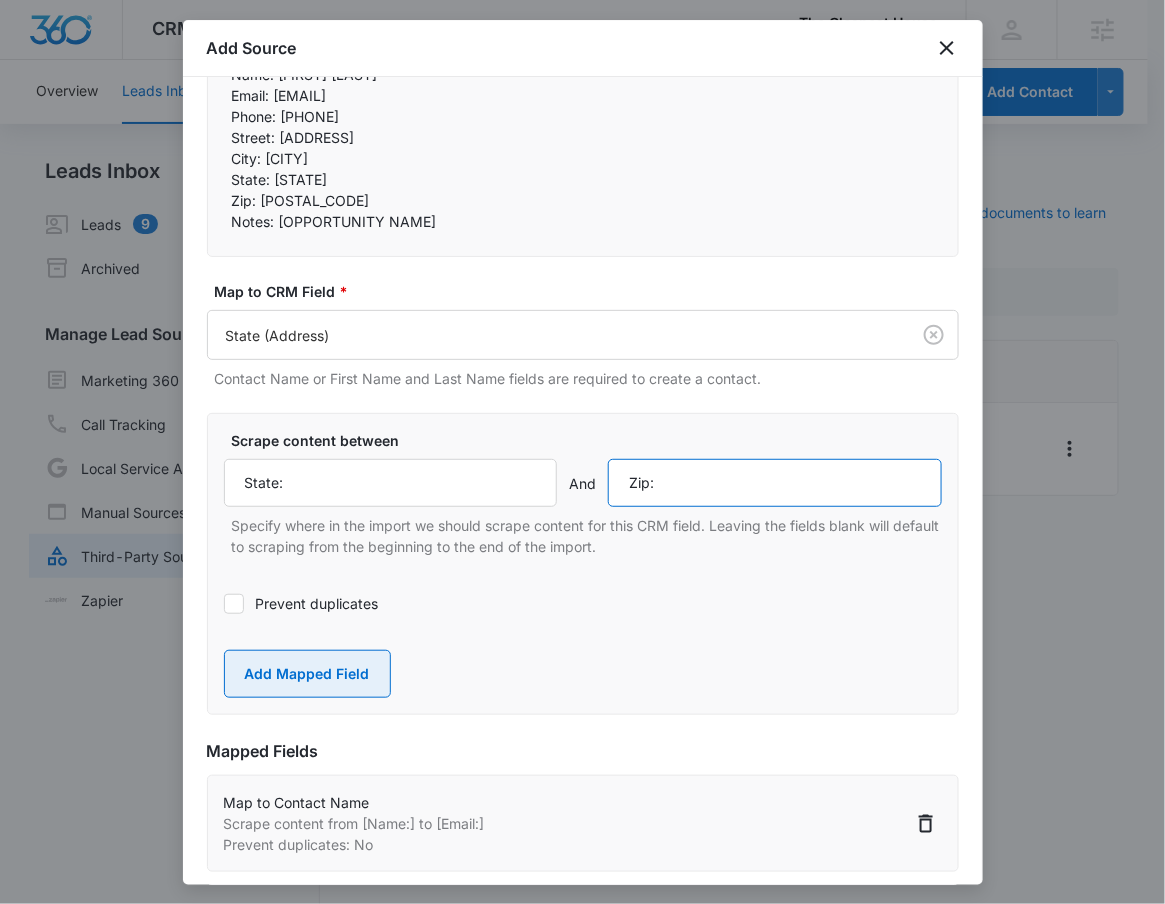 type on "Zip:" 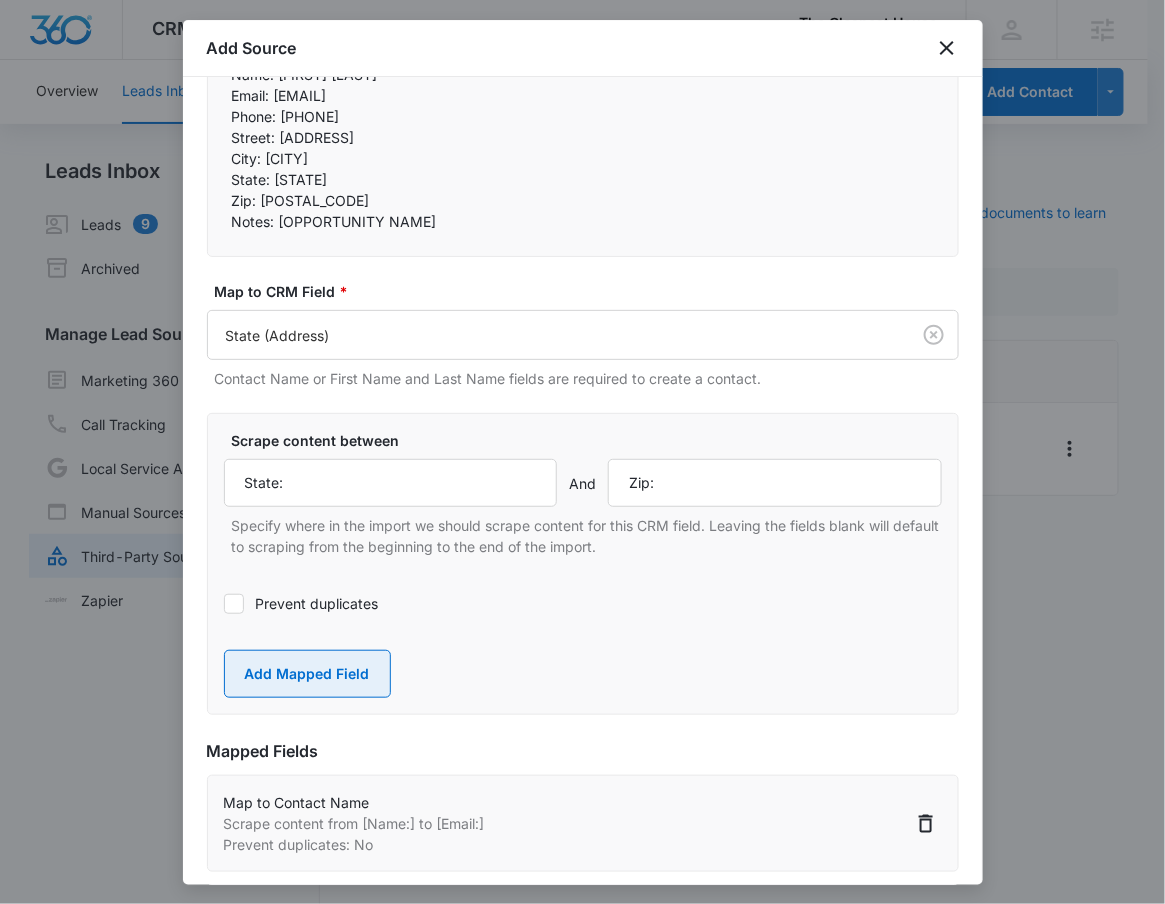 click on "Add Mapped Field" at bounding box center (307, 674) 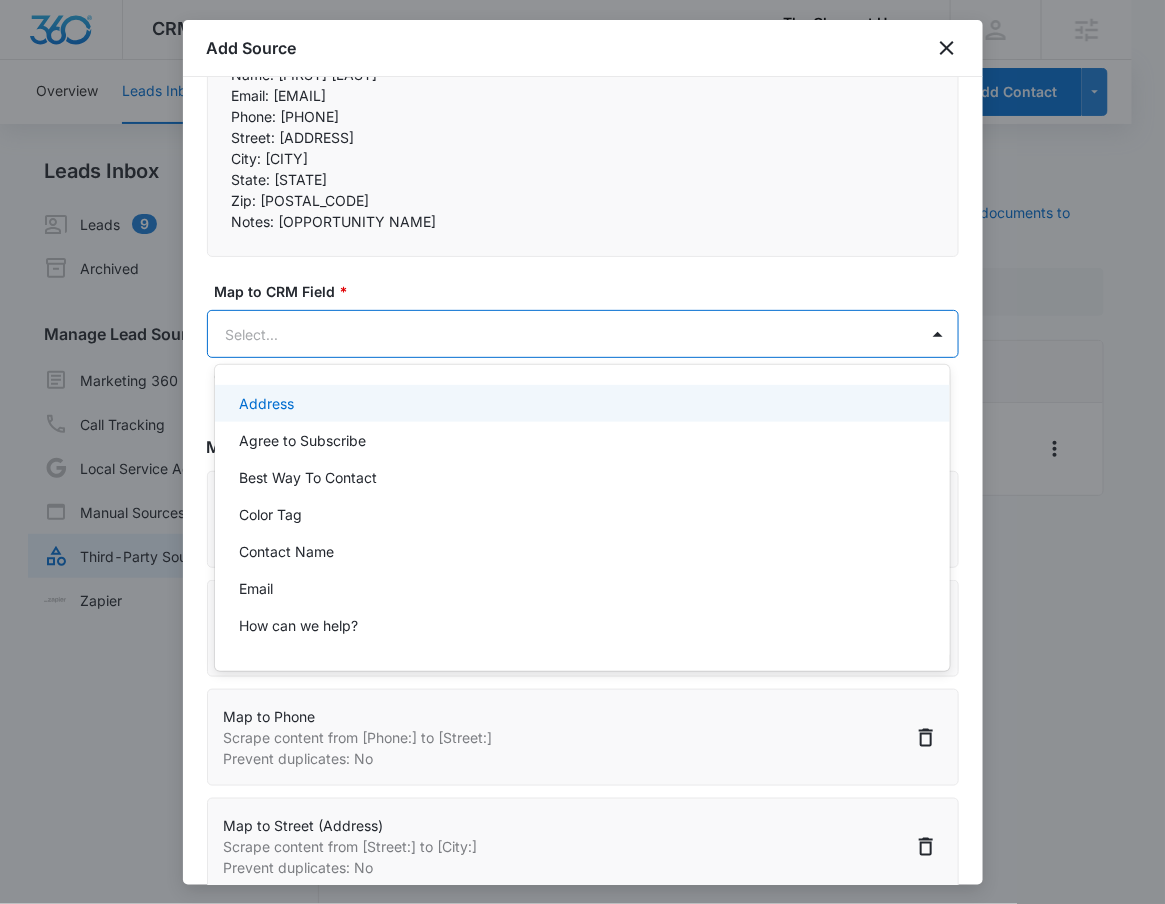 click on "CRM Apps Reputation Forms CRM Email Social POS Content Ads Intelligence Files Brand Settings The Cleanest House M331356 Your Accounts View All RN [FIRST] [LAST] [EMAIL] My Profile Notifications Support Logout Terms & Conditions   •   Privacy Policy Agencies Overview Leads Inbox Contacts Organizations History Deals Projects Tasks Calendar Lists Reports Settings Add Contact Leads Inbox Leads 9 Archived Manage Lead Sources Marketing 360 Forms Call Tracking Local Service Ads Manual Sources Third-Party Sources Zapier Third-Party Sources Manually sync your third-party platform sources and assign them to contacts. Visit our support documents to learn more. Source Source Name Submissions   Leads - LeadConnector --- Showing   1-1   of   1 The Cleanest House - CRM Manage Third-Party Sources - Marketing 360®
2 Add Source Step 2 of 4 Field Mapping Learn more in this support guide. Imported Content Name: [FIRST] [LAST] Email: [EMAIL] Phone: [PHONE] Street: [ADDRESS] City: [CITY] *" at bounding box center [582, 452] 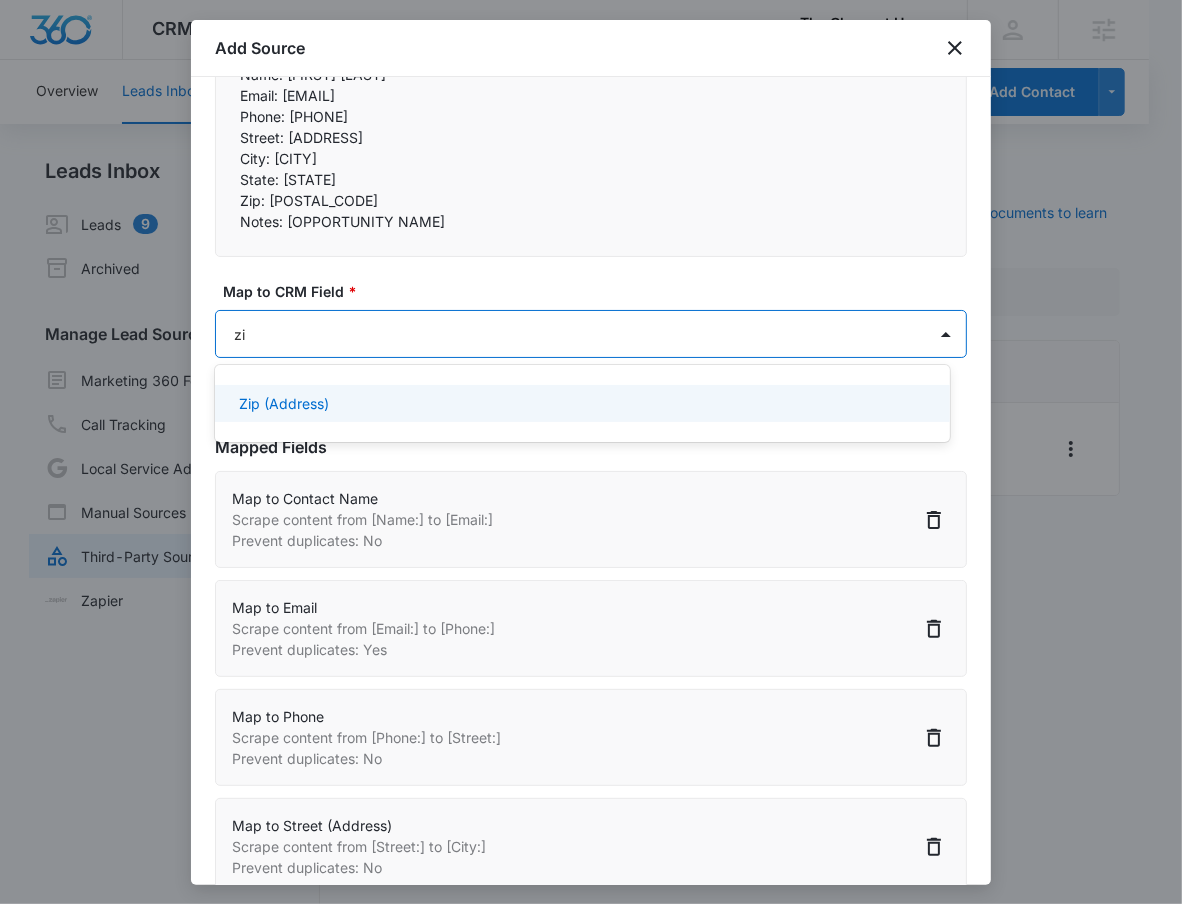 type on "zip" 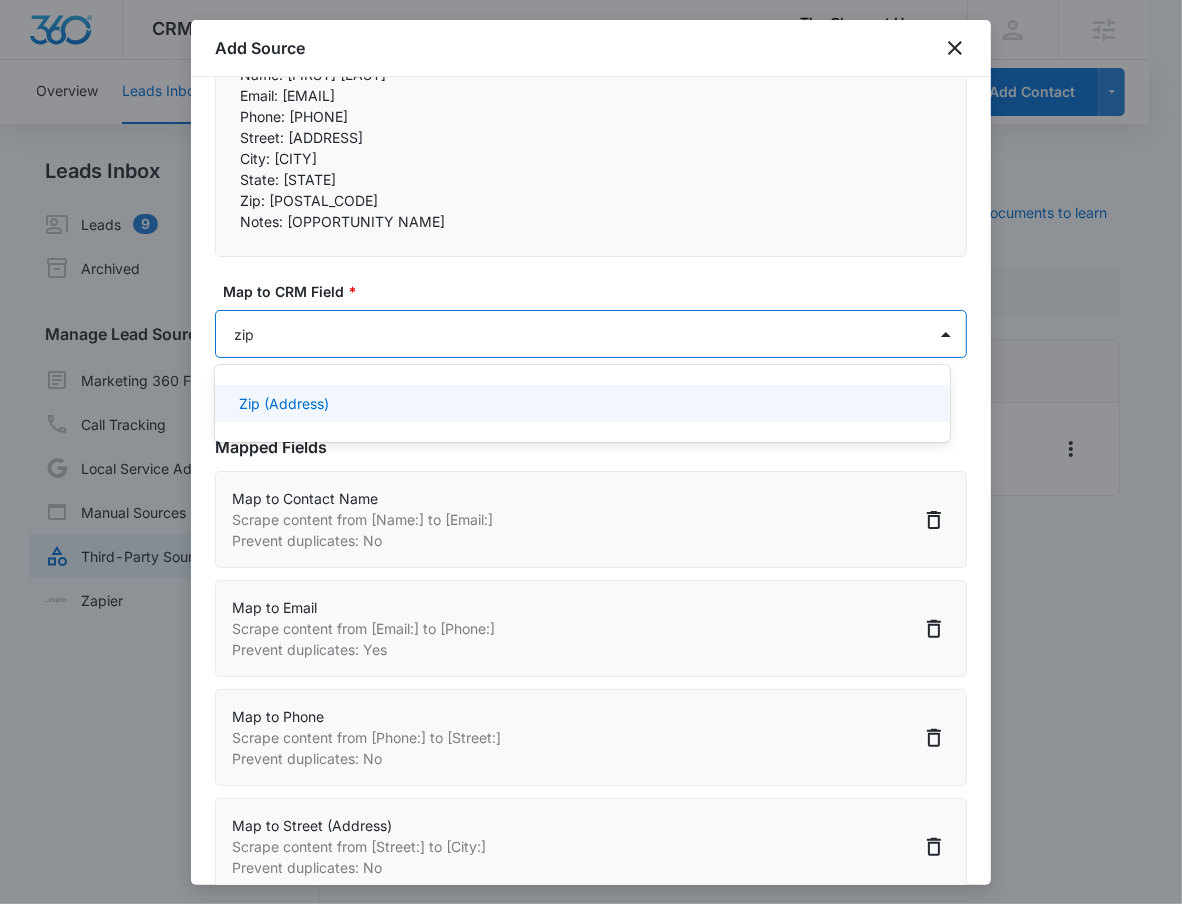 click on "Zip (Address)" at bounding box center (580, 403) 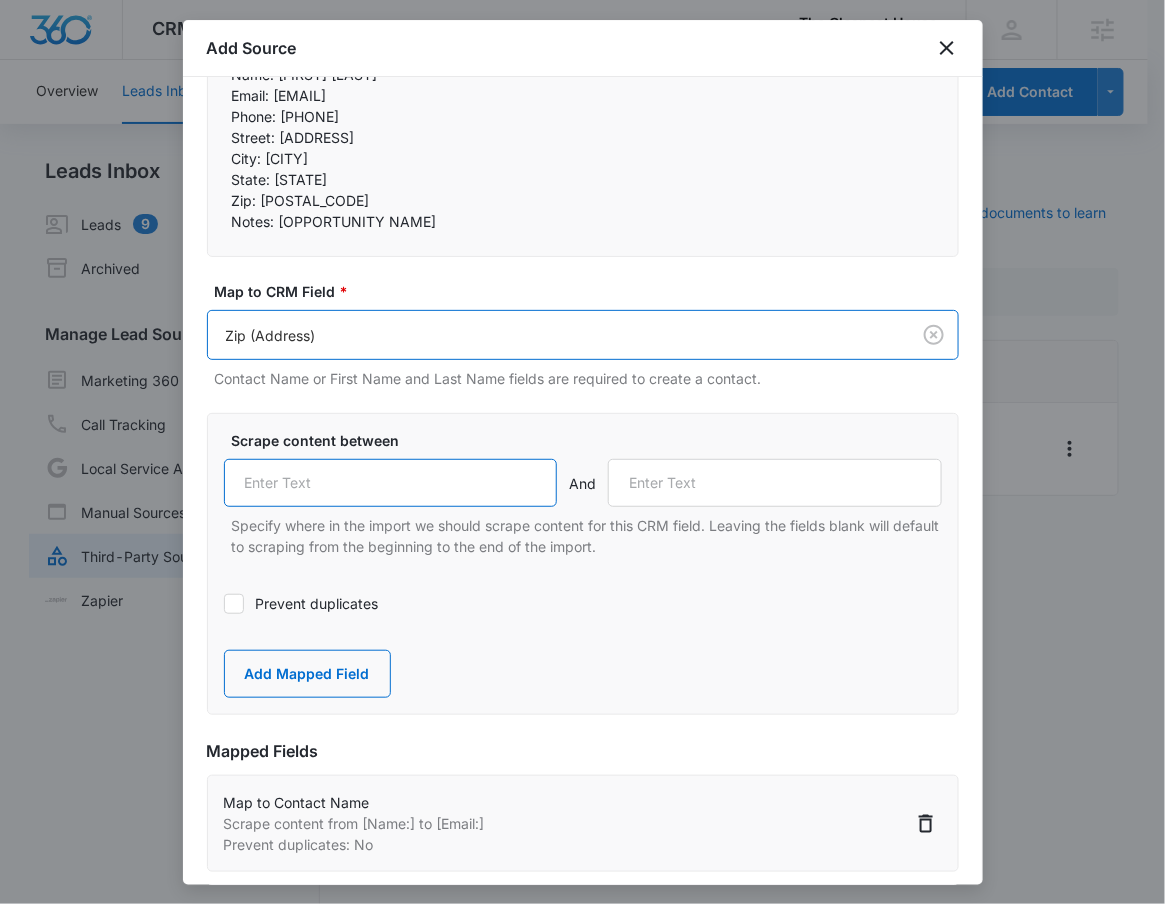 click at bounding box center (391, 483) 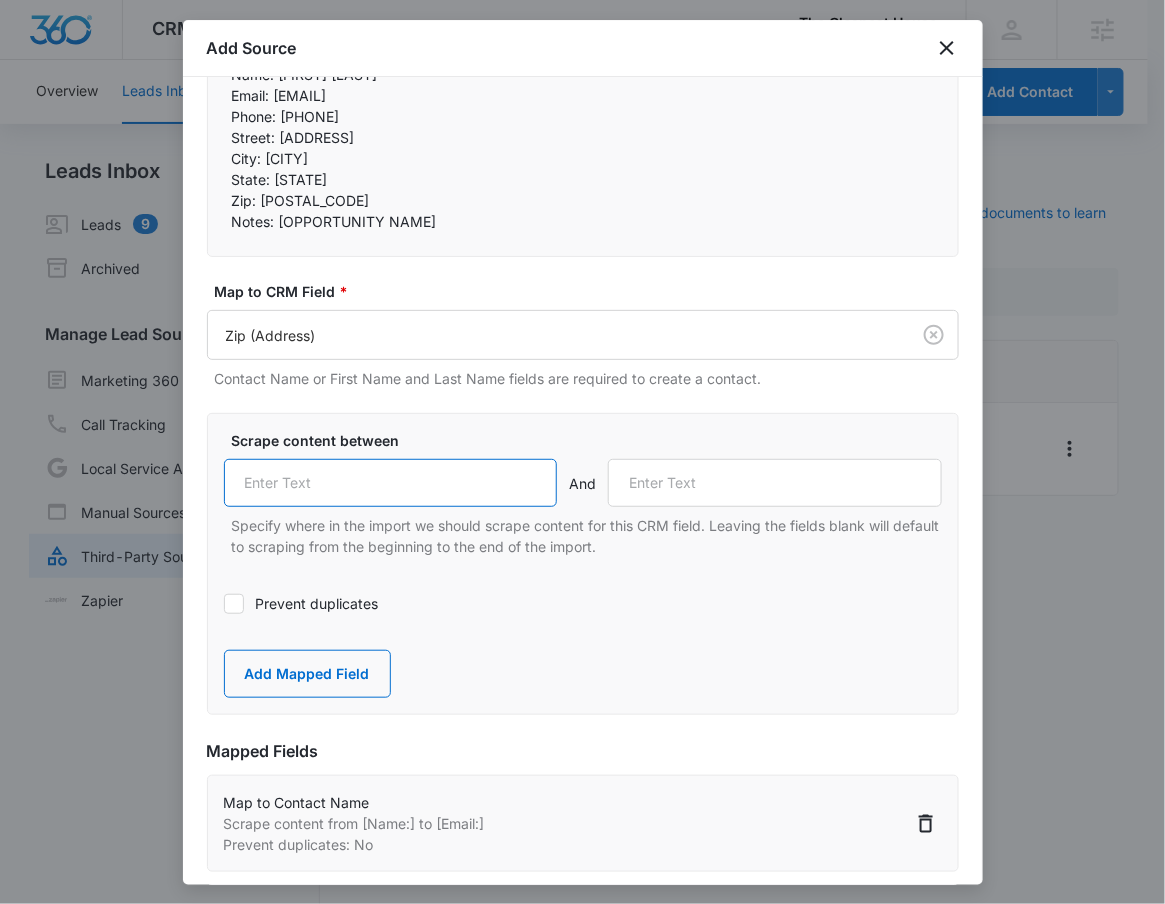 type on "z" 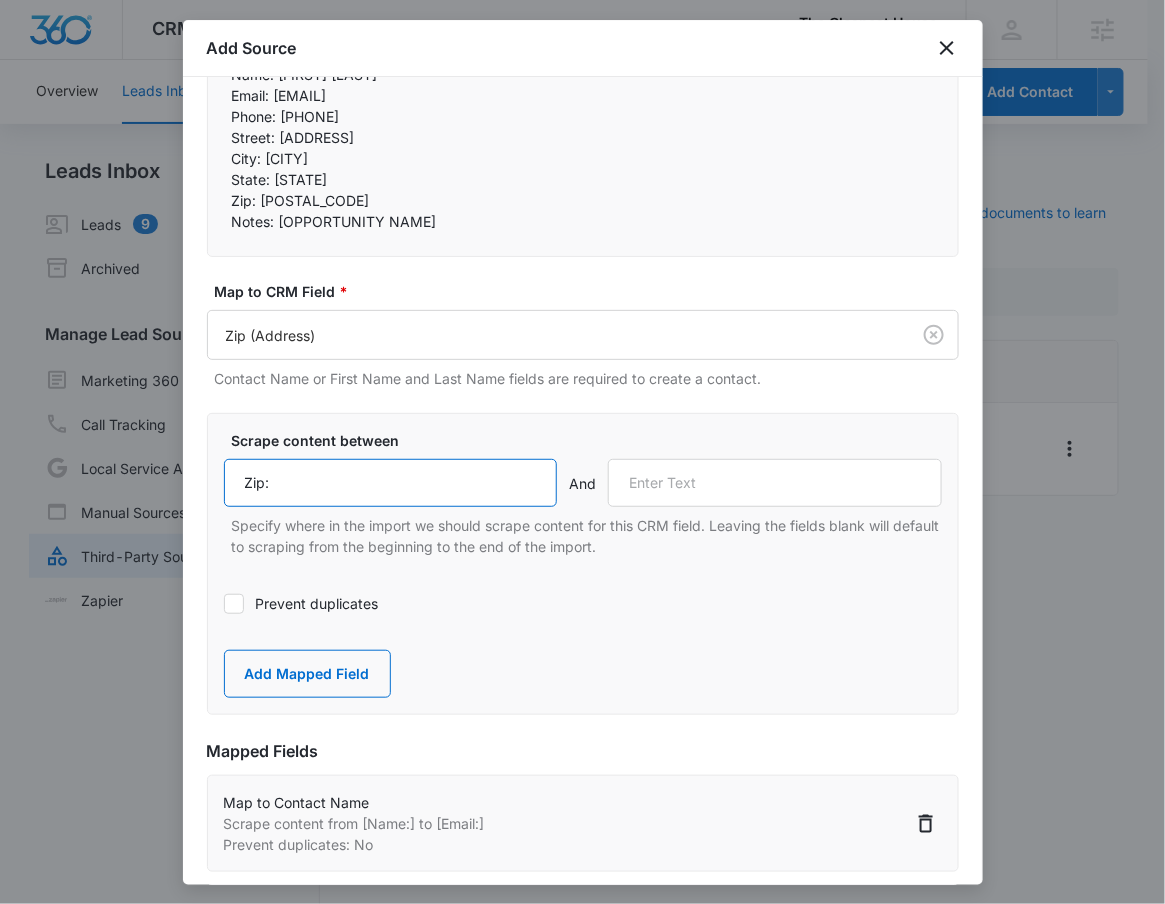 type on "Zip:" 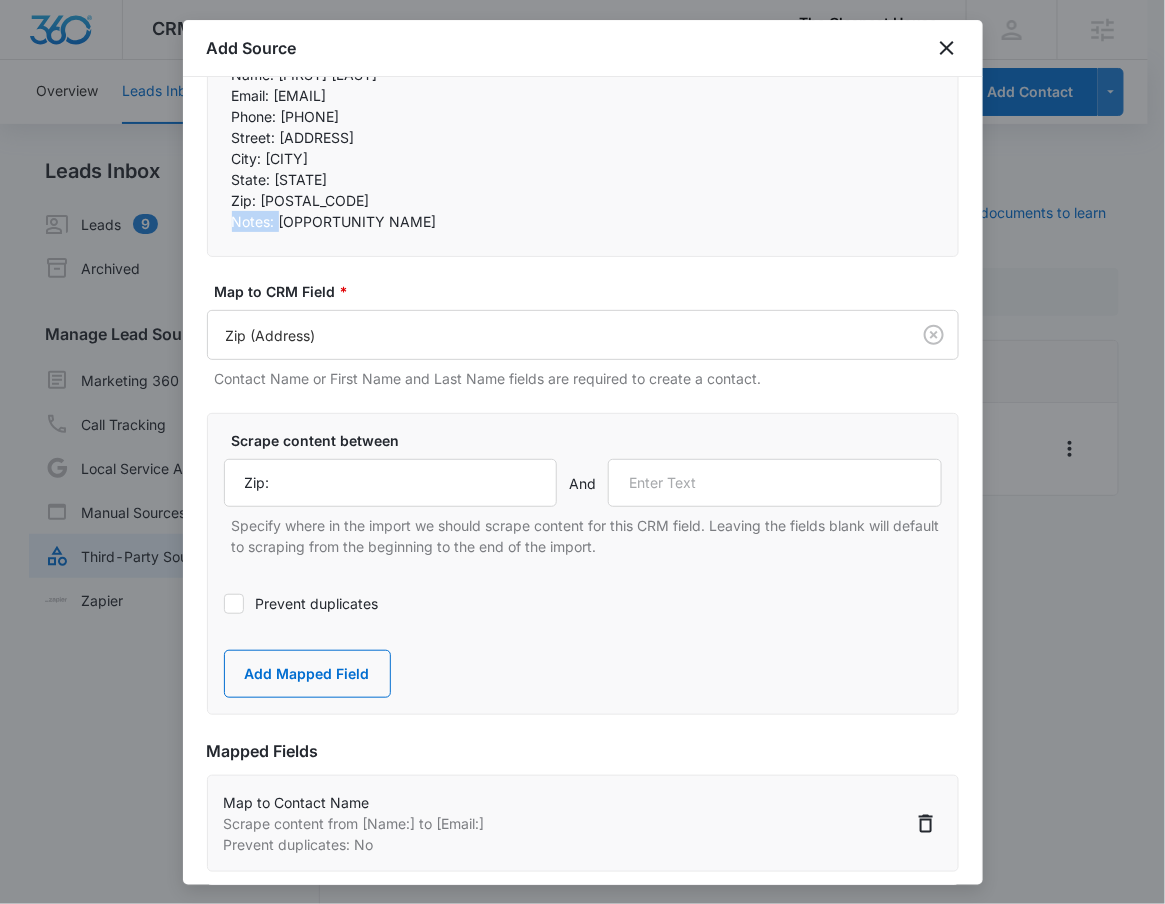drag, startPoint x: 231, startPoint y: 226, endPoint x: 277, endPoint y: 217, distance: 46.872166 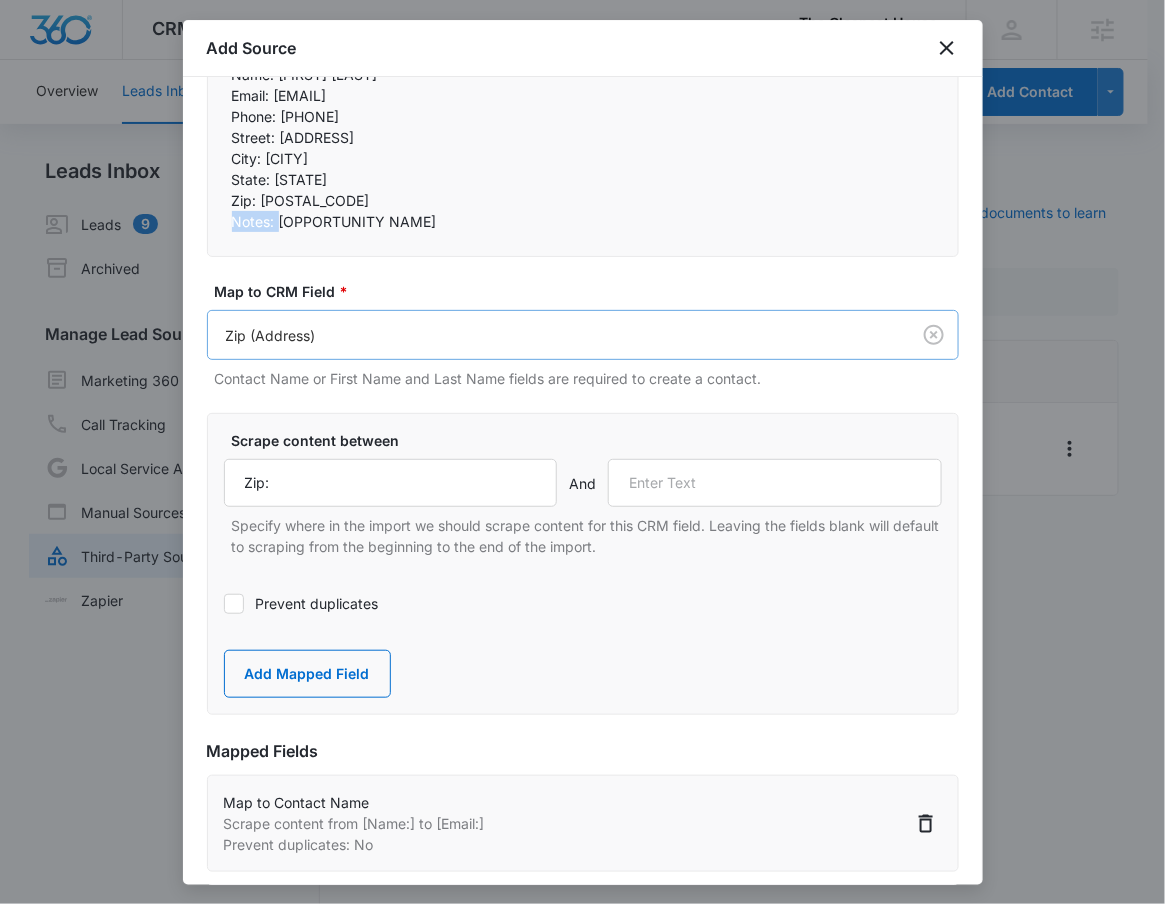 copy on "Notes:" 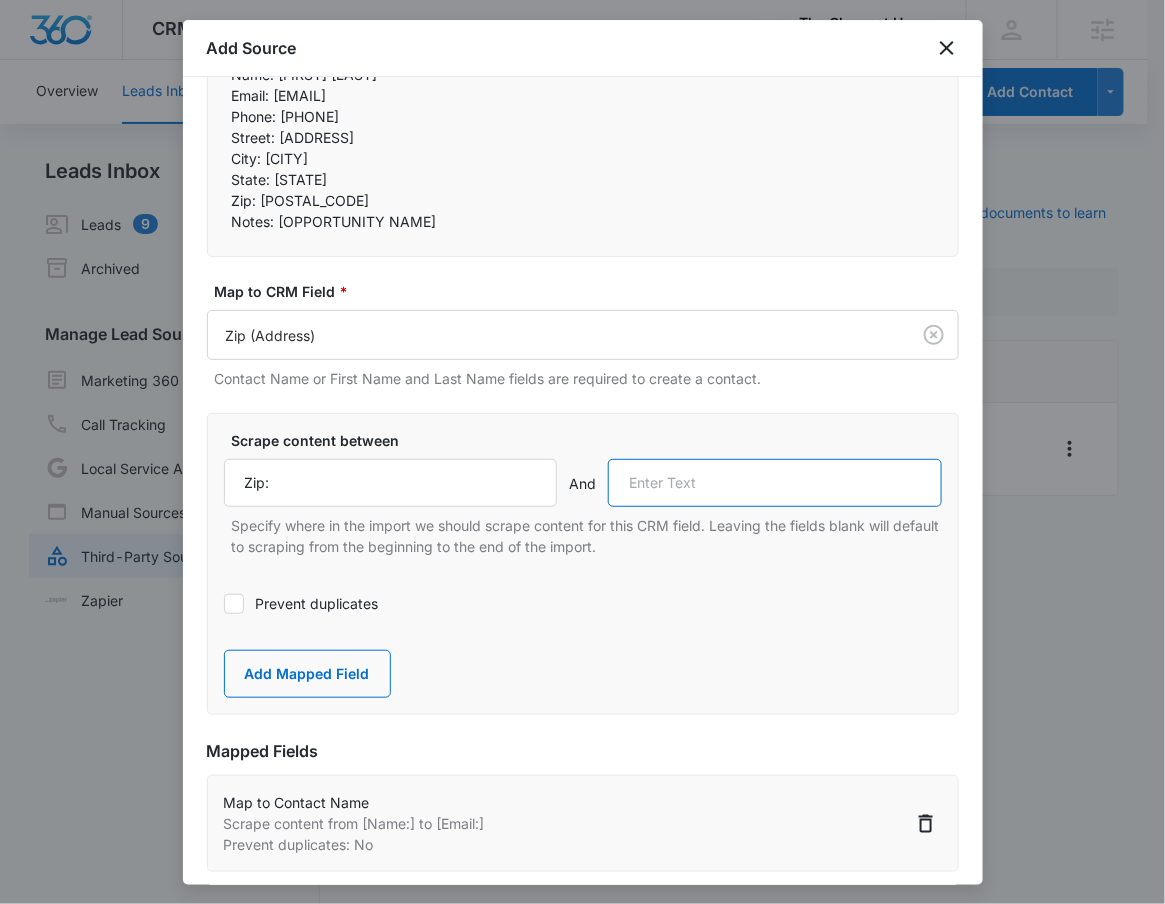 click at bounding box center (775, 483) 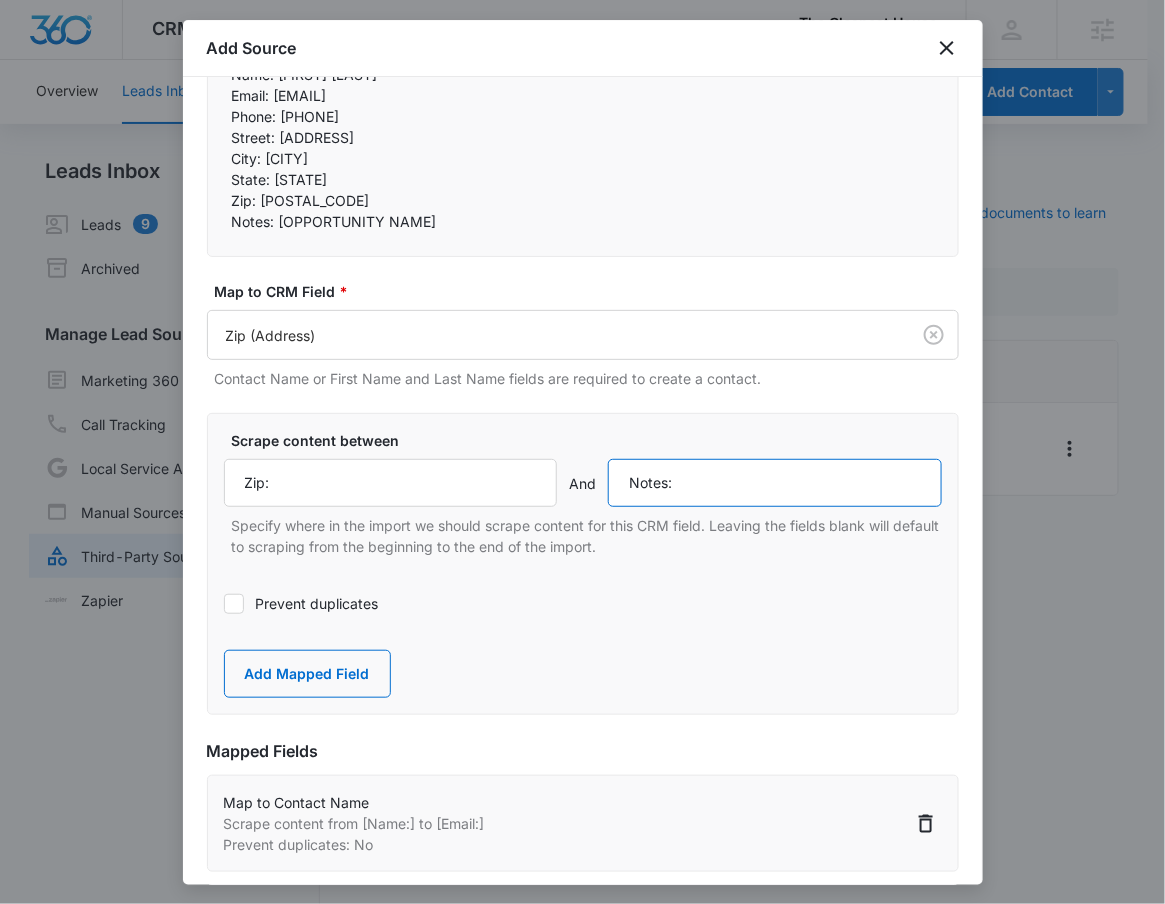 type on "Notes:" 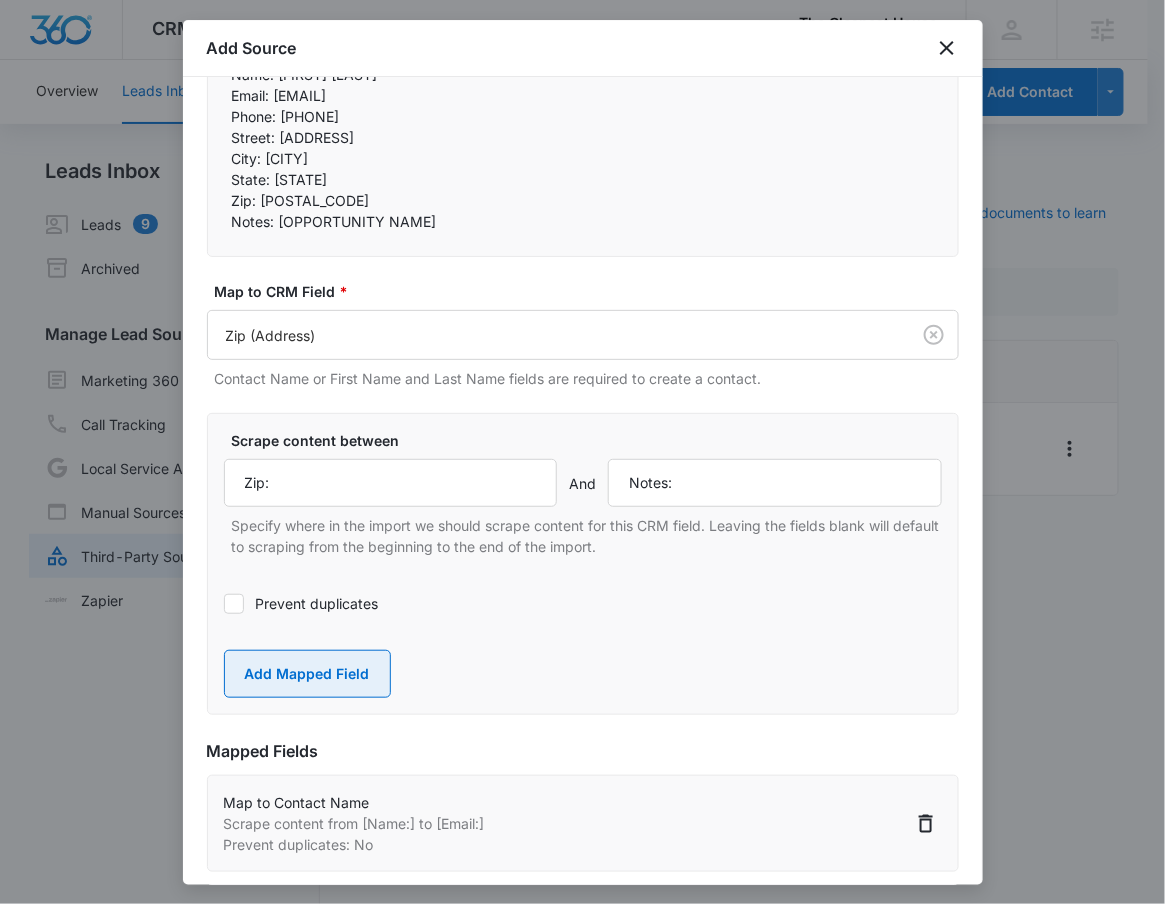 click on "Add Mapped Field" at bounding box center [307, 674] 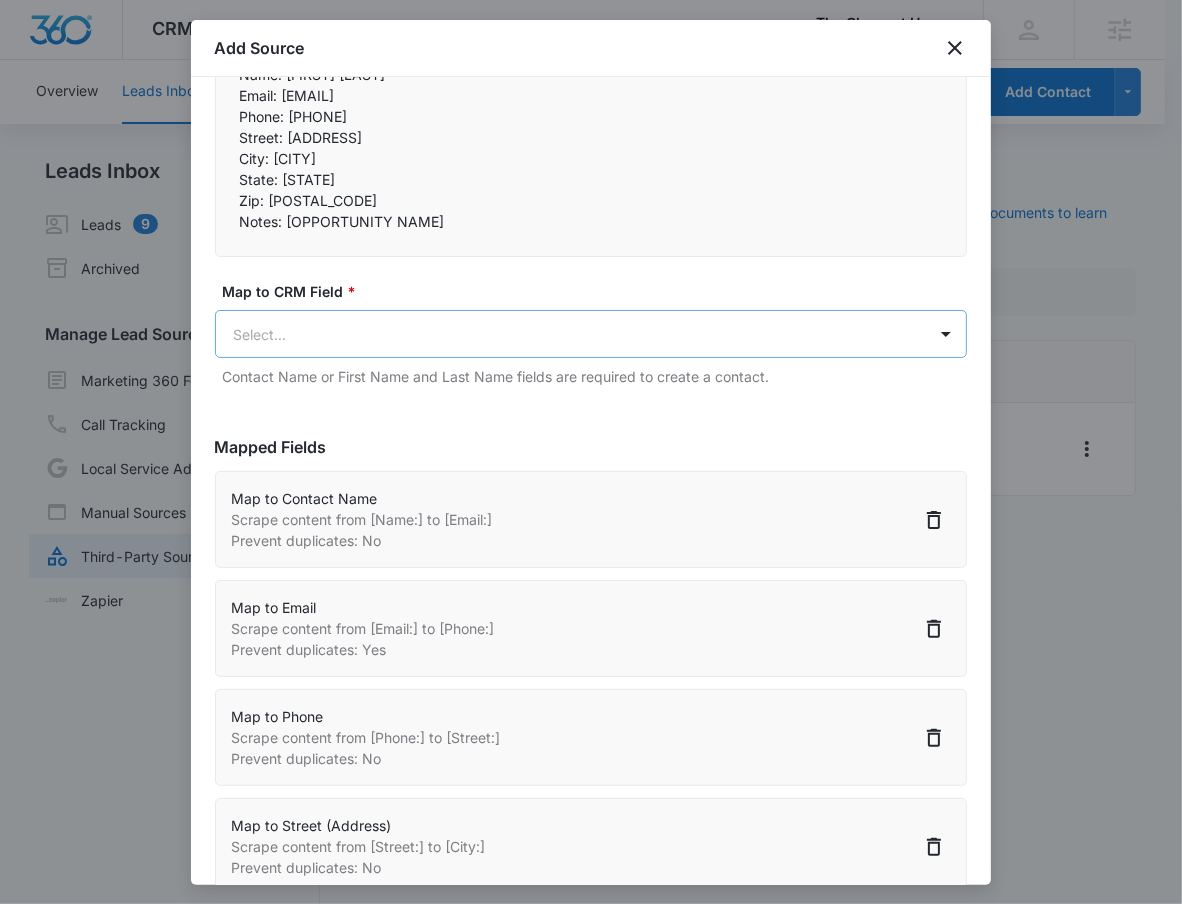 click on "CRM Apps Reputation Forms CRM Email Social POS Content Ads Intelligence Files Brand Settings The Cleanest House M331356 Your Accounts View All RN [FIRST] [LAST] [EMAIL] My Profile Notifications Support Logout Terms & Conditions   •   Privacy Policy Agencies Overview Leads Inbox Contacts Organizations History Deals Projects Tasks Calendar Lists Reports Settings Add Contact Leads Inbox Leads 9 Archived Manage Lead Sources Marketing 360 Forms Call Tracking Local Service Ads Manual Sources Third-Party Sources Zapier Third-Party Sources Manually sync your third-party platform sources and assign them to contacts. Visit our support documents to learn more. Source Source Name Submissions   Leads - LeadConnector --- Showing   1-1   of   1 The Cleanest House - CRM Manage Third-Party Sources - Marketing 360®
2 Add Source Step 2 of 4 Field Mapping Learn more in this support guide. Imported Content Name: [FIRST] [LAST] Email: [EMAIL] Phone: [PHONE] Street: [ADDRESS] City: [CITY] *" at bounding box center [591, 464] 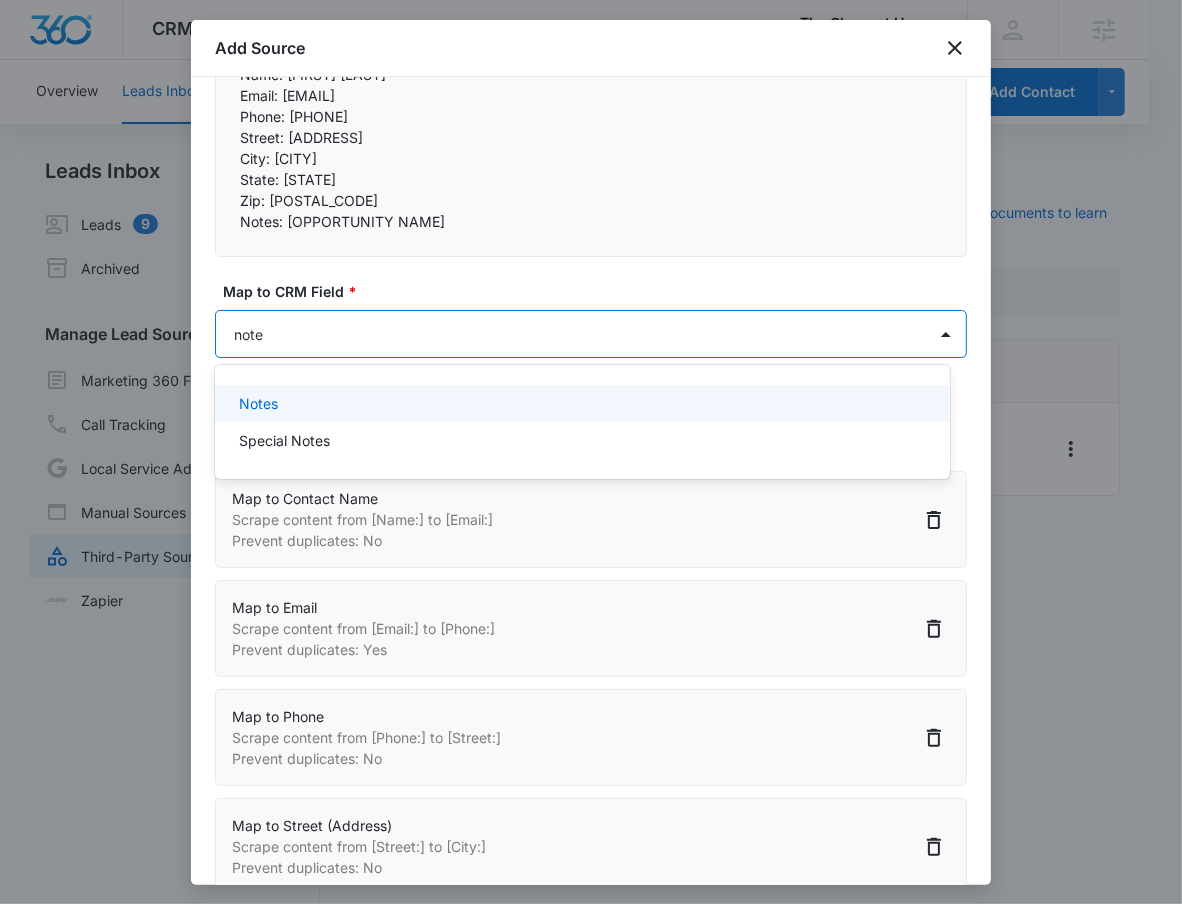 type on "notes" 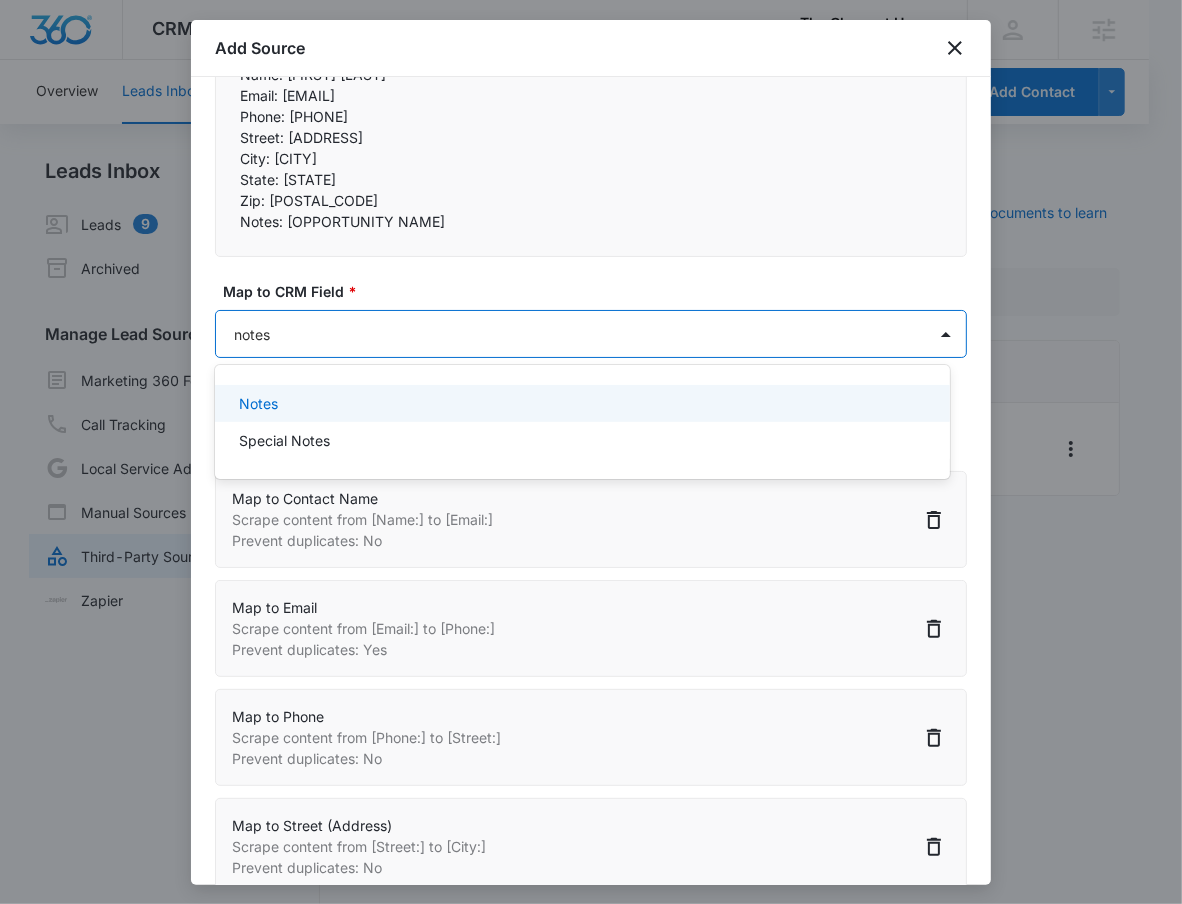 click on "Notes" at bounding box center (580, 403) 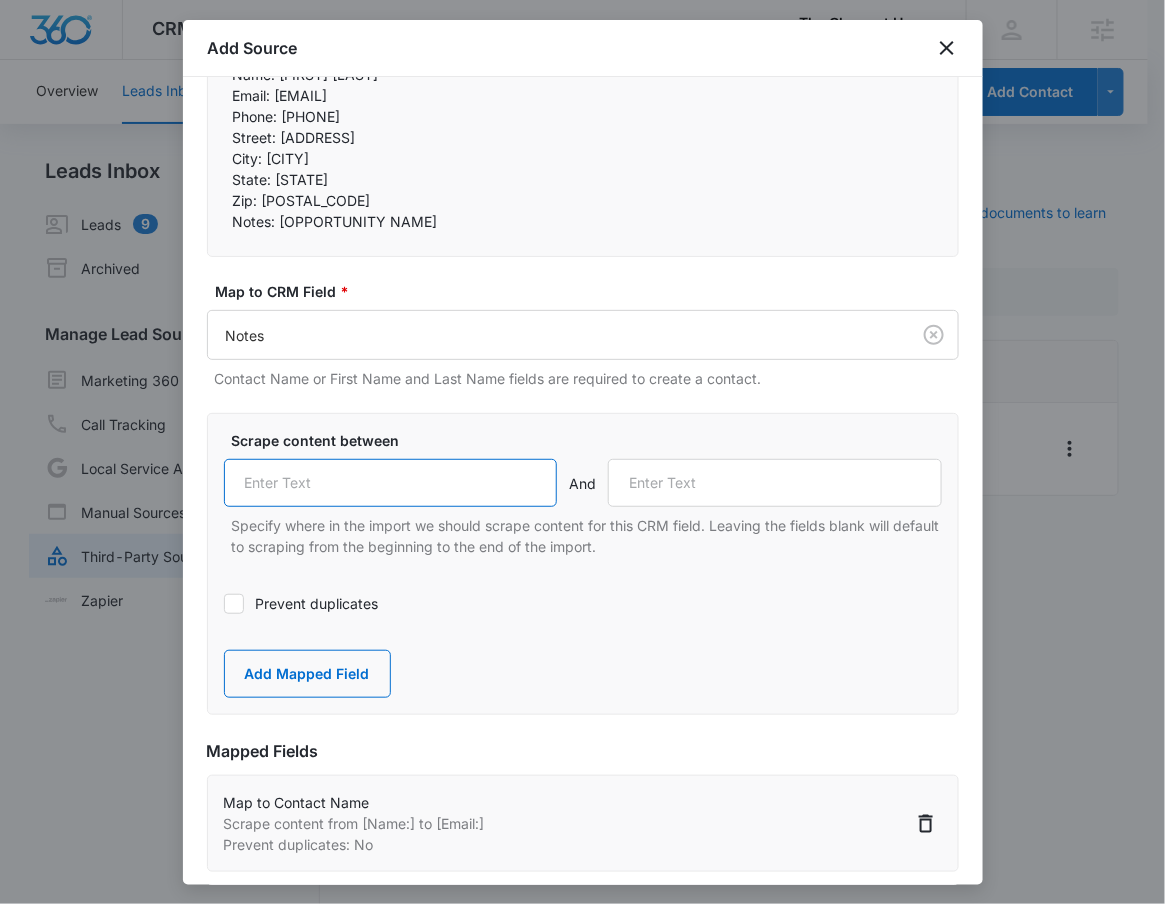 click at bounding box center [391, 483] 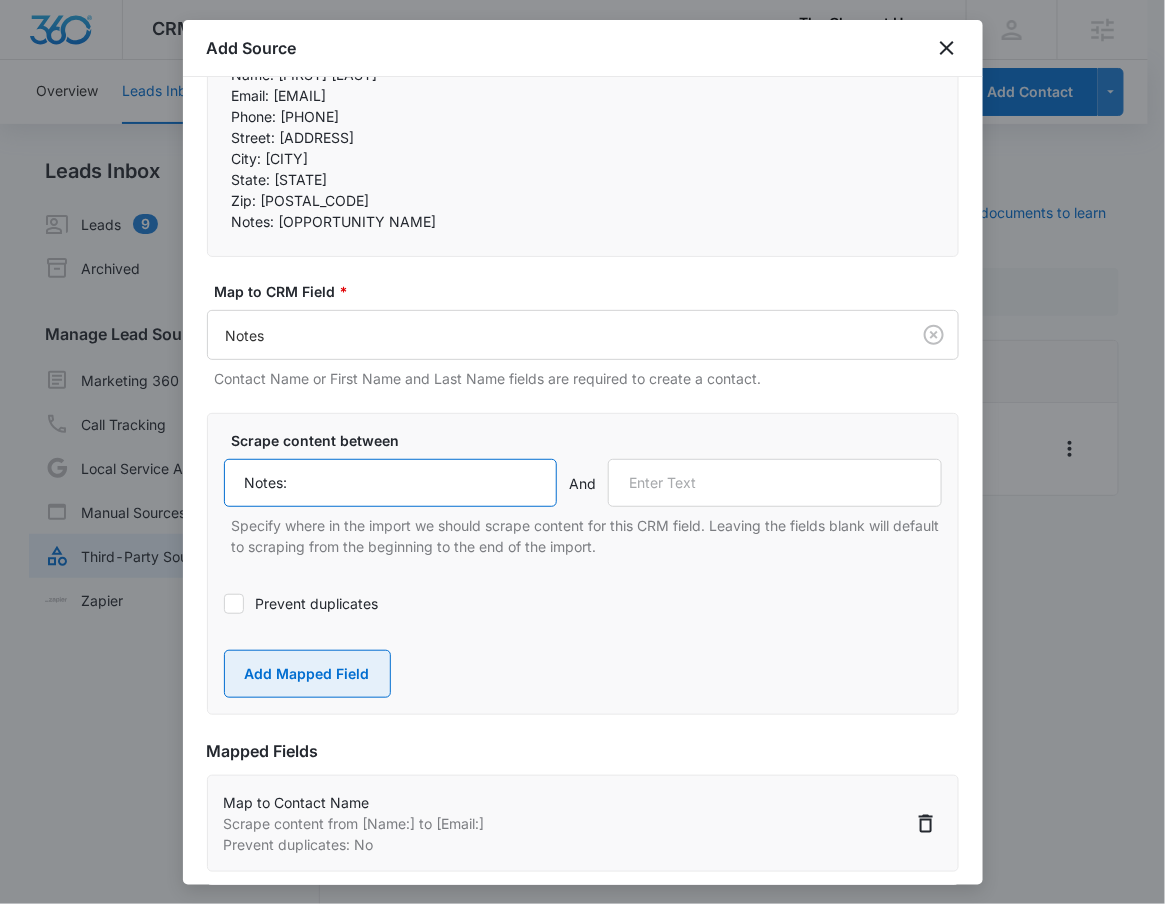 type on "Notes:" 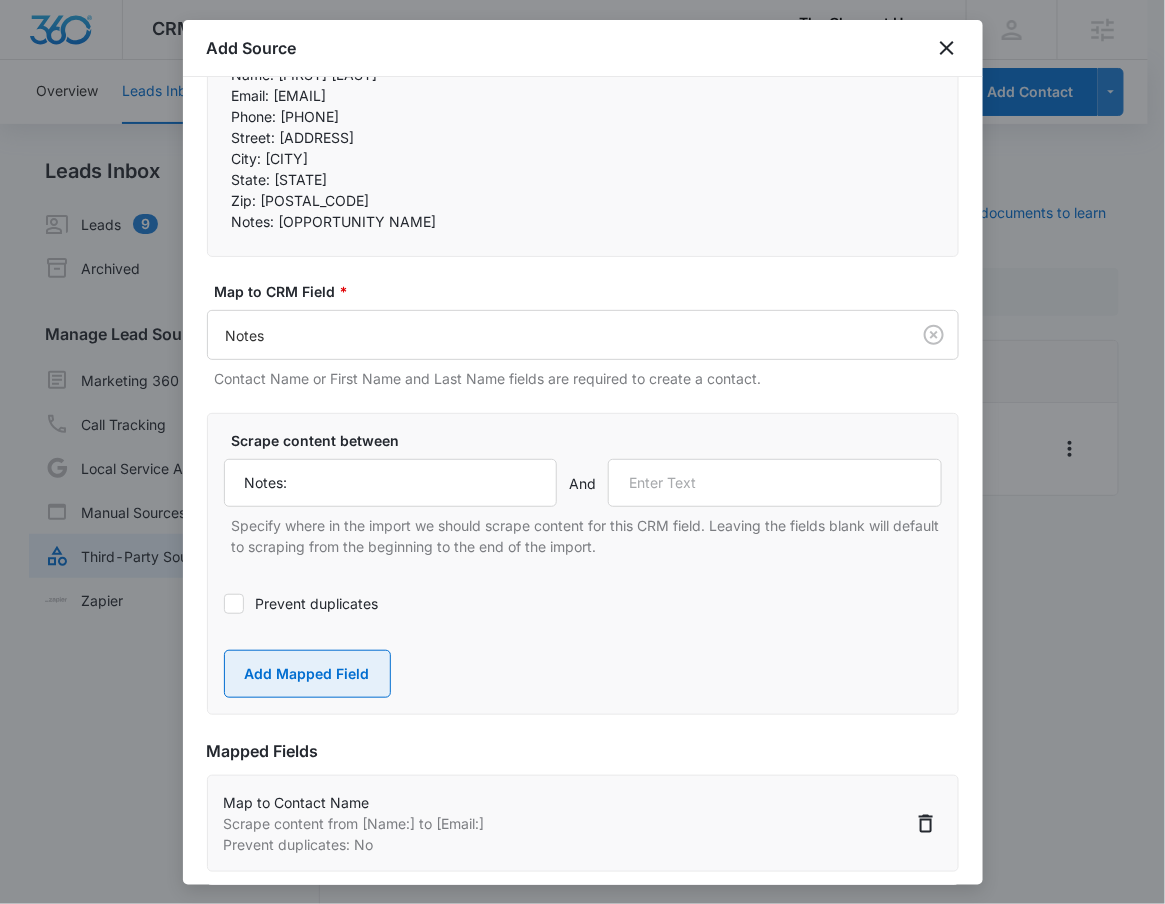 click on "Add Mapped Field" at bounding box center [307, 674] 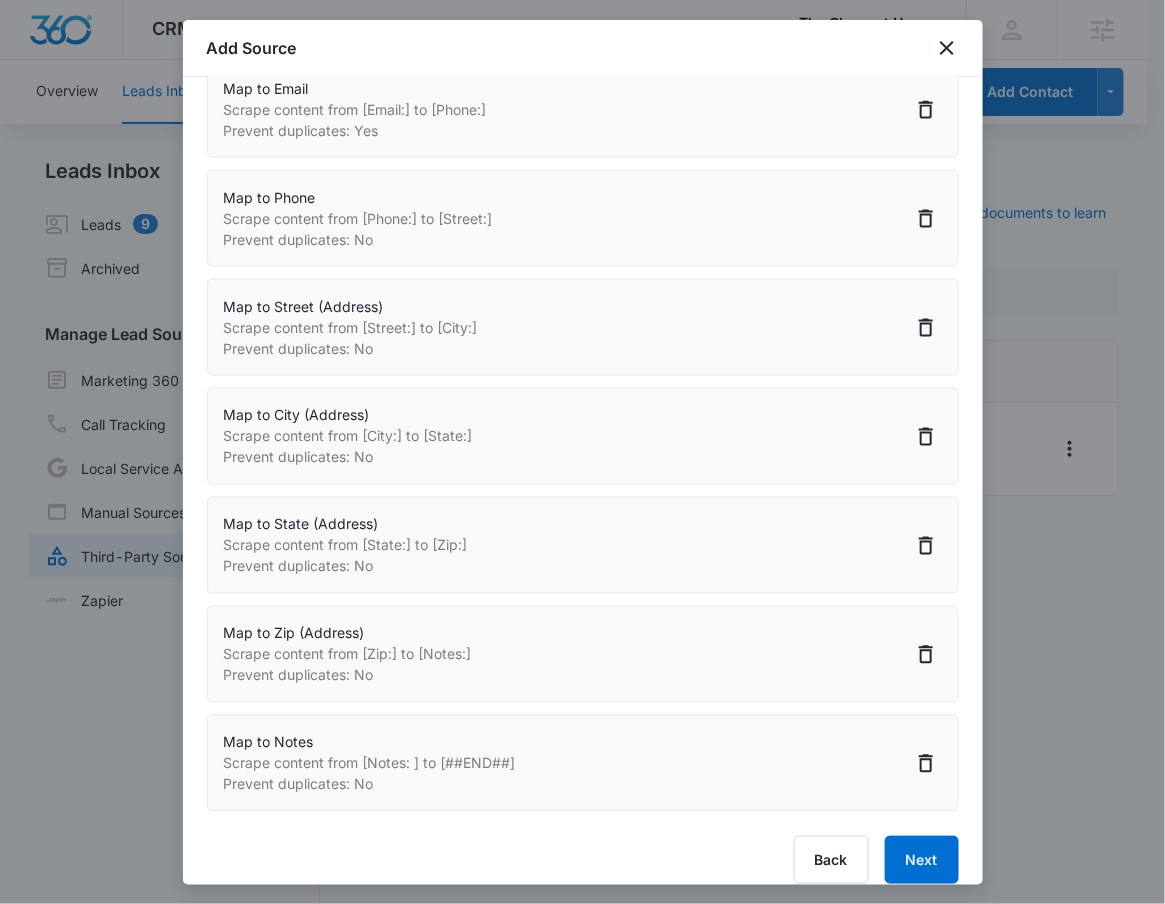 scroll, scrollTop: 780, scrollLeft: 0, axis: vertical 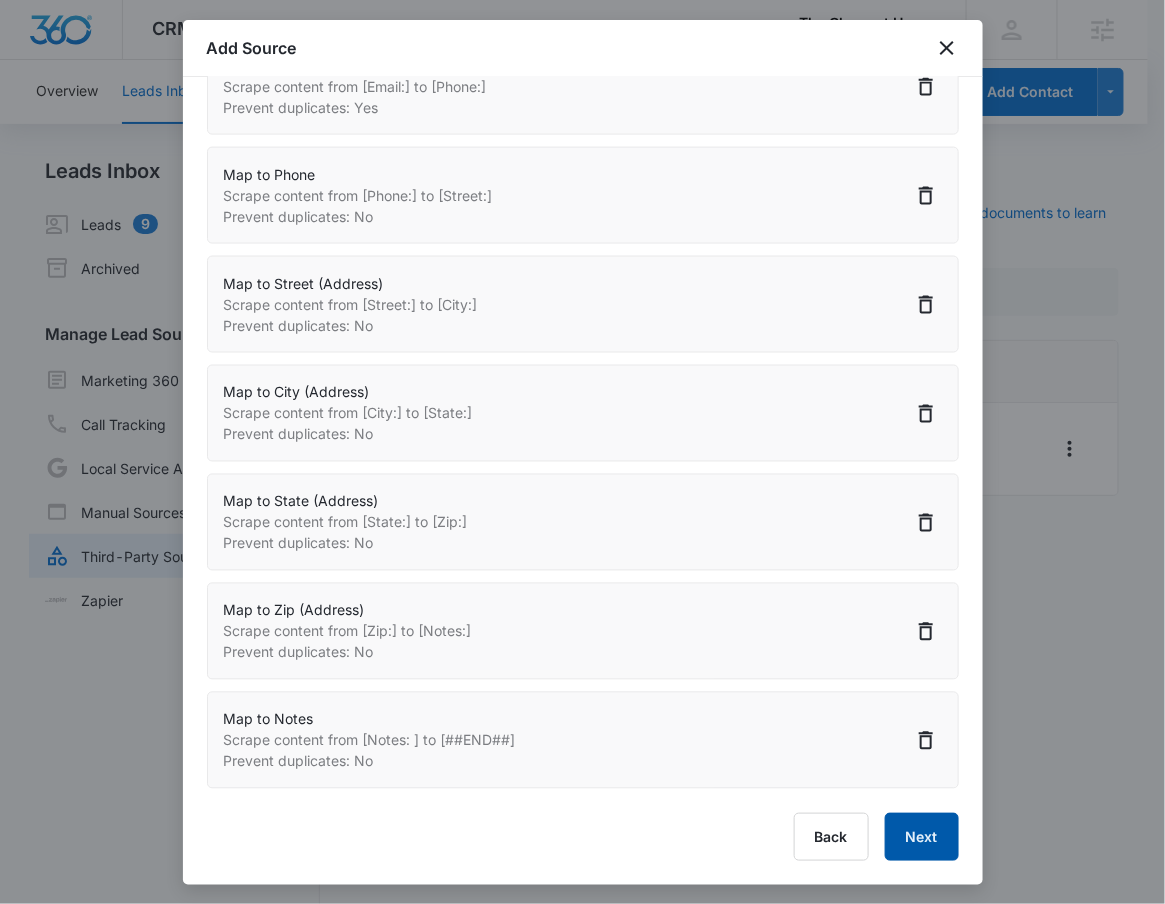 click on "Next" at bounding box center (922, 837) 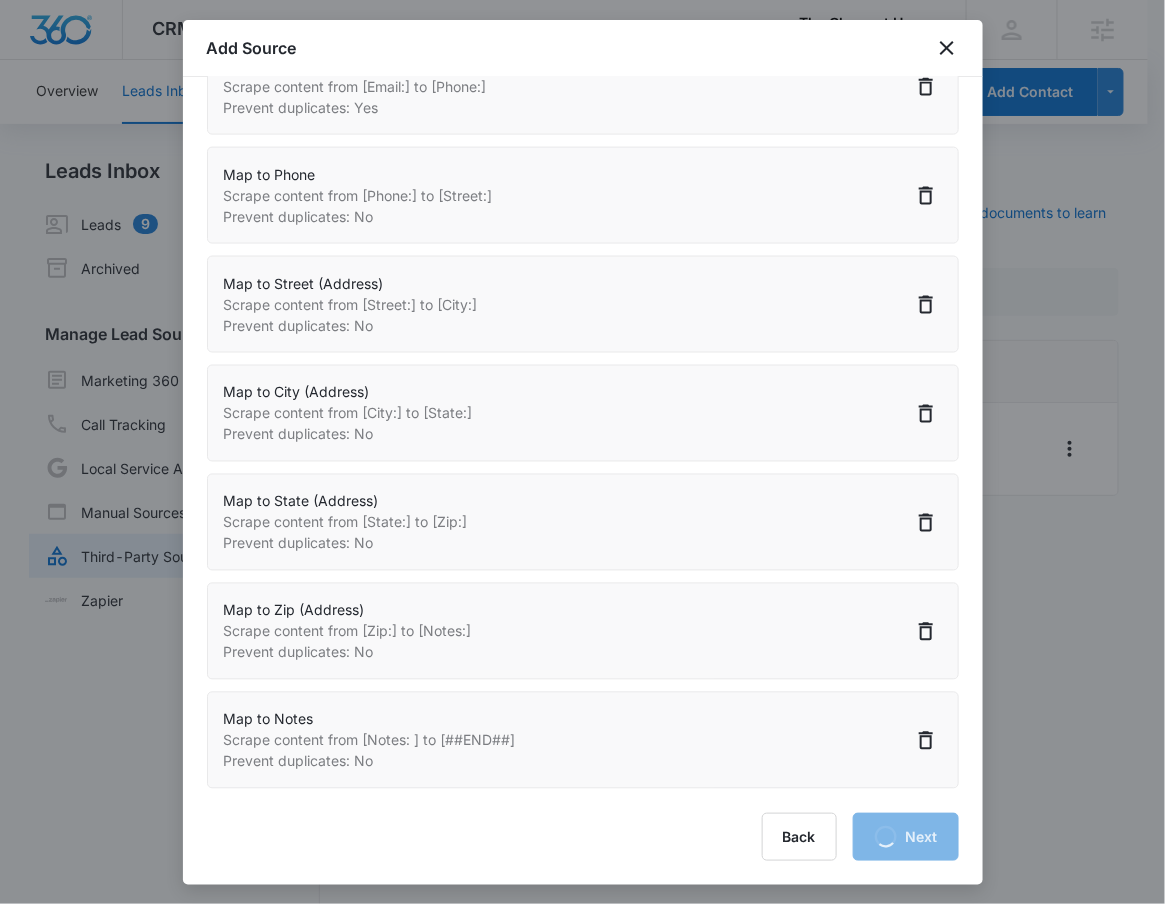 select on "77" 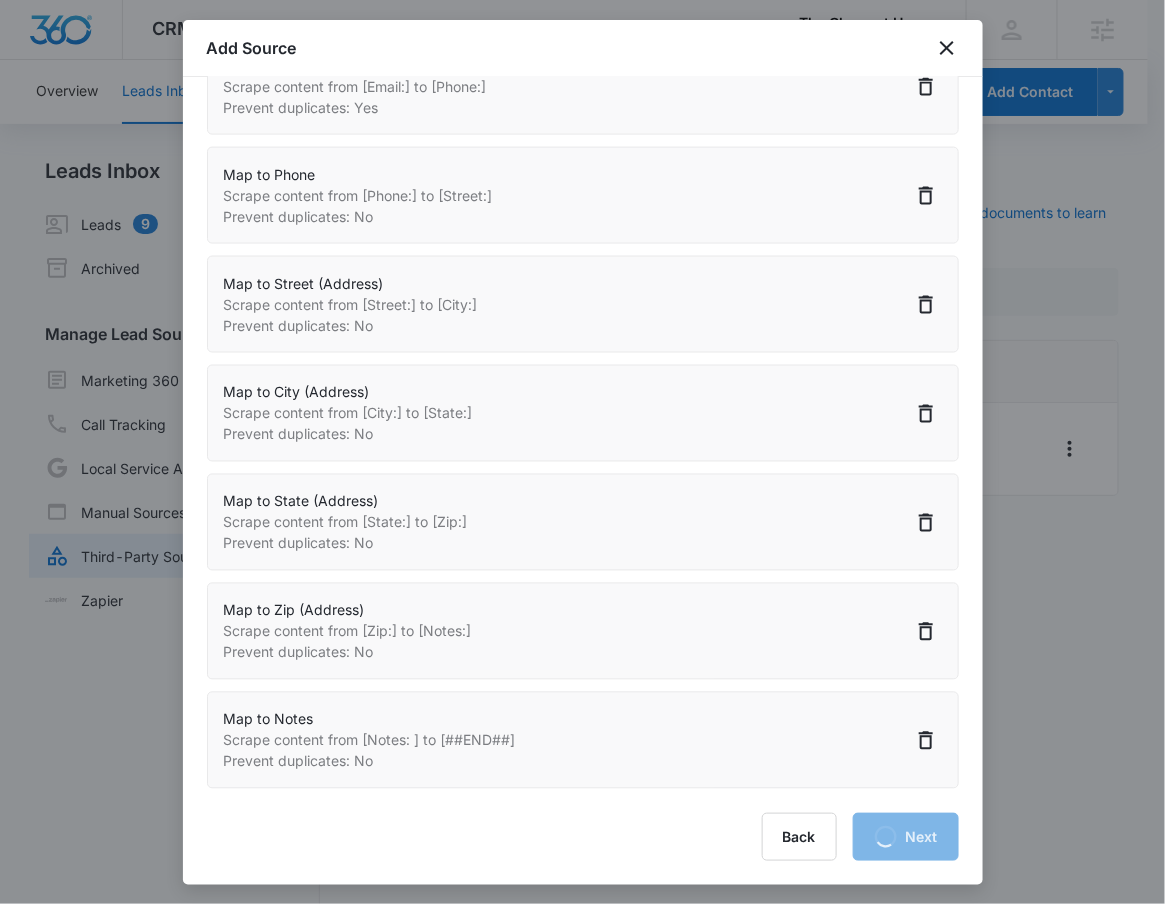 select on "185" 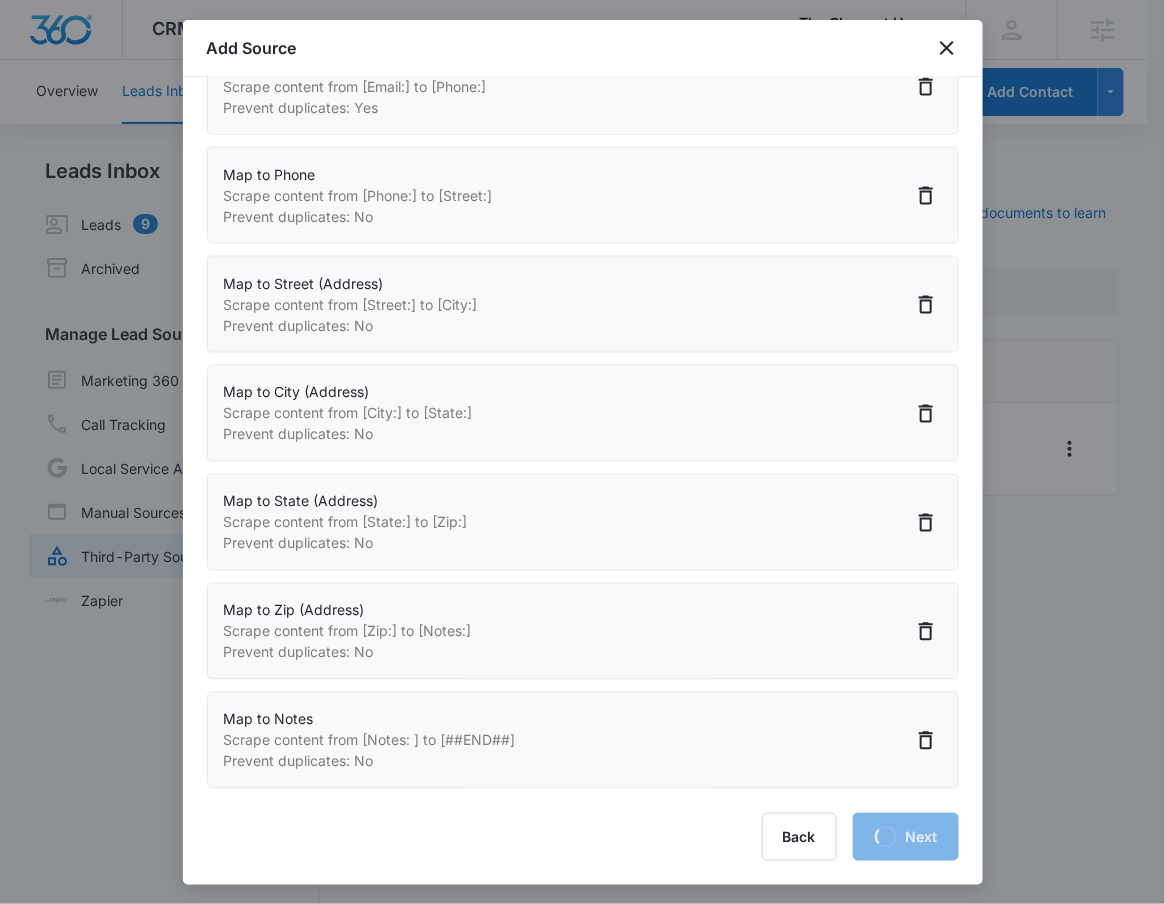 select on "184" 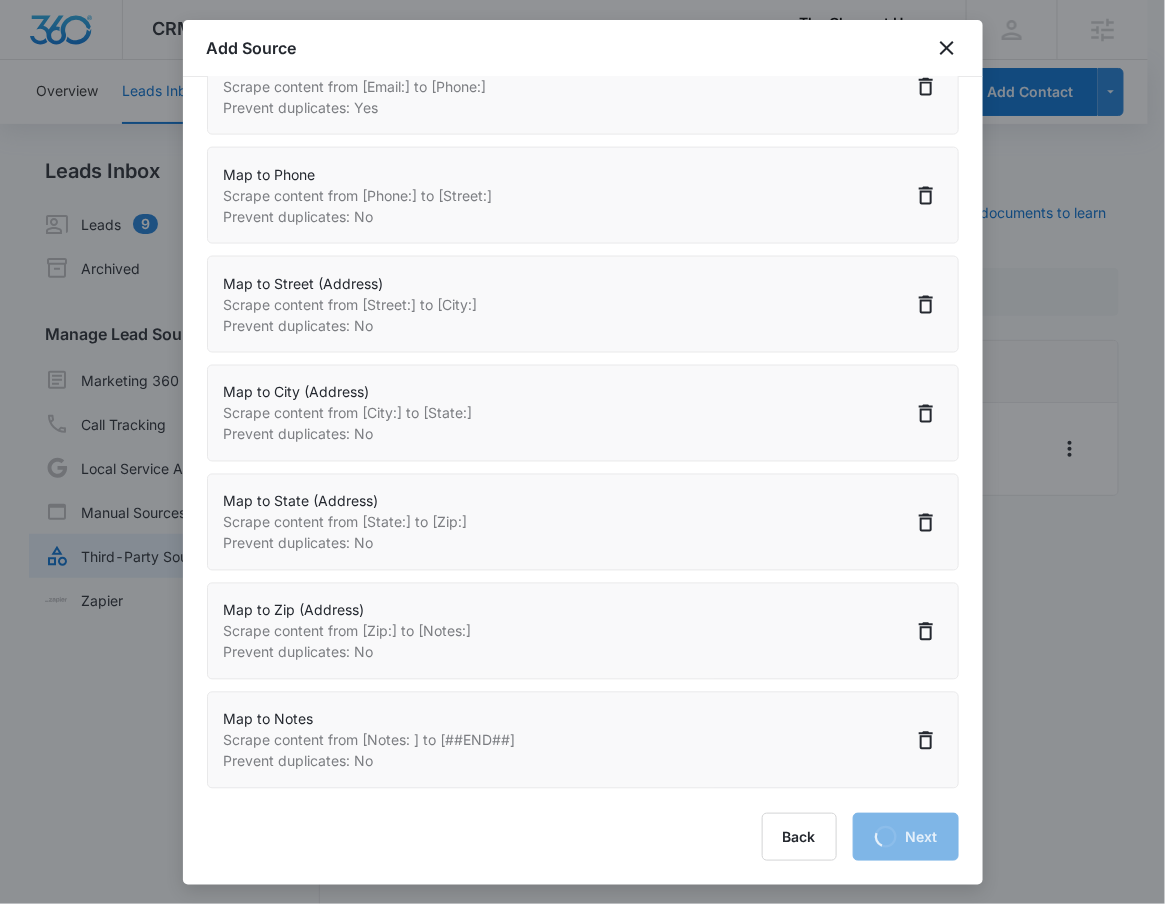 select on "187" 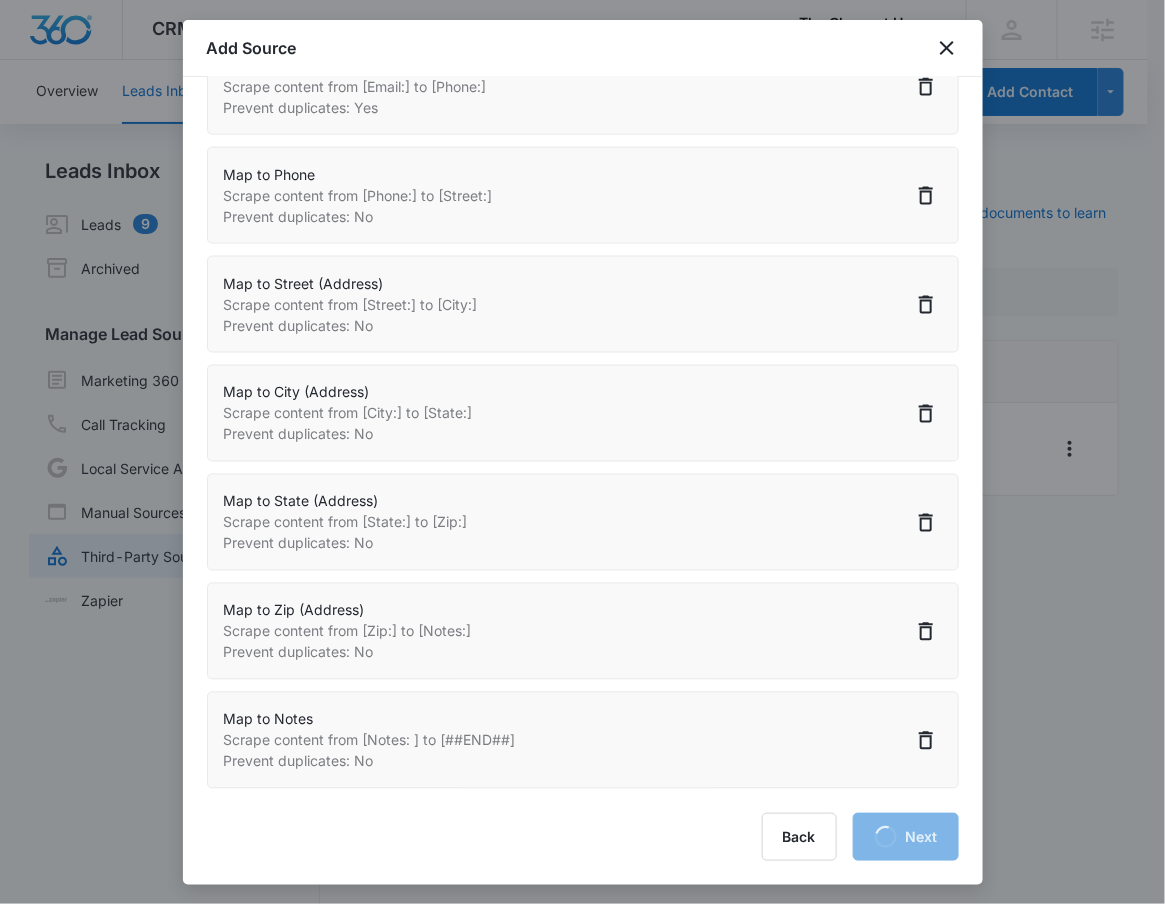 select on "188" 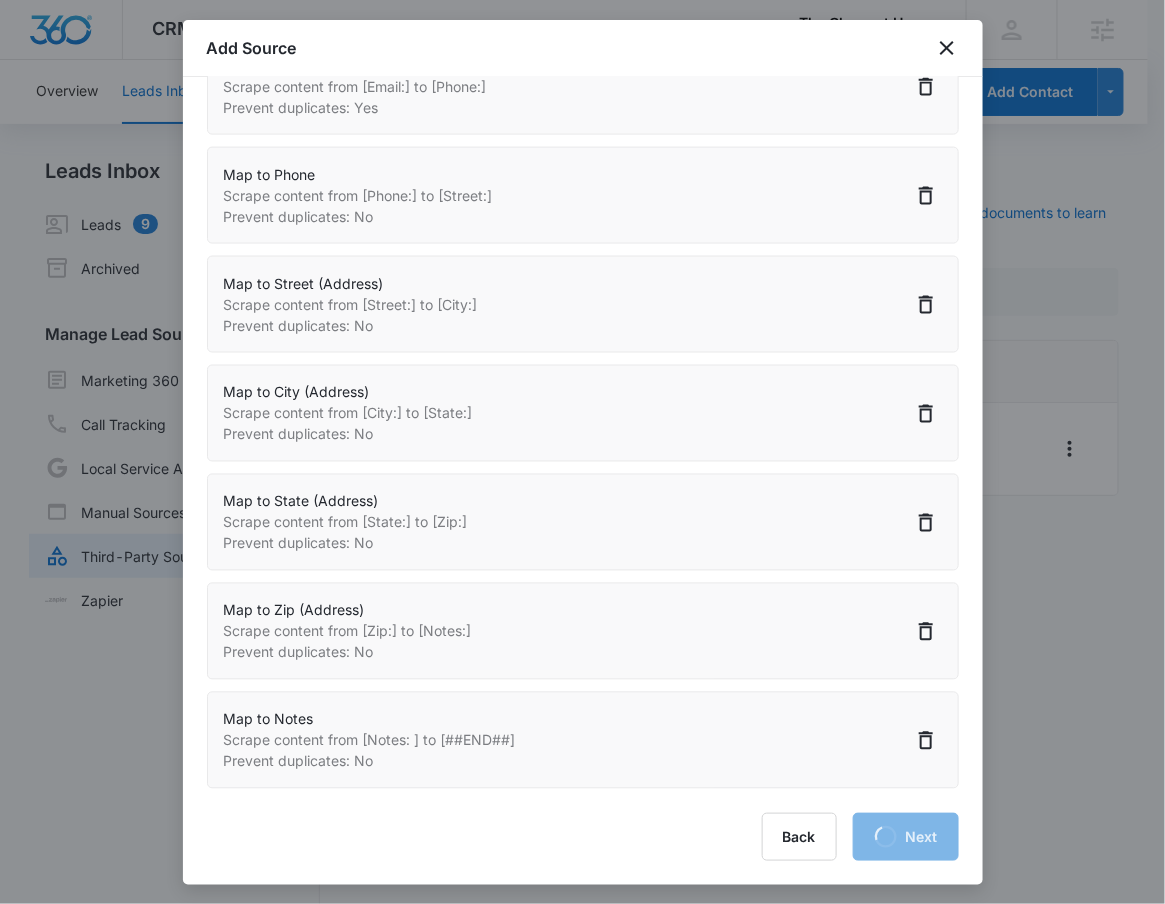 select on "189" 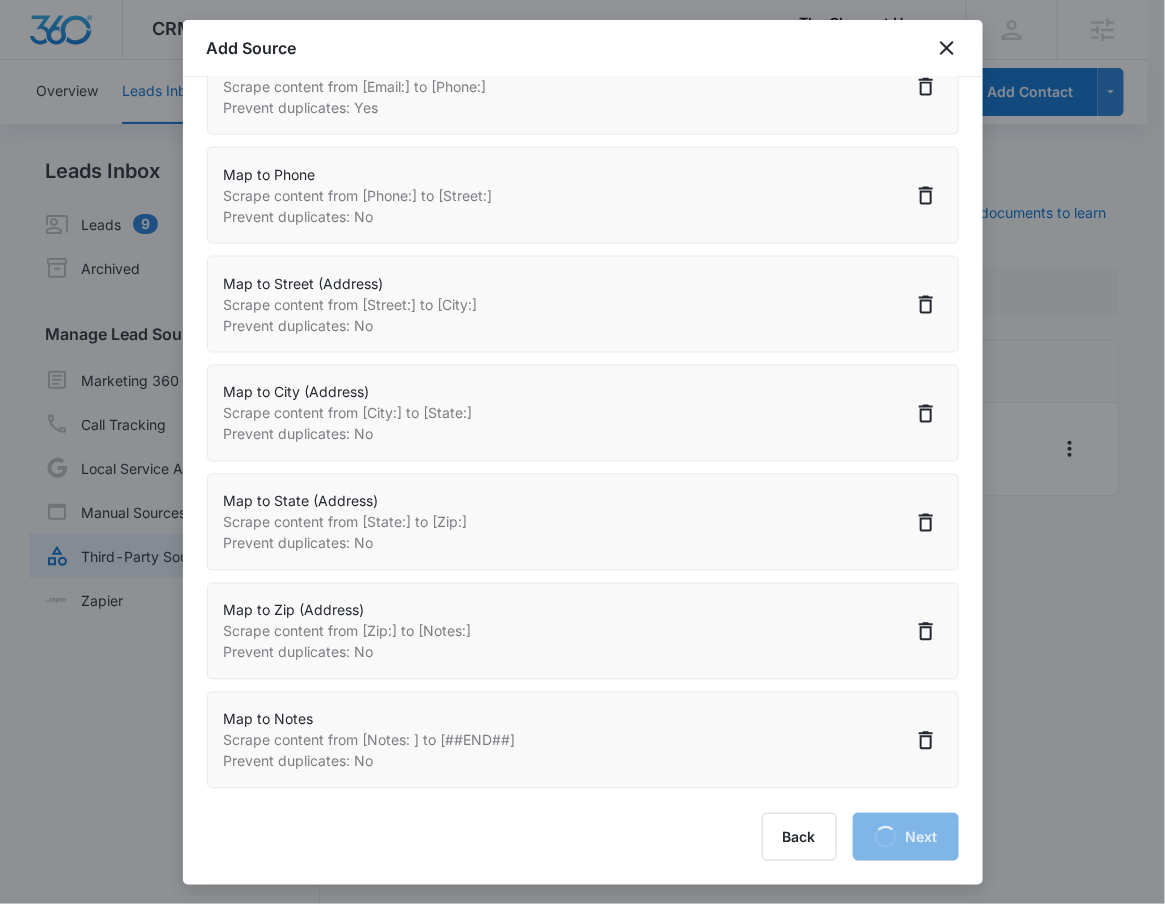 select on "190" 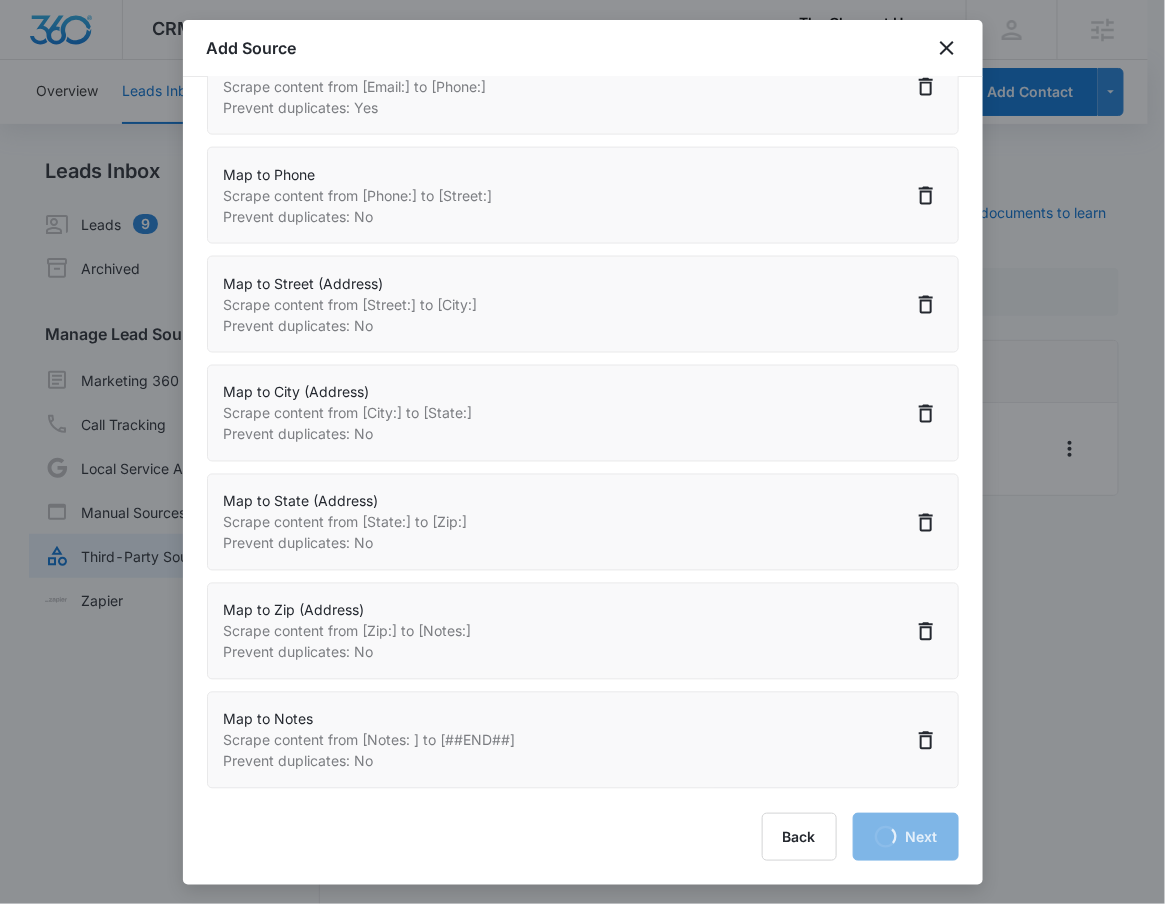 select on "300" 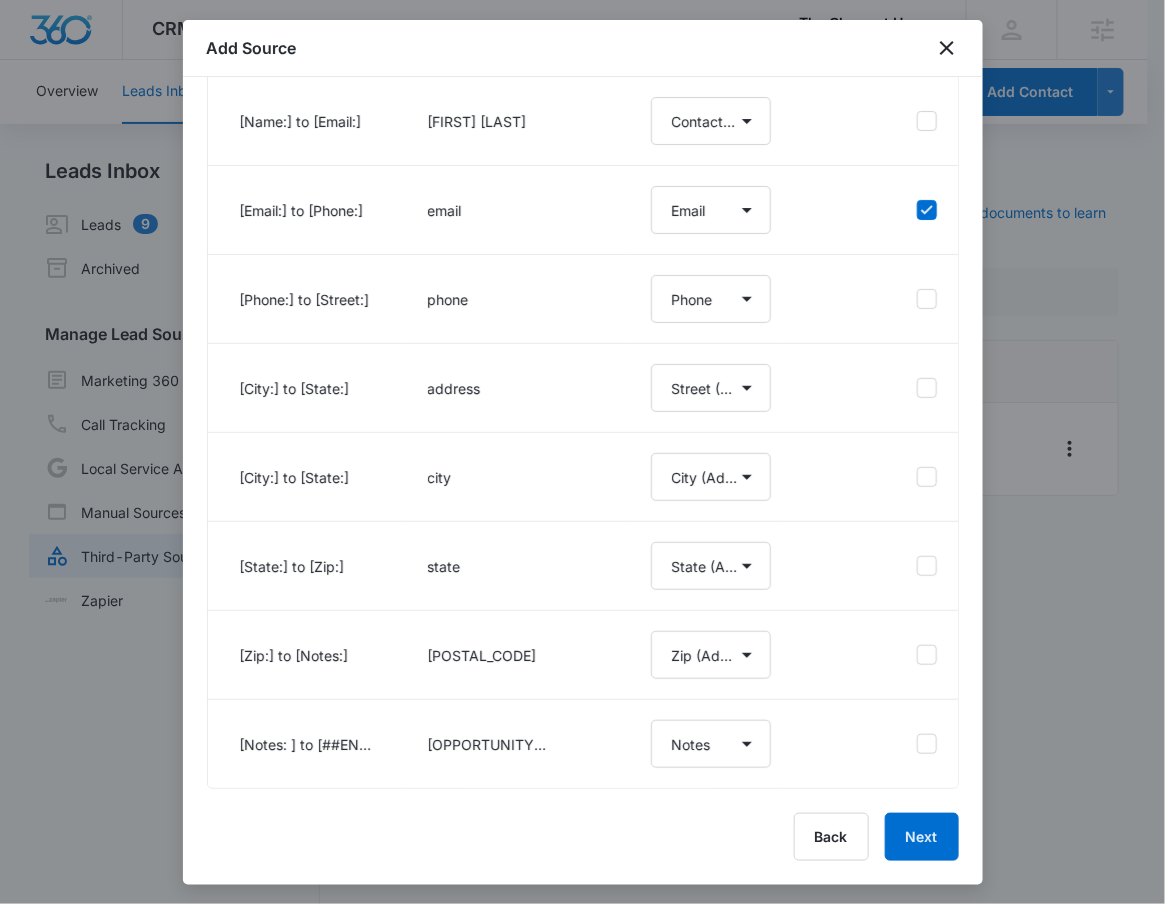 scroll, scrollTop: 0, scrollLeft: 0, axis: both 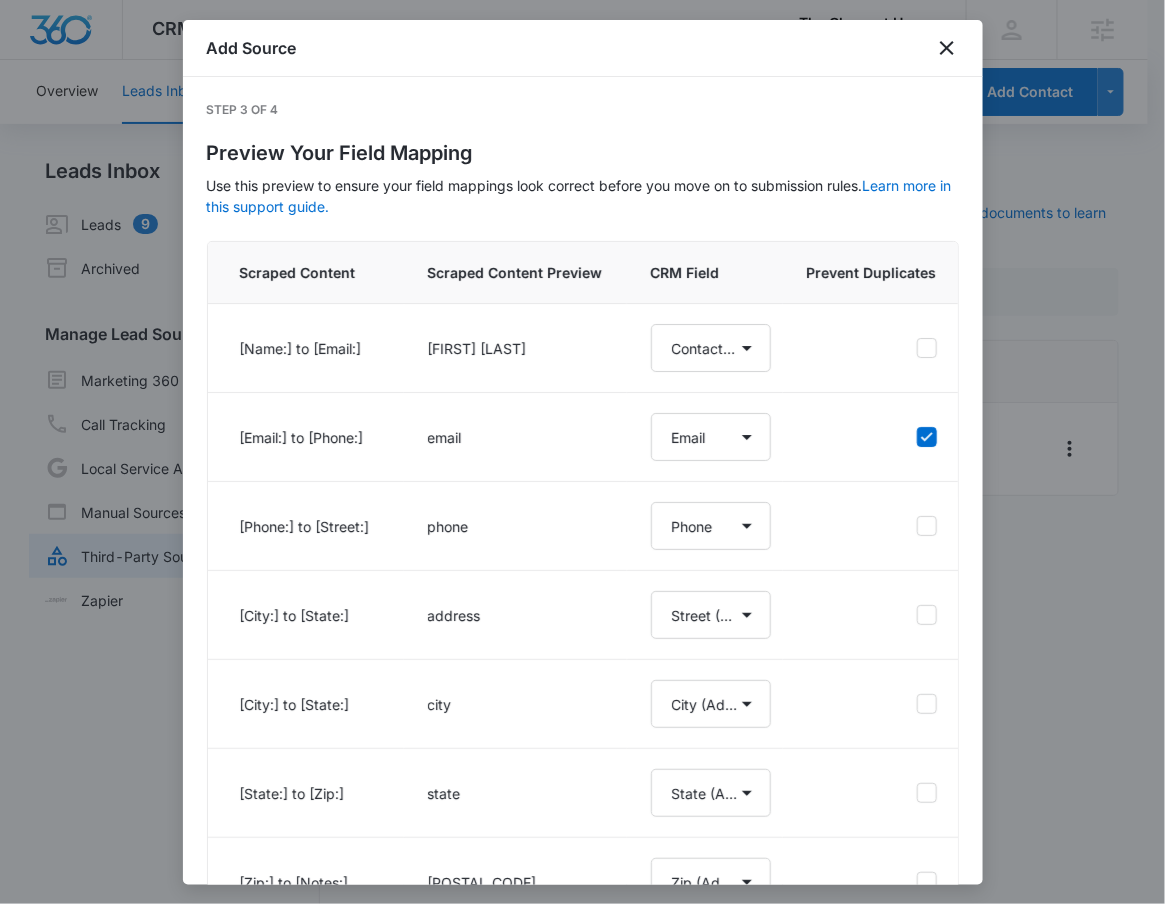 select on "77" 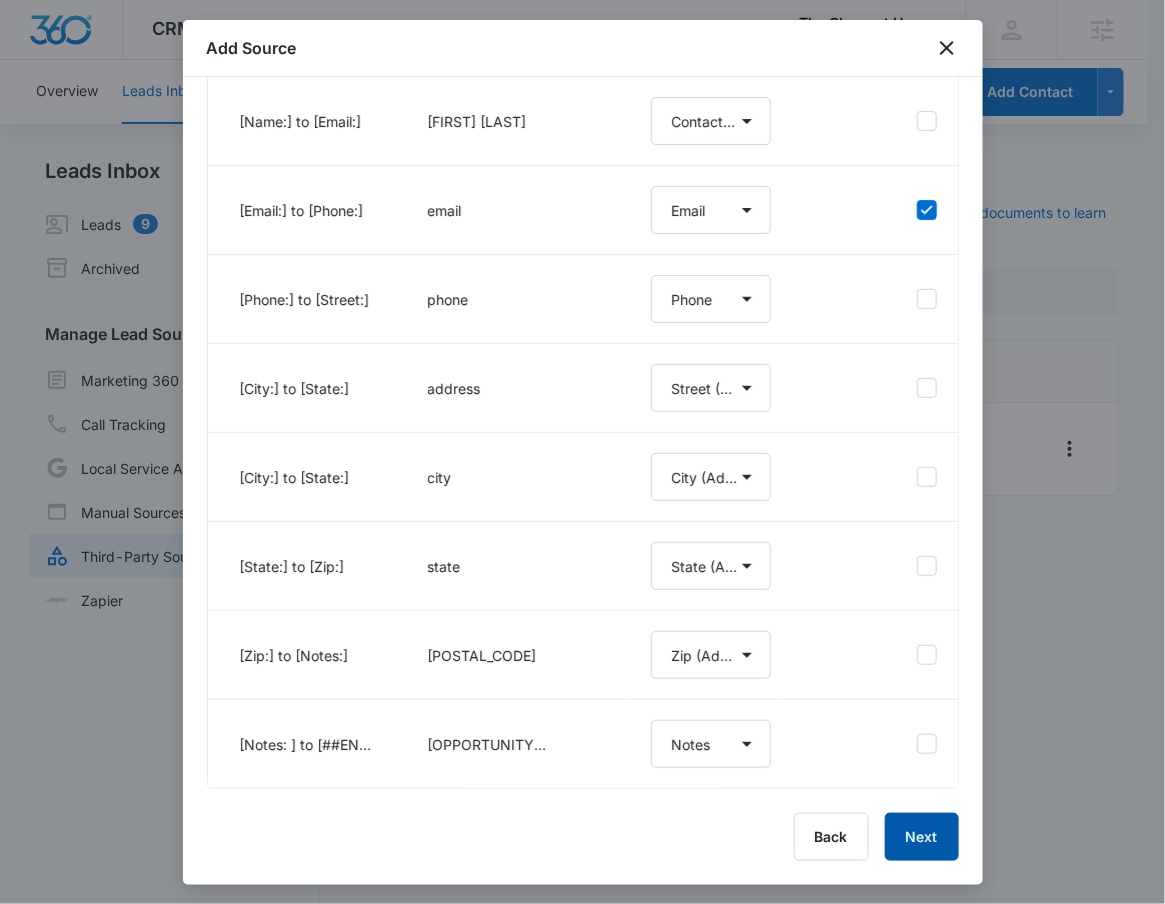click on "Next" at bounding box center [922, 837] 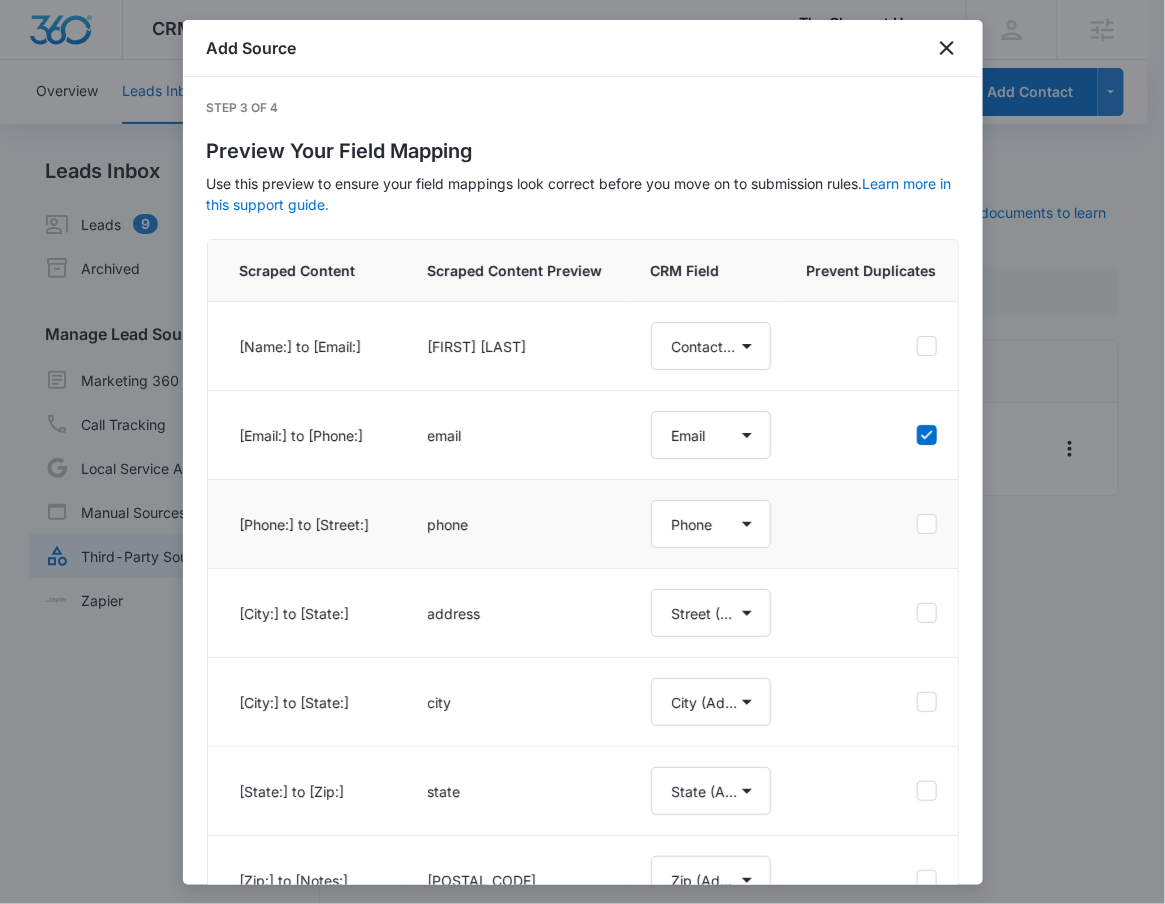 scroll, scrollTop: 0, scrollLeft: 0, axis: both 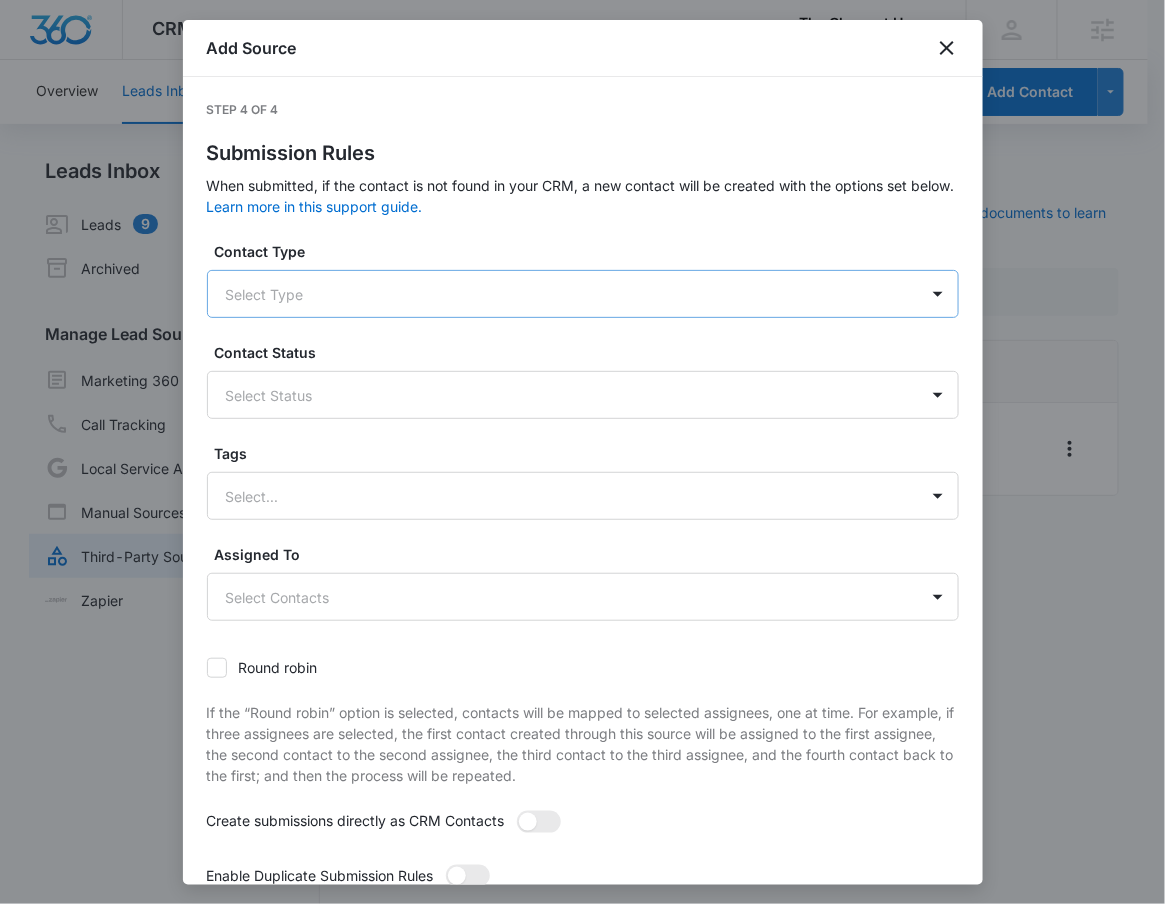click at bounding box center (559, 294) 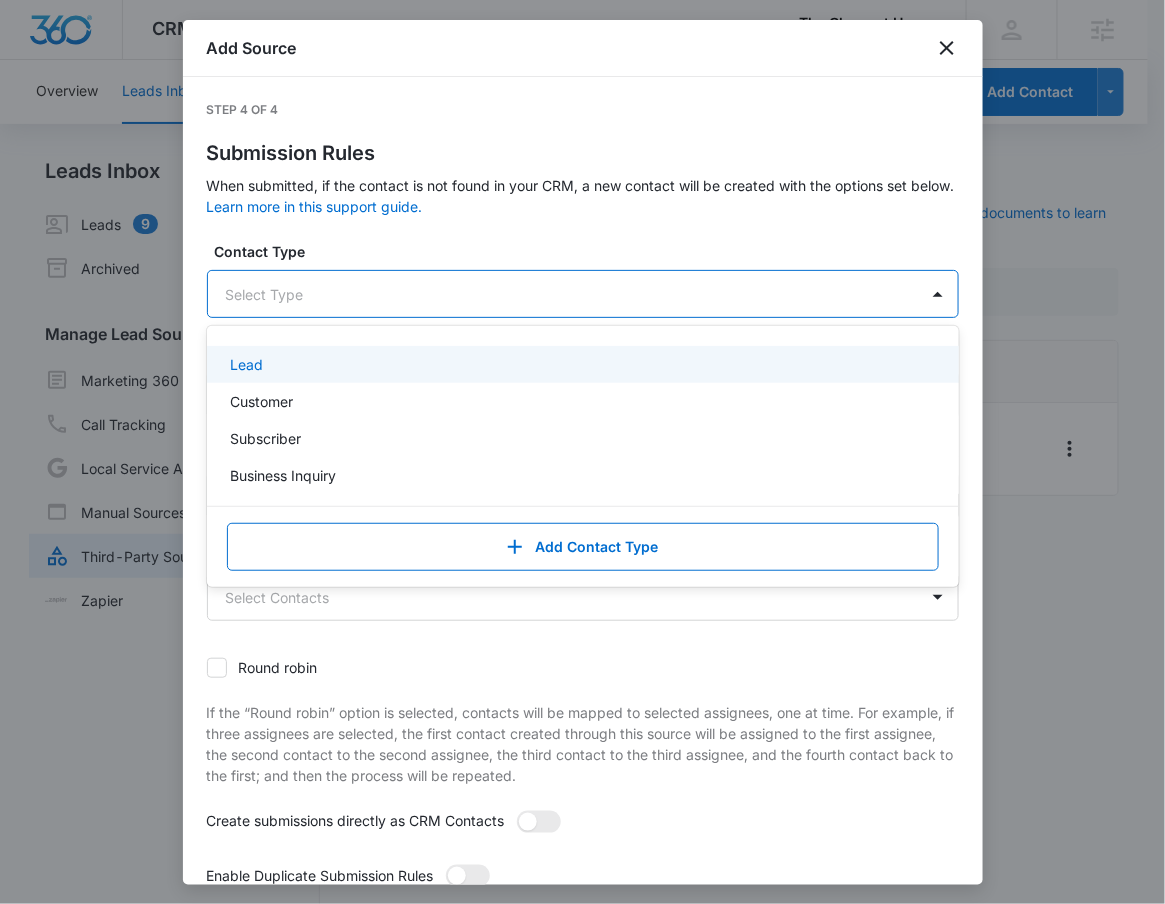 click on "Lead" at bounding box center (581, 364) 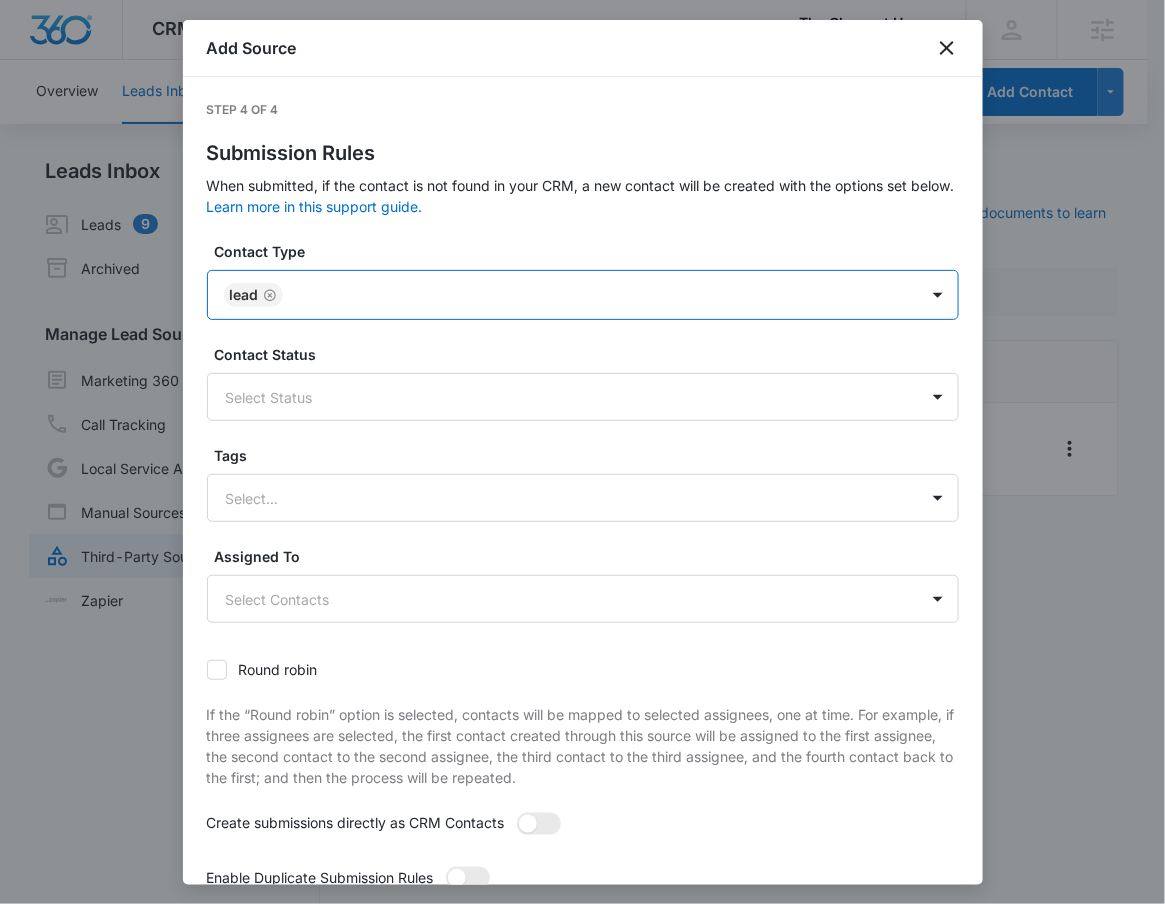 click on "Lead" at bounding box center [563, 295] 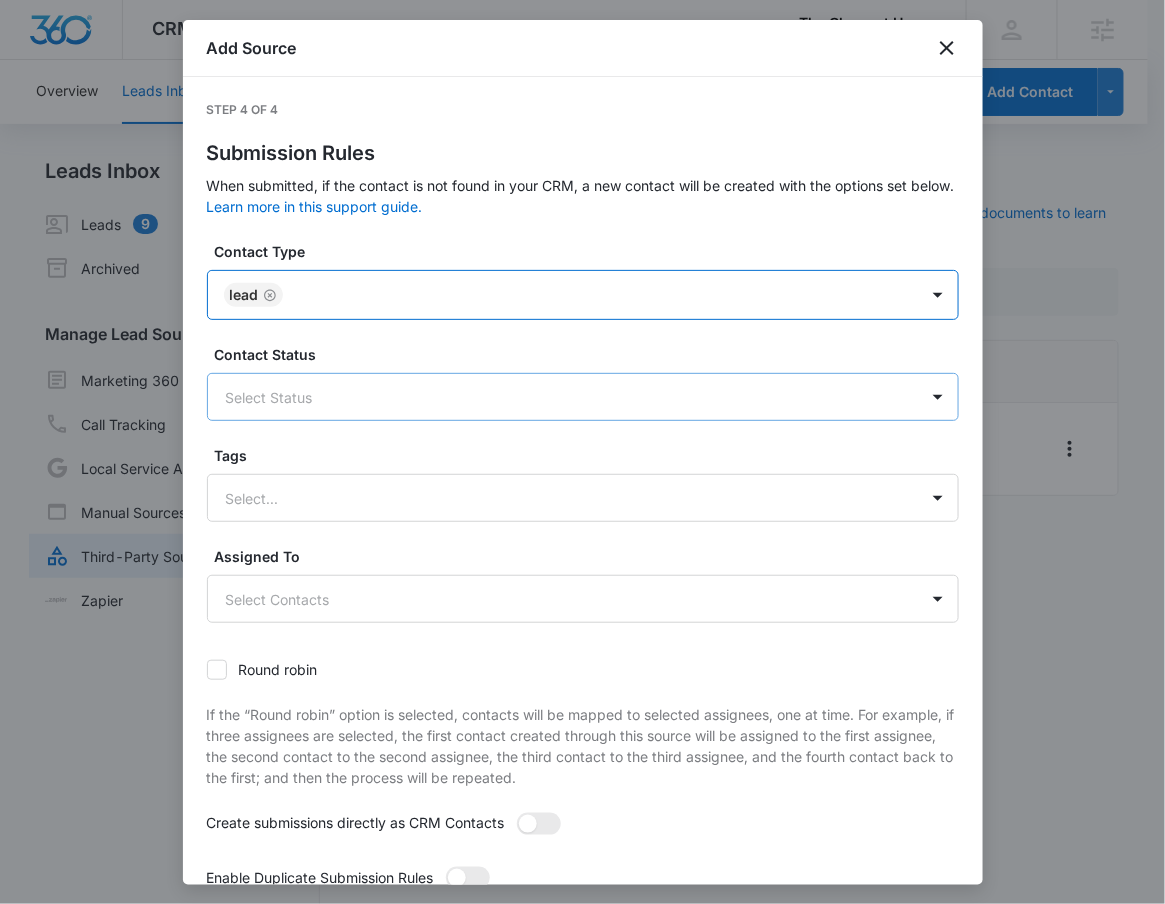 click on "Select Status" at bounding box center [583, 397] 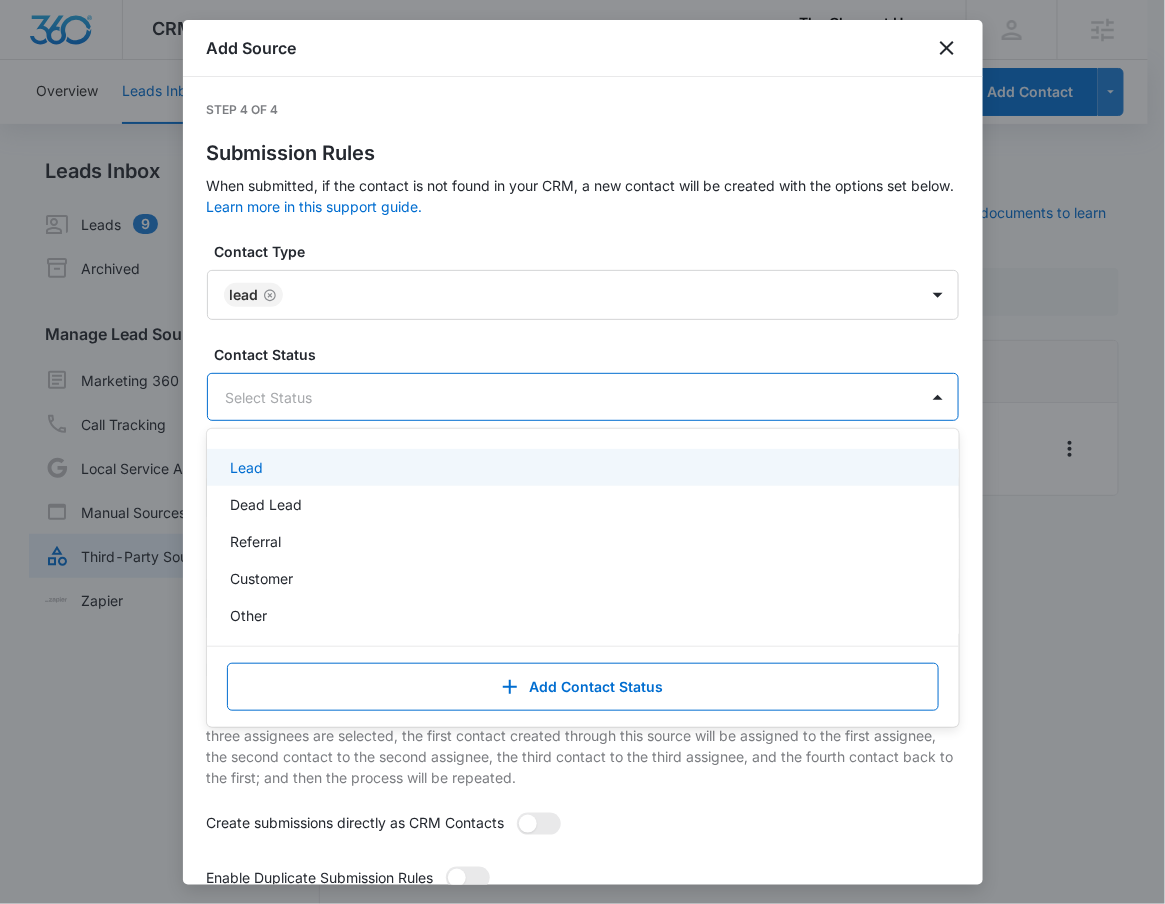click on "Lead" at bounding box center [581, 467] 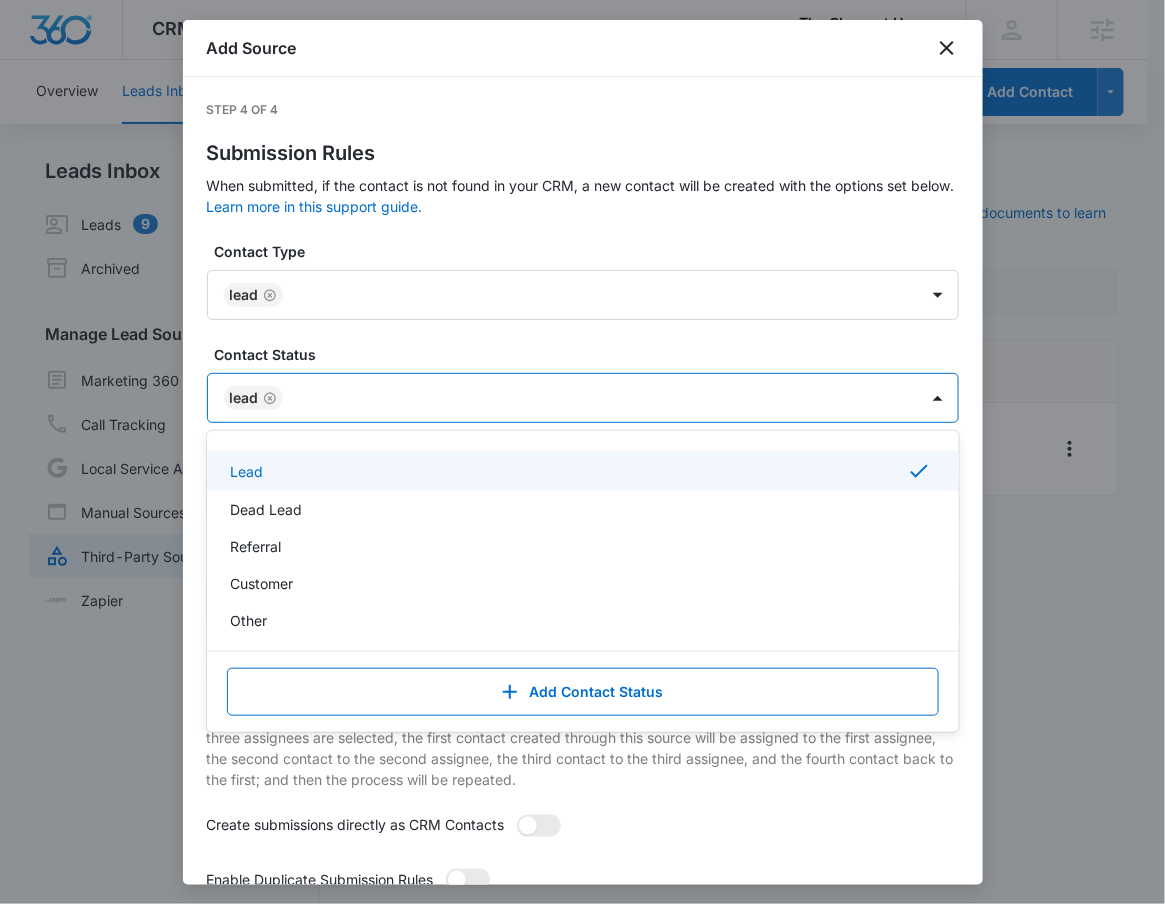 click on "Lead" at bounding box center (563, 398) 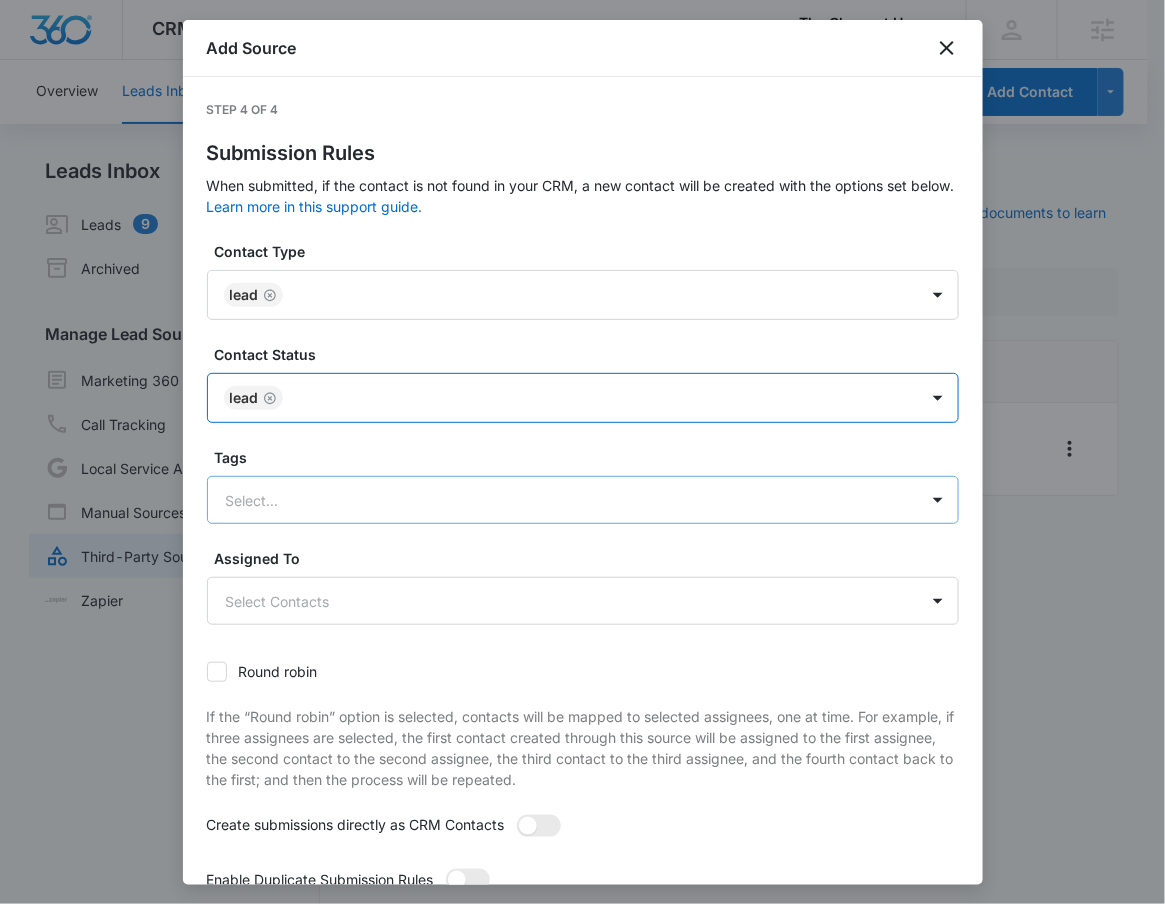 scroll, scrollTop: 125, scrollLeft: 0, axis: vertical 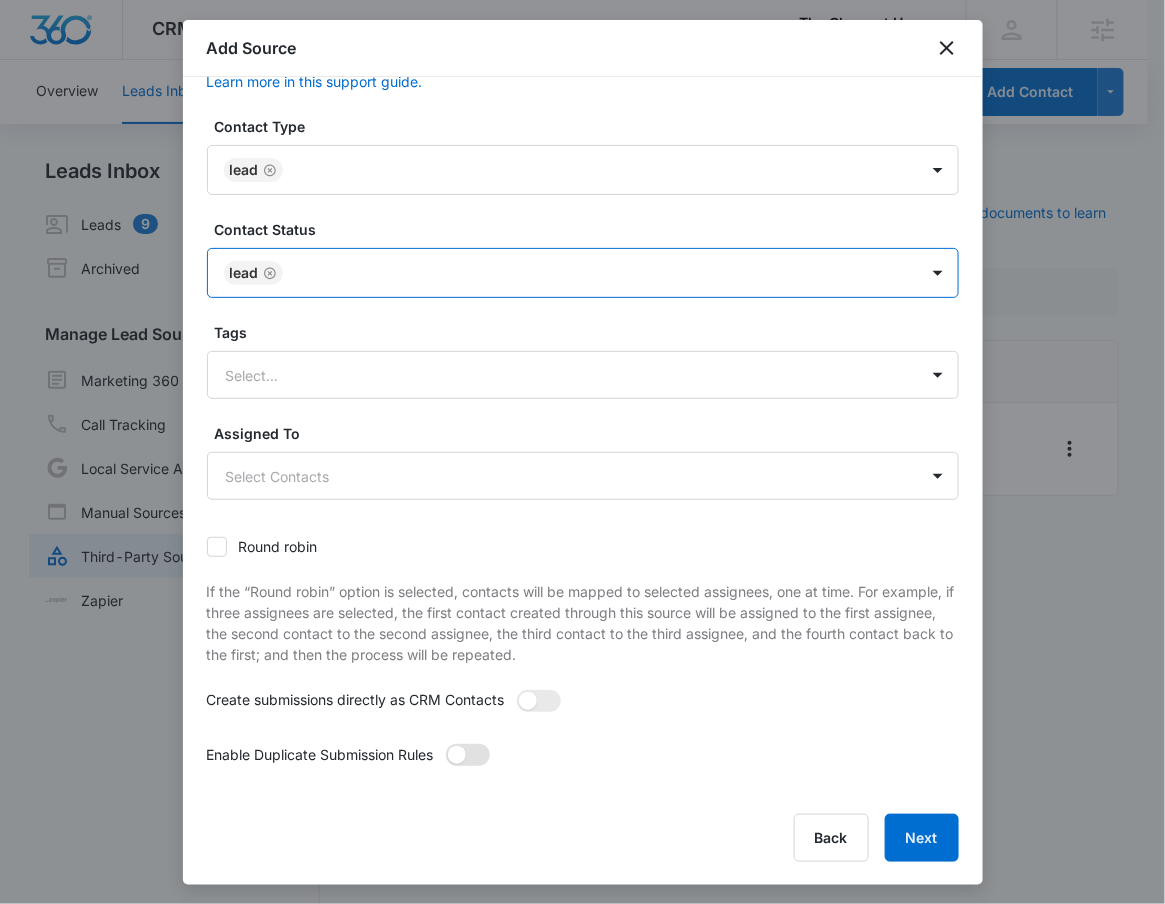 click at bounding box center (468, 755) 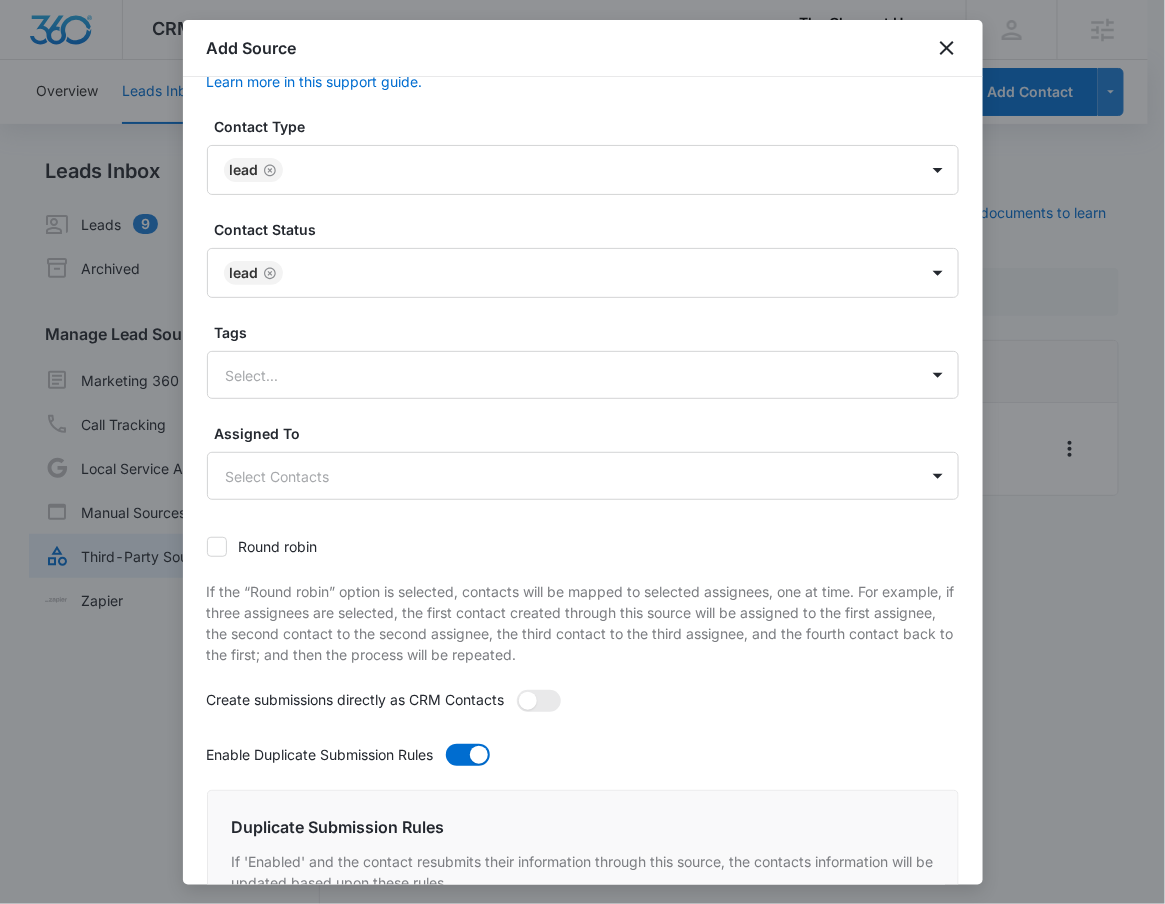 click at bounding box center (539, 706) 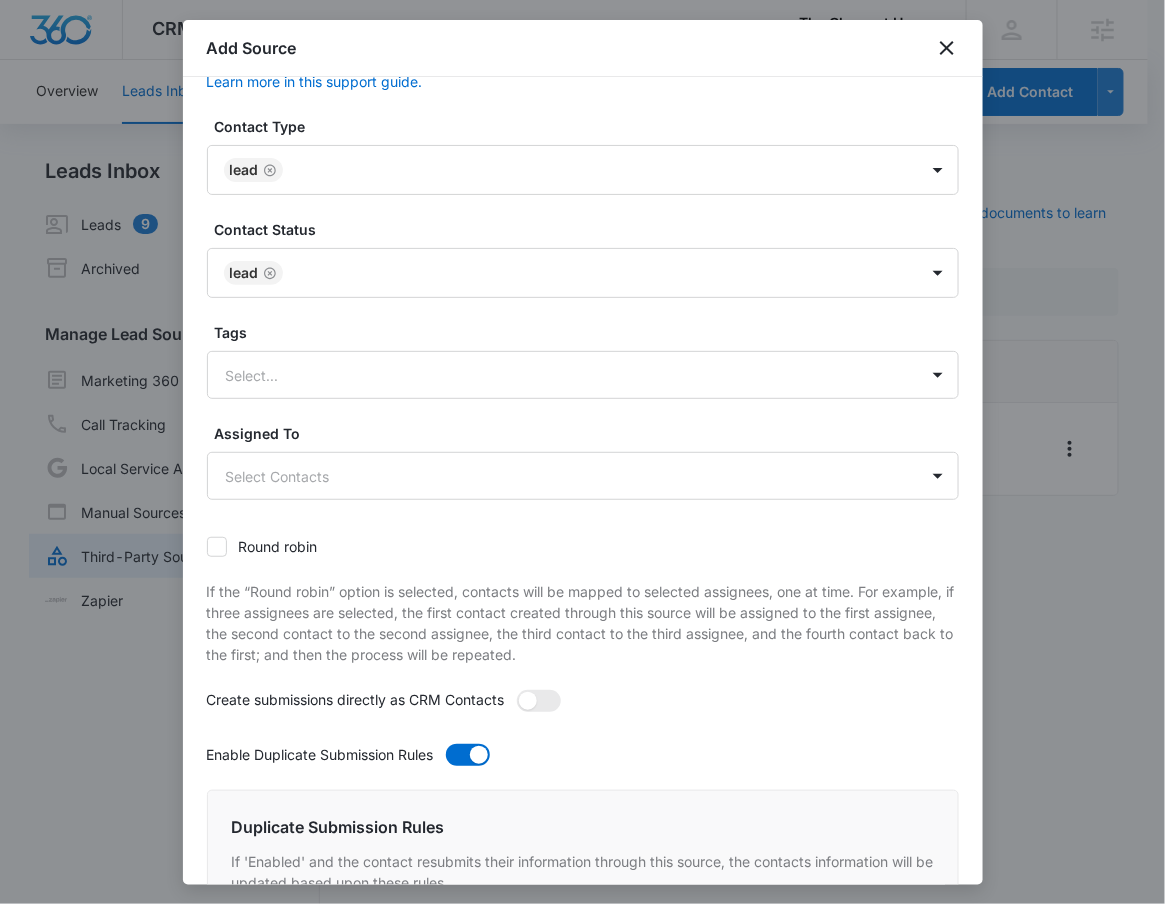 click at bounding box center (539, 706) 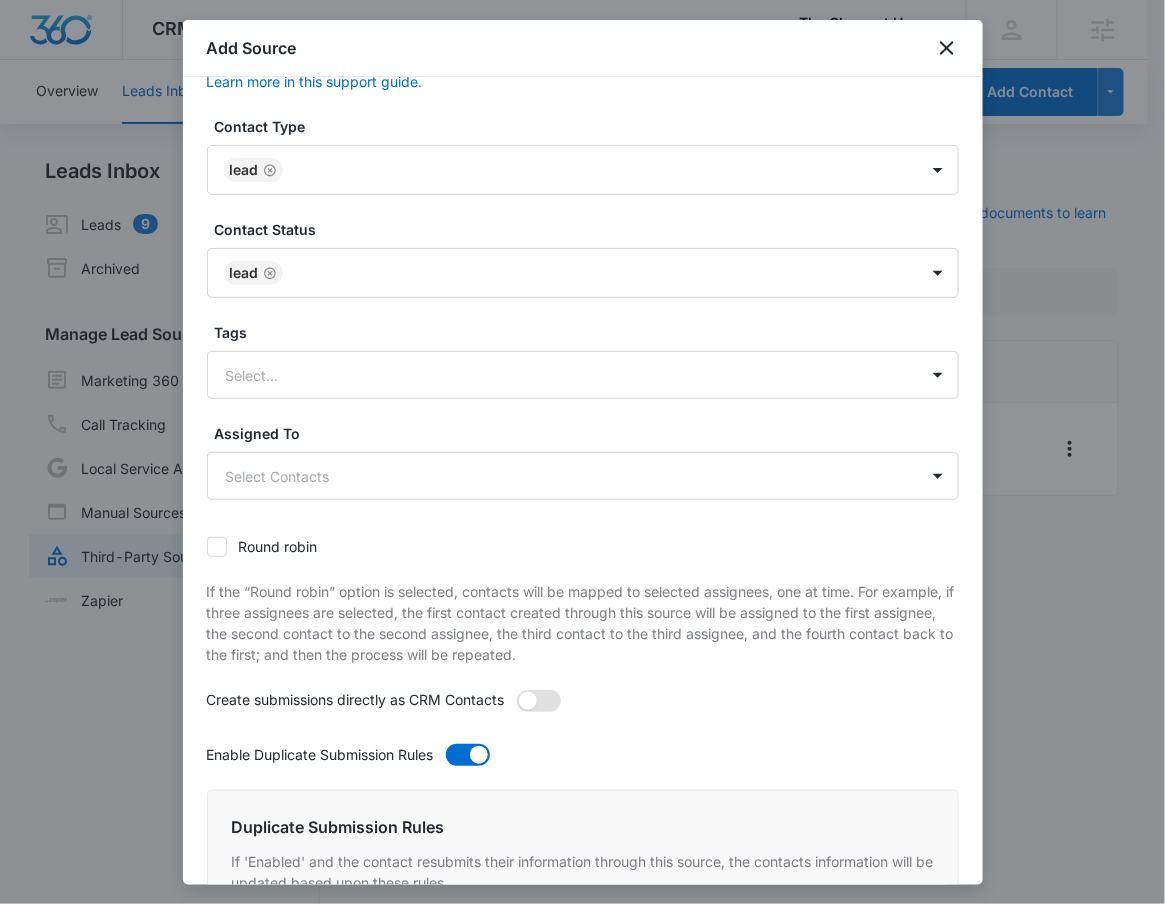click at bounding box center (539, 701) 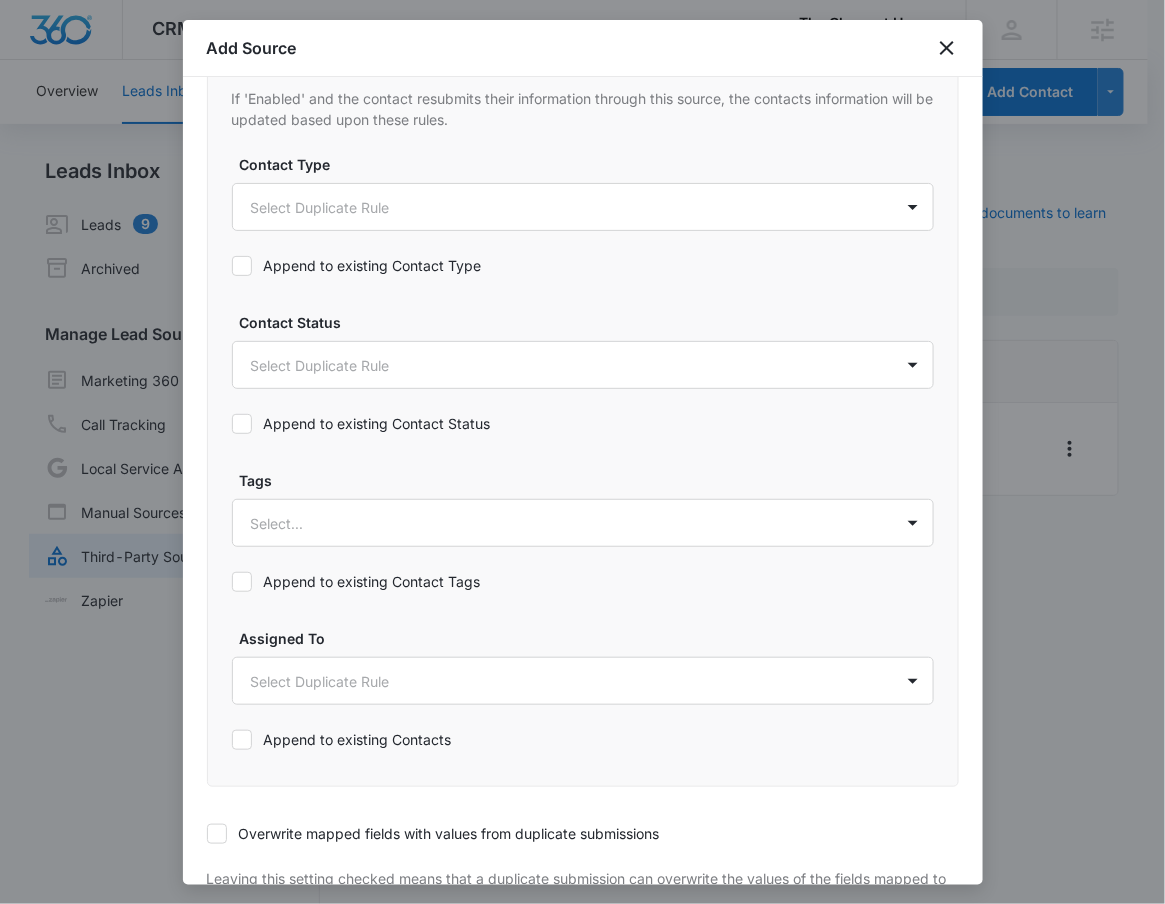 scroll, scrollTop: 758, scrollLeft: 0, axis: vertical 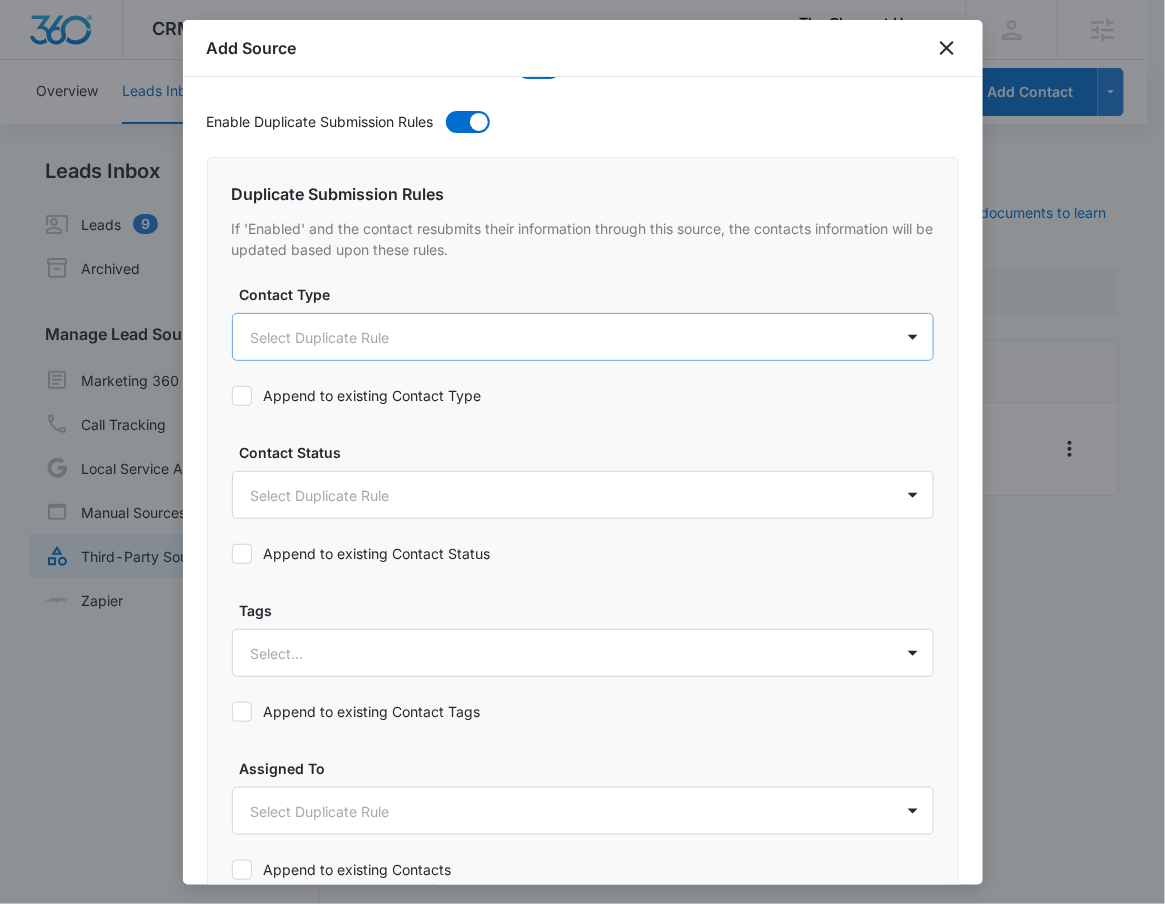 click on "CRM Apps Reputation Forms CRM Email Social POS Content Ads Intelligence Files Brand Settings The Cleanest House M331356 Your Accounts View All RN [FIRST] [LAST] [EMAIL] My Profile Notifications Support Logout Terms & Conditions   •   Privacy Policy Agencies Overview Leads Inbox Contacts Organizations History Deals Projects Tasks Calendar Lists Reports Settings Add Contact Leads Inbox Leads 9 Archived Manage Lead Sources Marketing 360 Forms Call Tracking Local Service Ads Manual Sources Third-Party Sources Zapier Third-Party Sources Manually sync your third-party platform sources and assign them to contacts. Visit our support documents to learn more. Source Source Name Submissions   Leads - LeadConnector --- Showing   1-1   of   1 The Cleanest House - CRM Manage Third-Party Sources - Marketing 360®
2 Add Source Step 4 of 4 Submission Rules When submitted, if the contact is not found in your CRM, a new contact will be created with the options set below. Contact Type Lead" at bounding box center (582, 464) 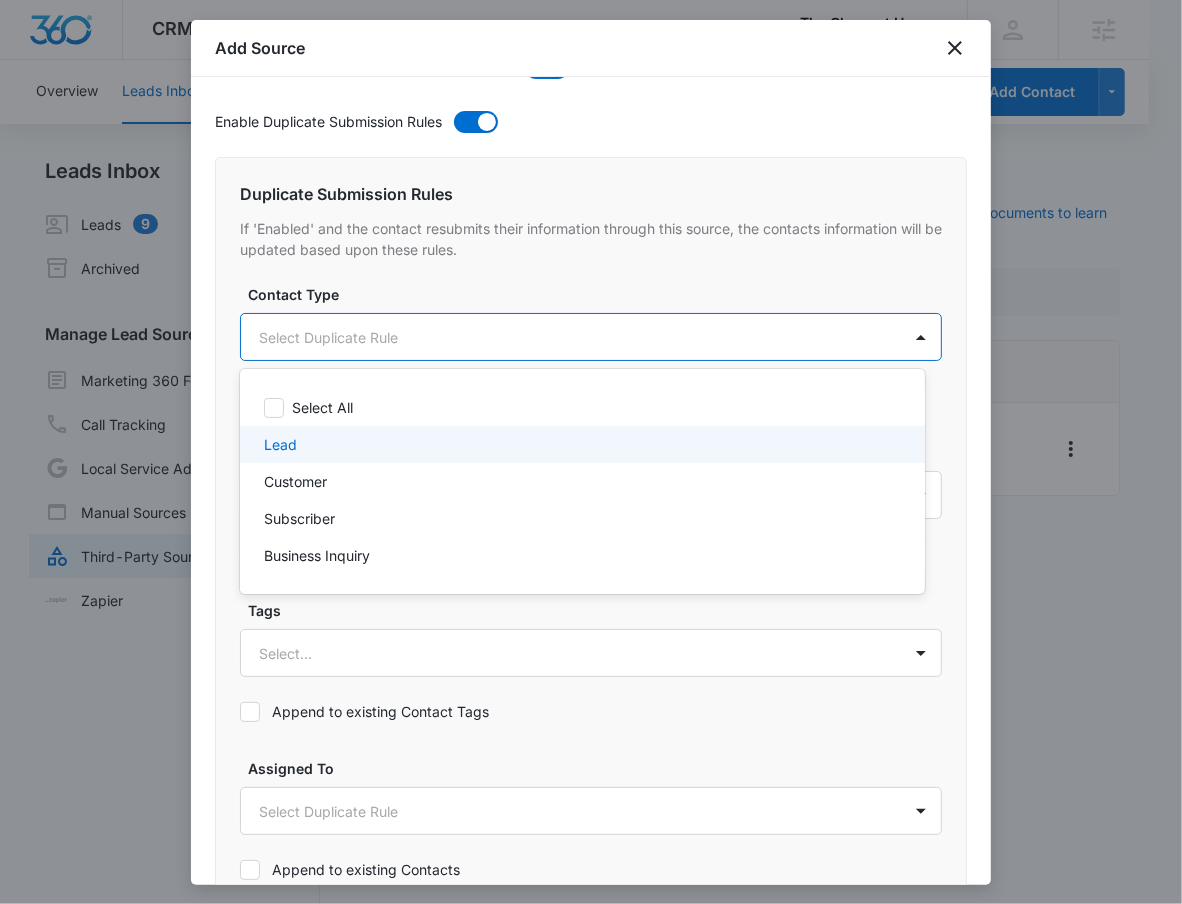 click on "Lead" at bounding box center [580, 444] 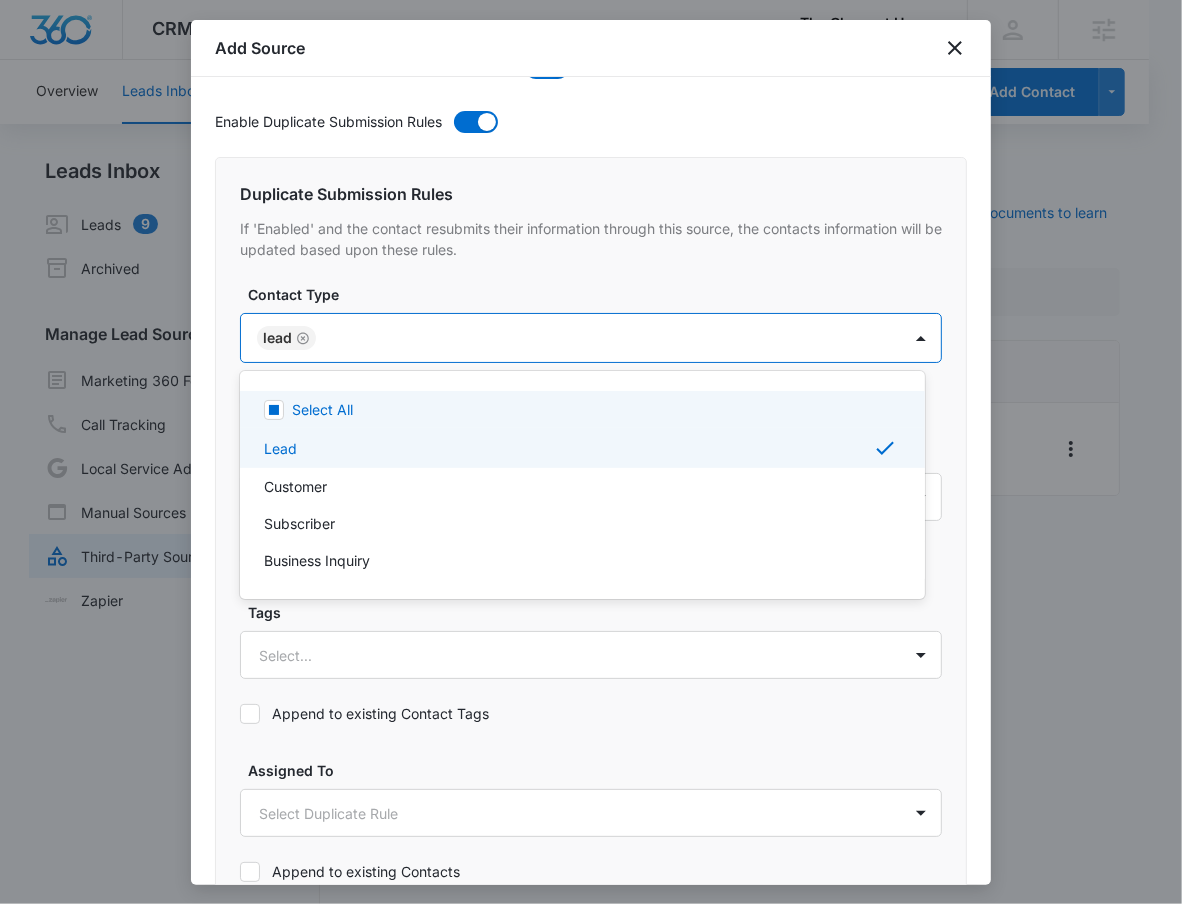 click at bounding box center [591, 452] 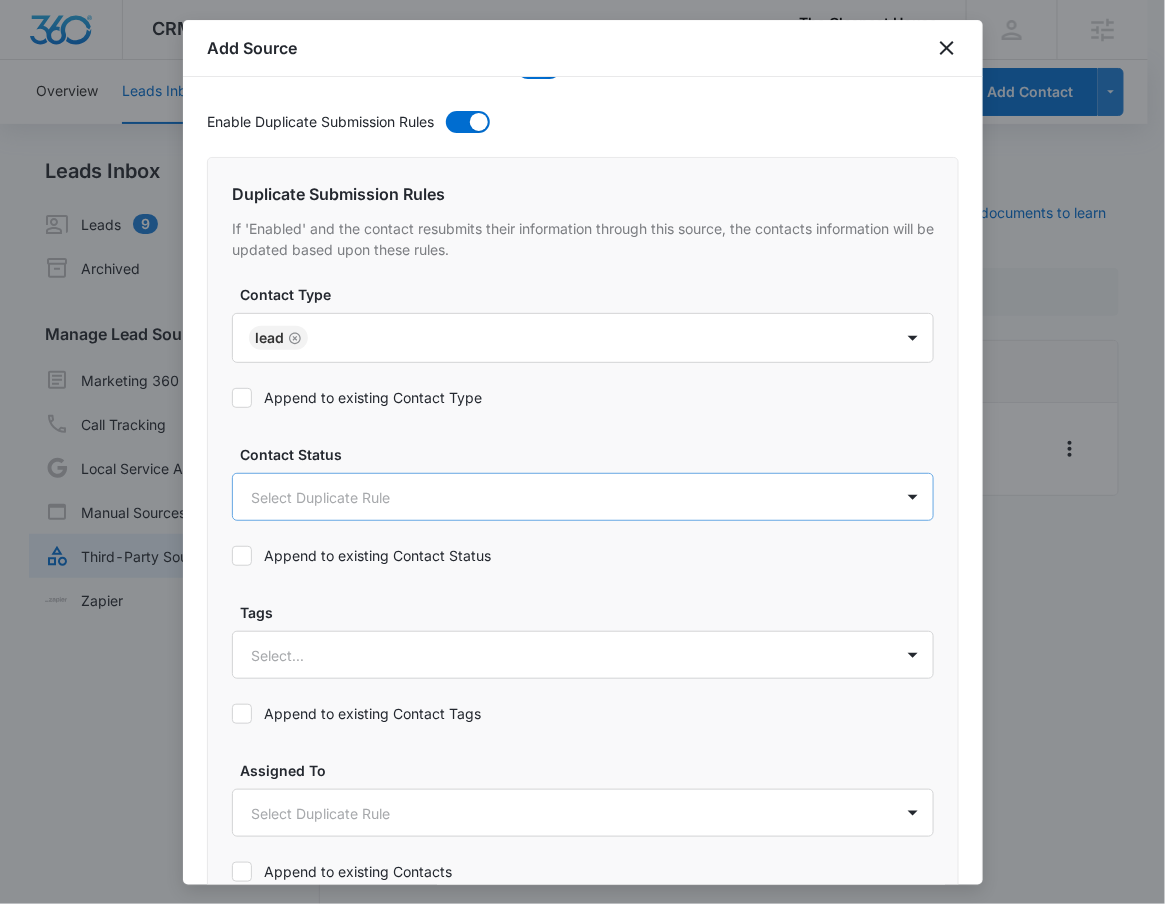 click on "CRM Apps Reputation Forms CRM Email Social POS Content Ads Intelligence Files Brand Settings The Cleanest House M331356 Your Accounts View All RN [FIRST] [LAST] [EMAIL] My Profile Notifications Support Logout Terms & Conditions   •   Privacy Policy Agencies Overview Leads Inbox Contacts Organizations History Deals Projects Tasks Calendar Lists Reports Settings Add Contact Leads Inbox Leads 9 Archived Manage Lead Sources Marketing 360 Forms Call Tracking Local Service Ads Manual Sources Third-Party Sources Zapier Third-Party Sources Manually sync your third-party platform sources and assign them to contacts. Visit our support documents to learn more. Source Source Name Submissions   Leads - LeadConnector --- Showing   1-1   of   1 The Cleanest House - CRM Manage Third-Party Sources - Marketing 360®
2 Add Source Step 4 of 4 Submission Rules When submitted, if the contact is not found in your CRM, a new contact will be created with the options set below. Contact Type Lead" at bounding box center (582, 464) 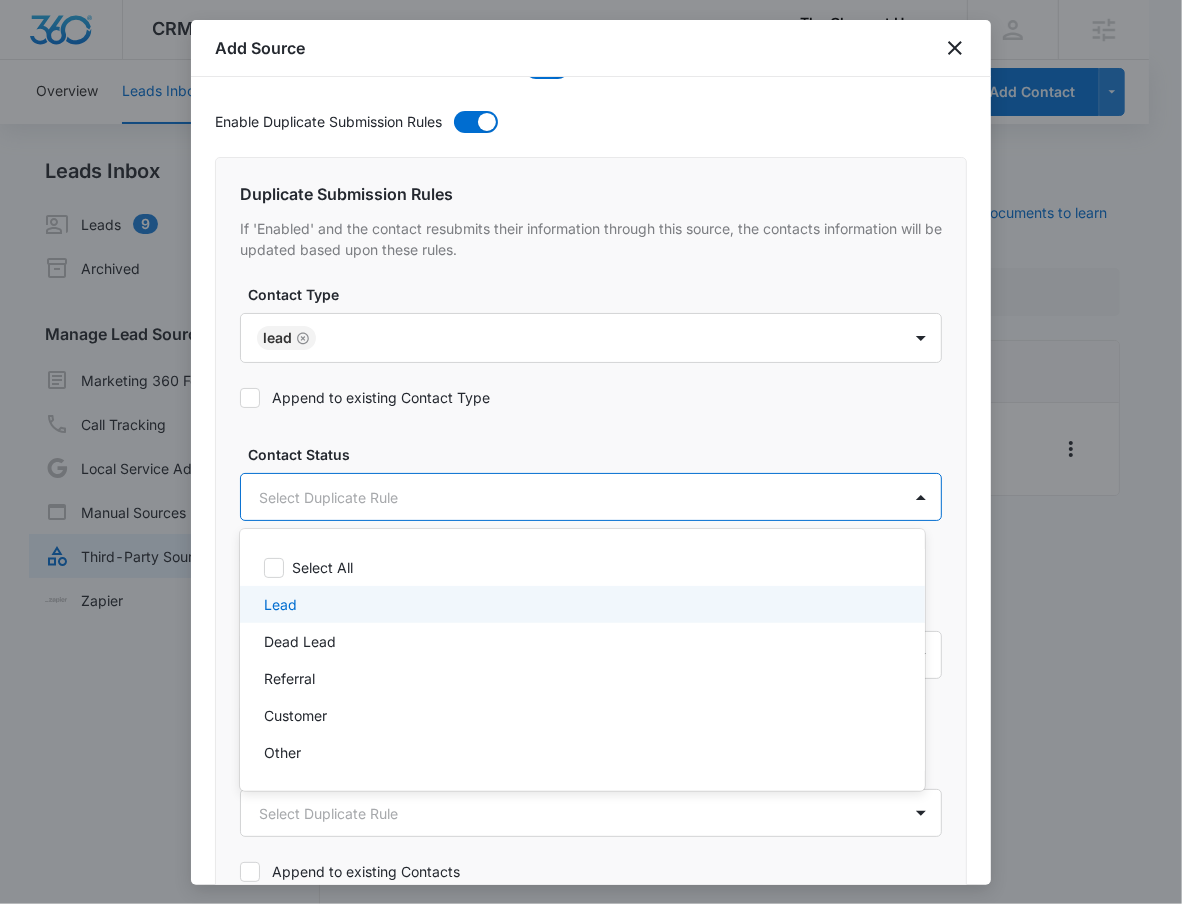 click on "Lead" at bounding box center [580, 604] 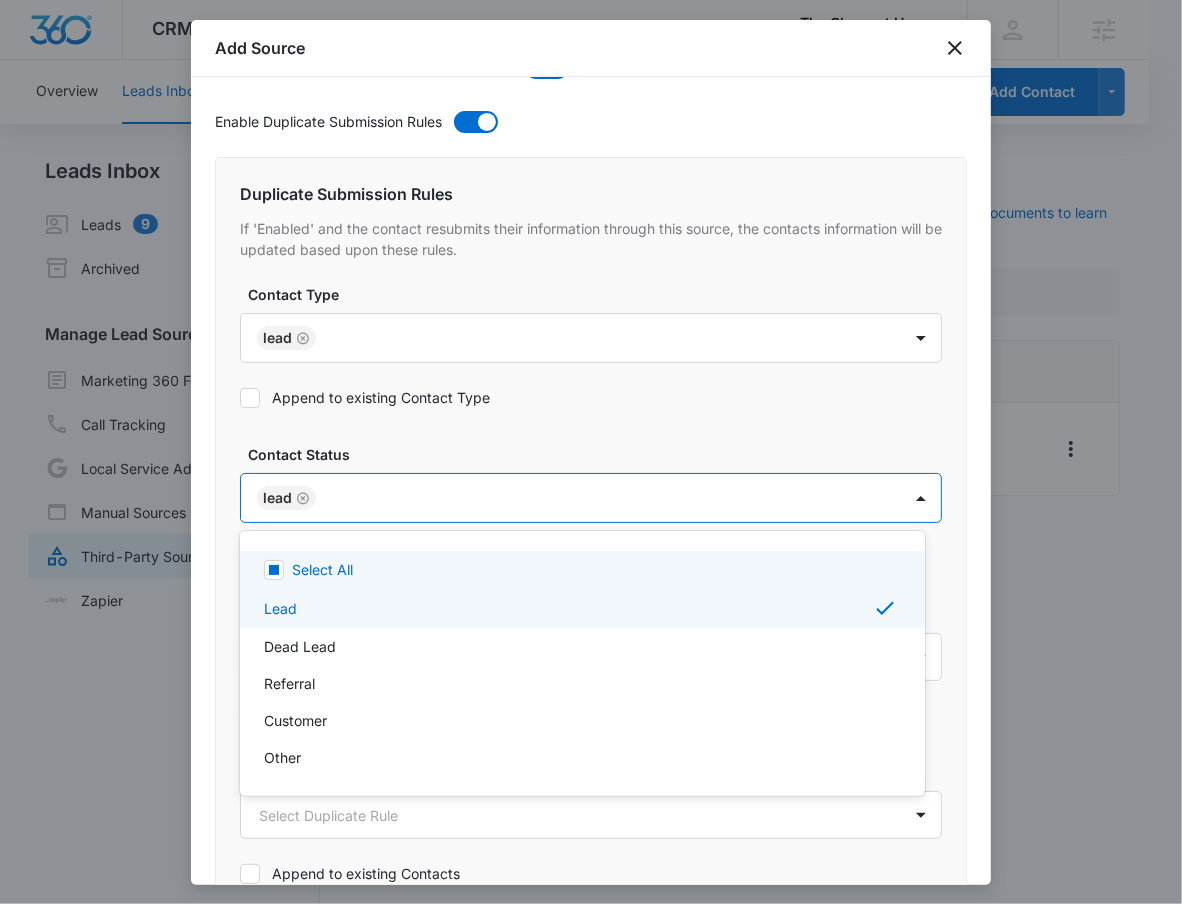 click at bounding box center [591, 452] 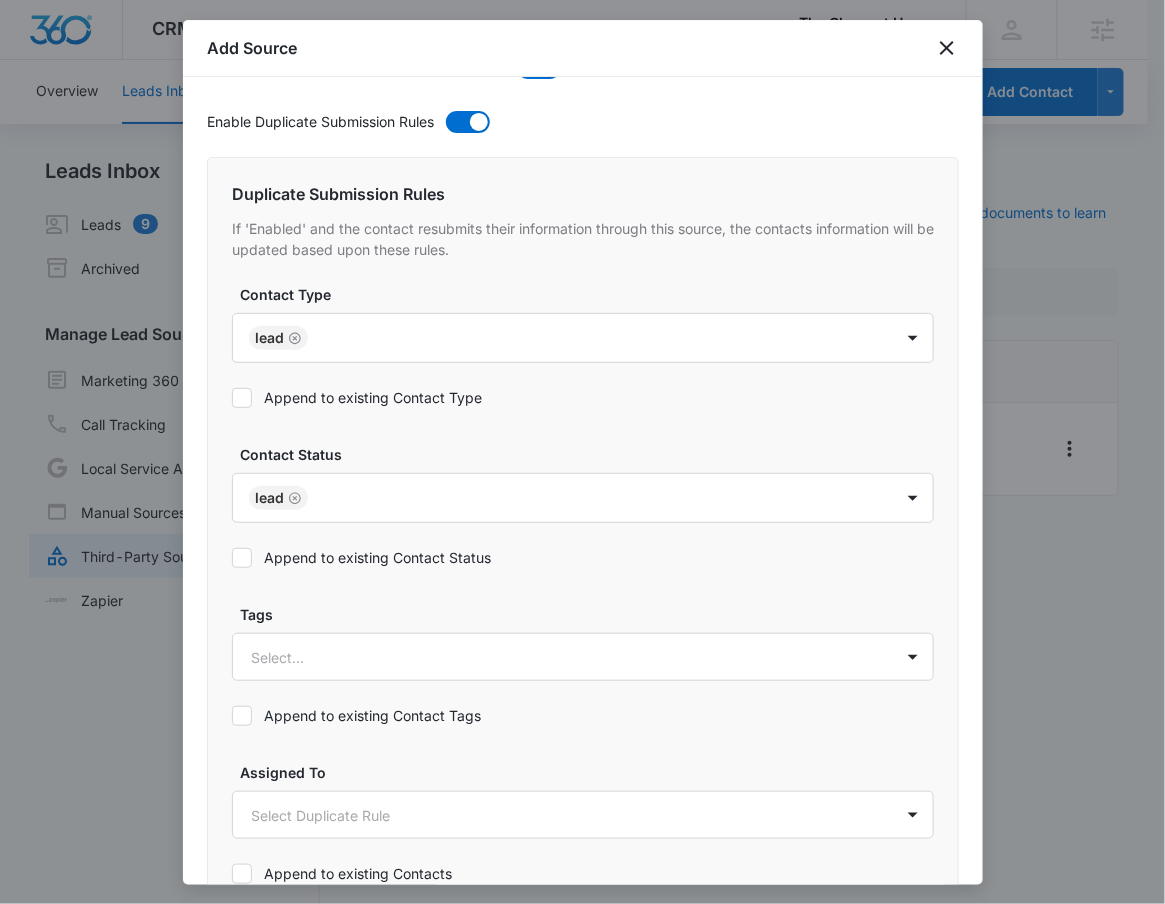 click on "Append to existing Contact Type" at bounding box center [357, 397] 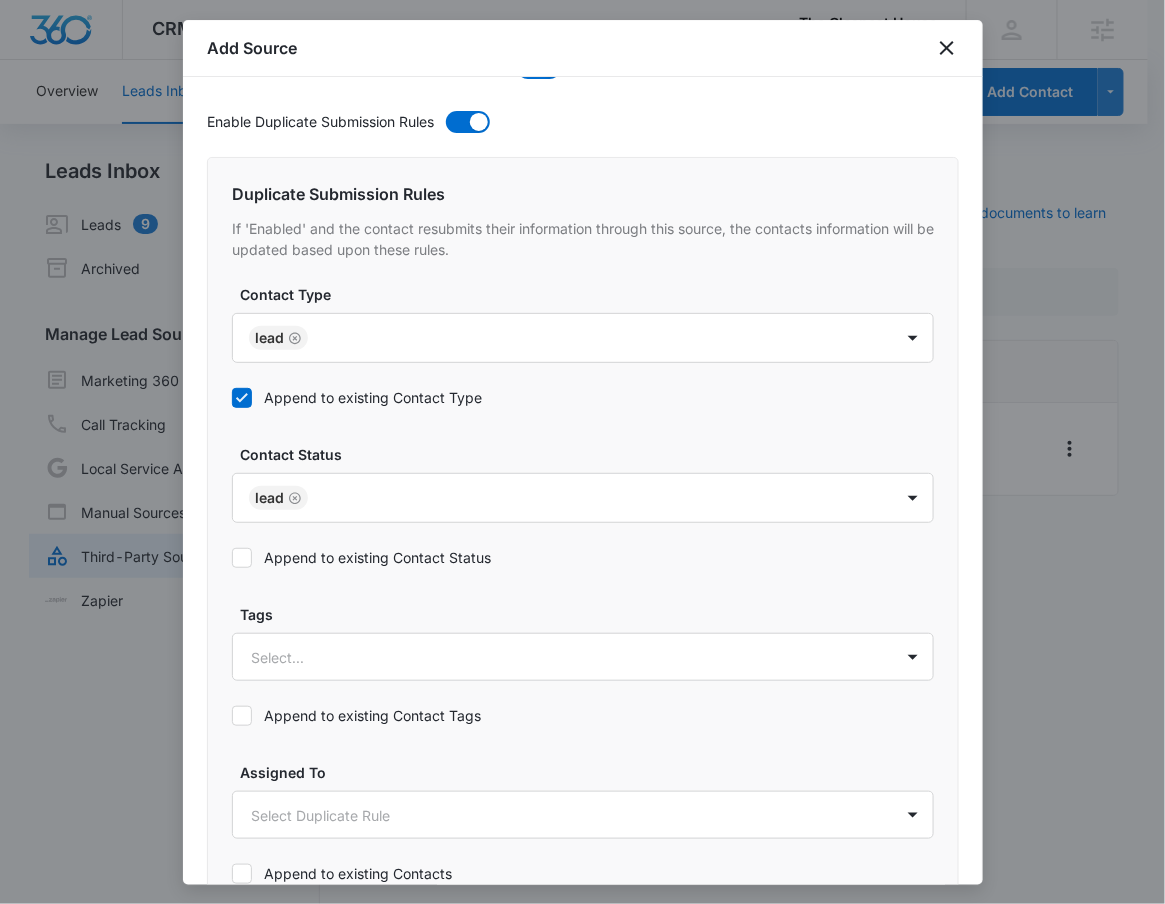 click on "Append to existing Contact Status" at bounding box center (361, 557) 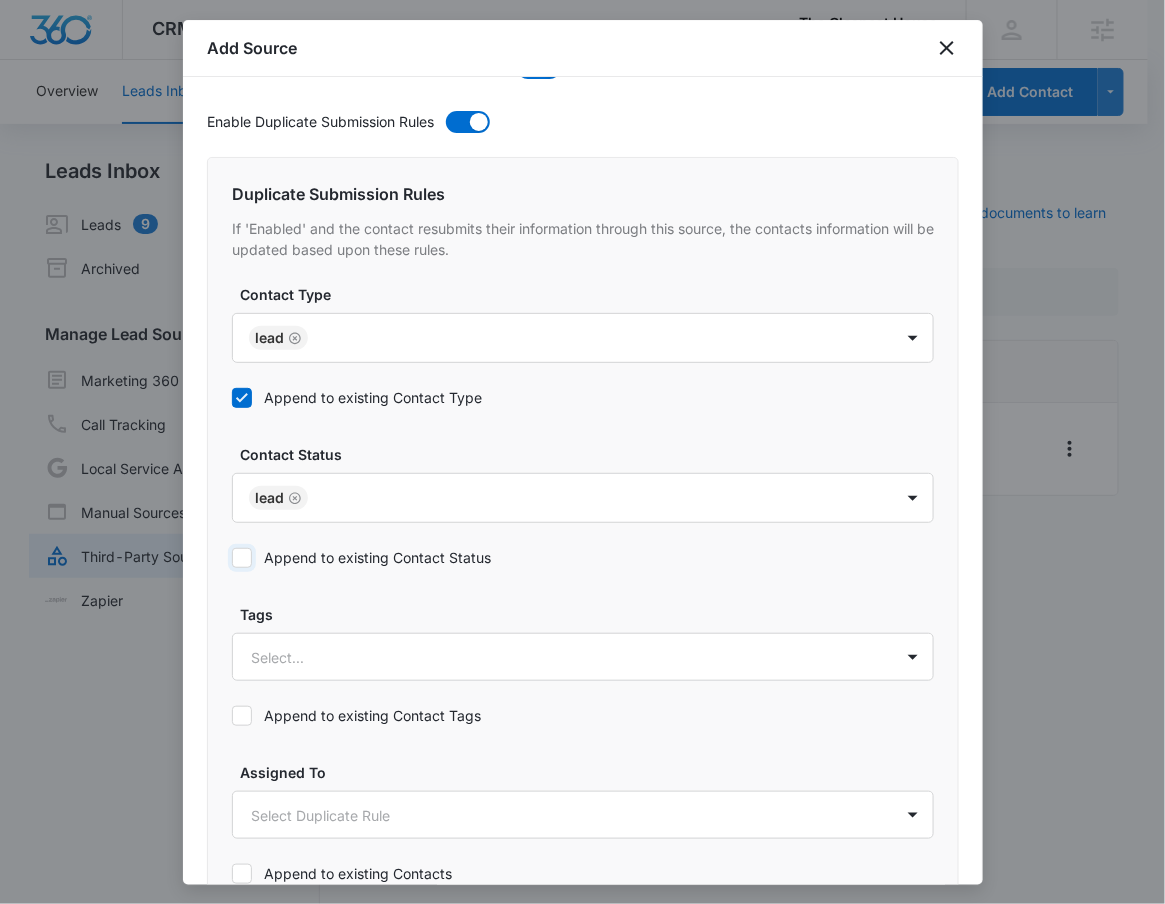click on "Append to existing Contact Status" at bounding box center (232, 558) 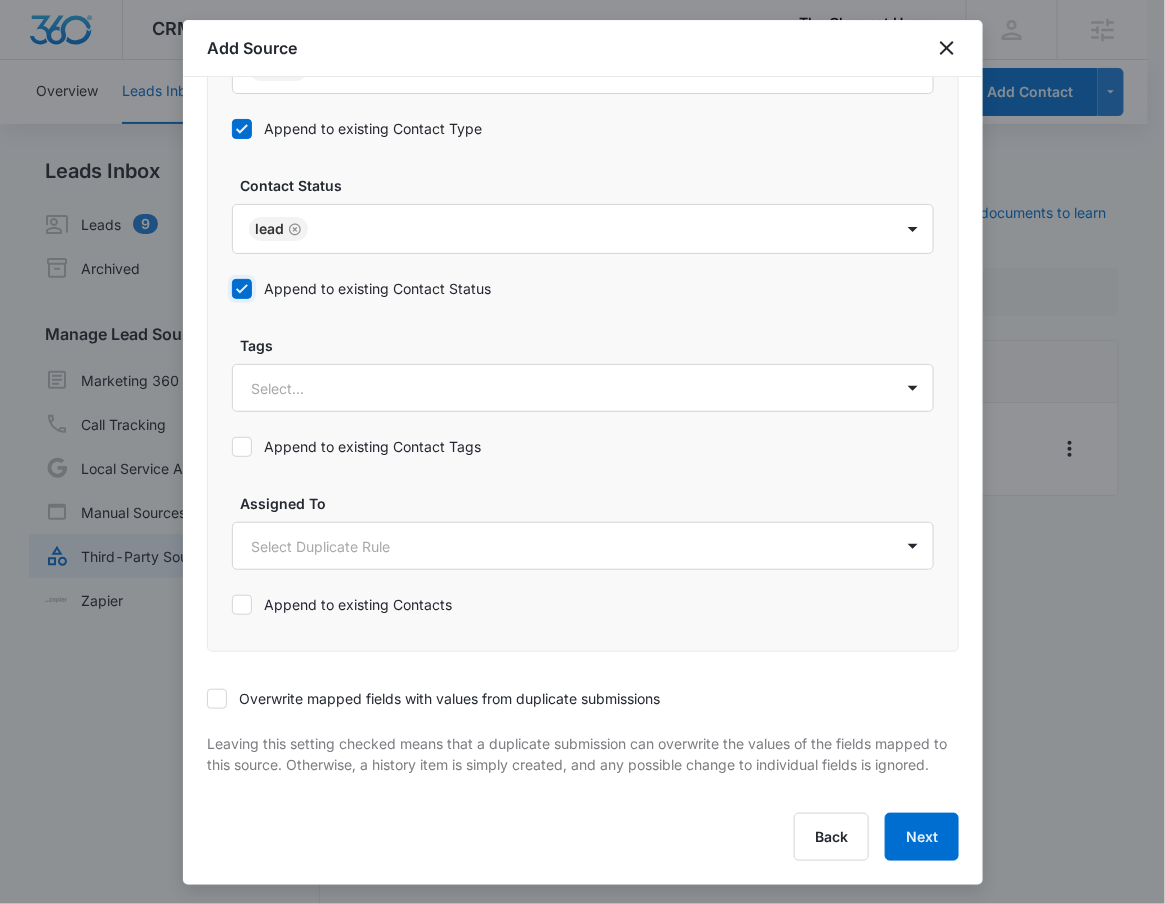 scroll, scrollTop: 1047, scrollLeft: 0, axis: vertical 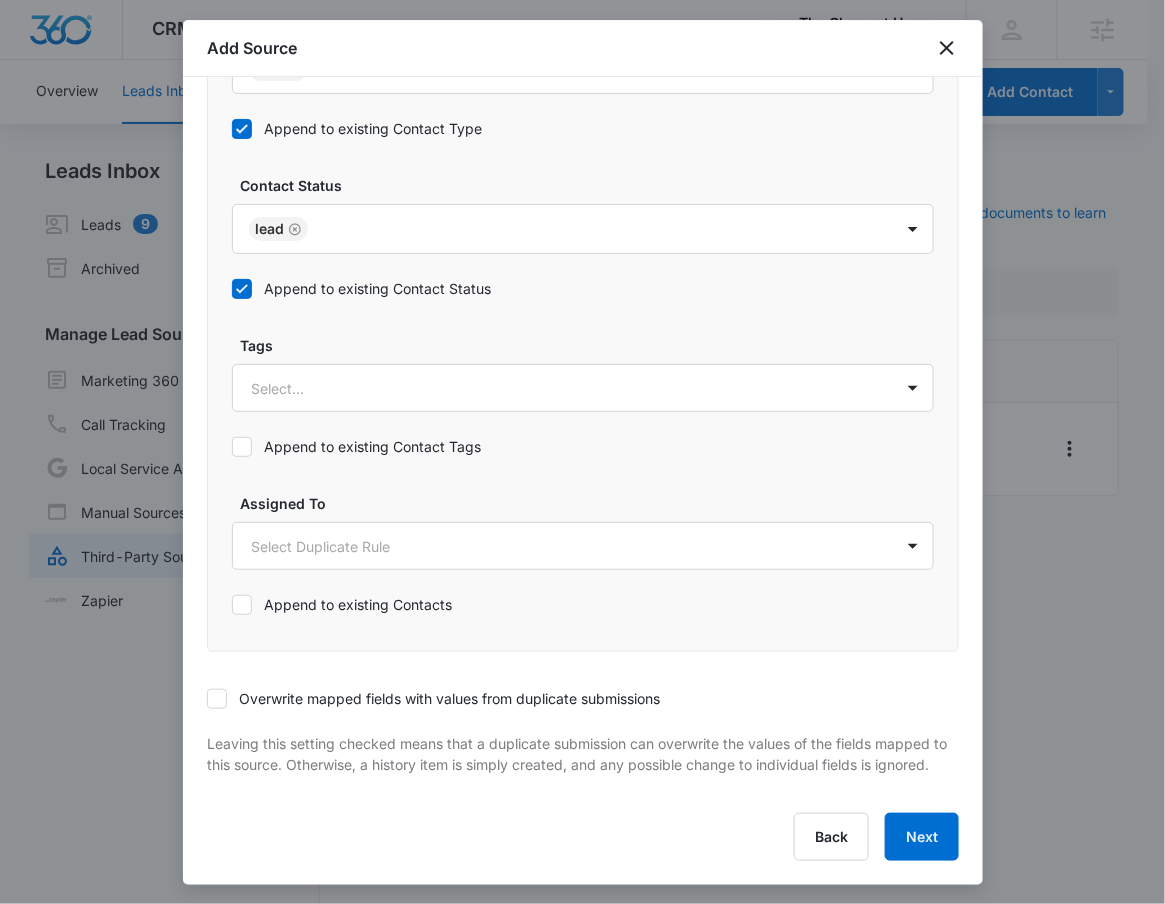 drag, startPoint x: 326, startPoint y: 676, endPoint x: 360, endPoint y: 667, distance: 35.17101 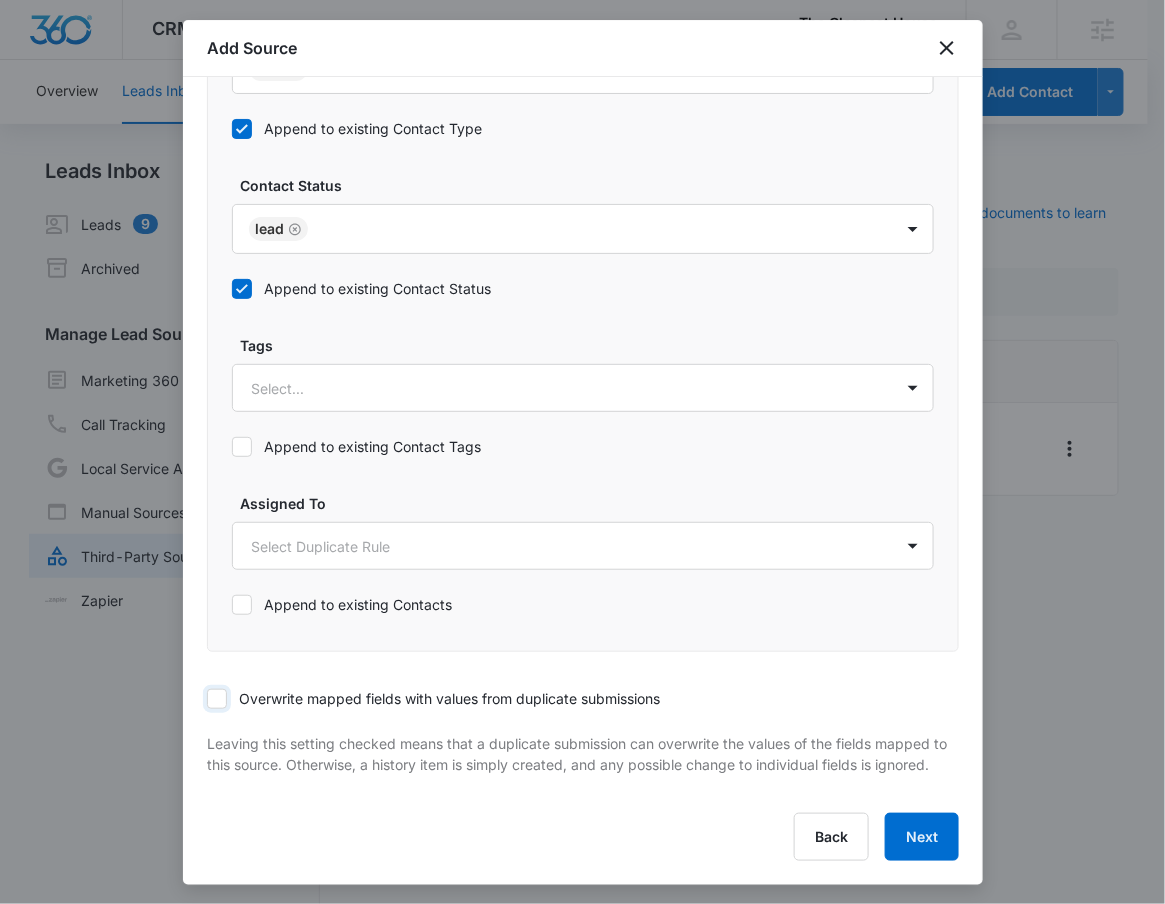 click on "Overwrite mapped fields with values from duplicate submissions" at bounding box center (207, 699) 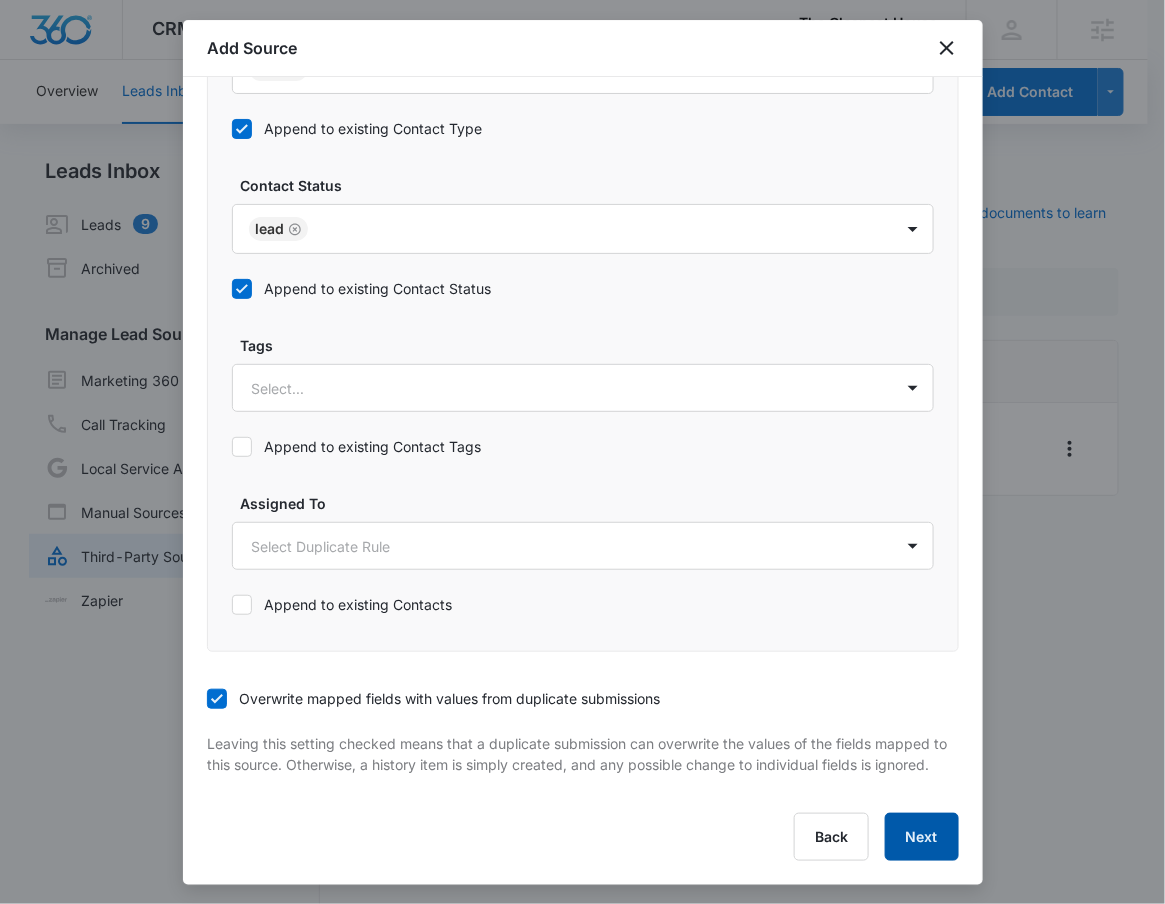 click on "Next" at bounding box center [922, 837] 